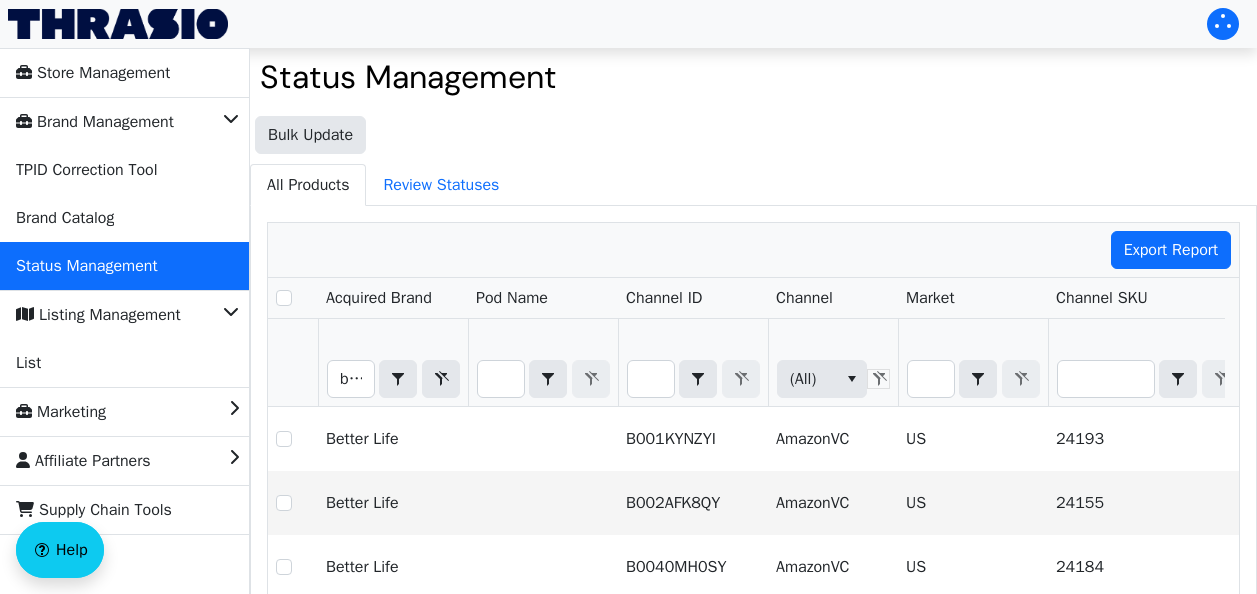 scroll, scrollTop: 0, scrollLeft: 0, axis: both 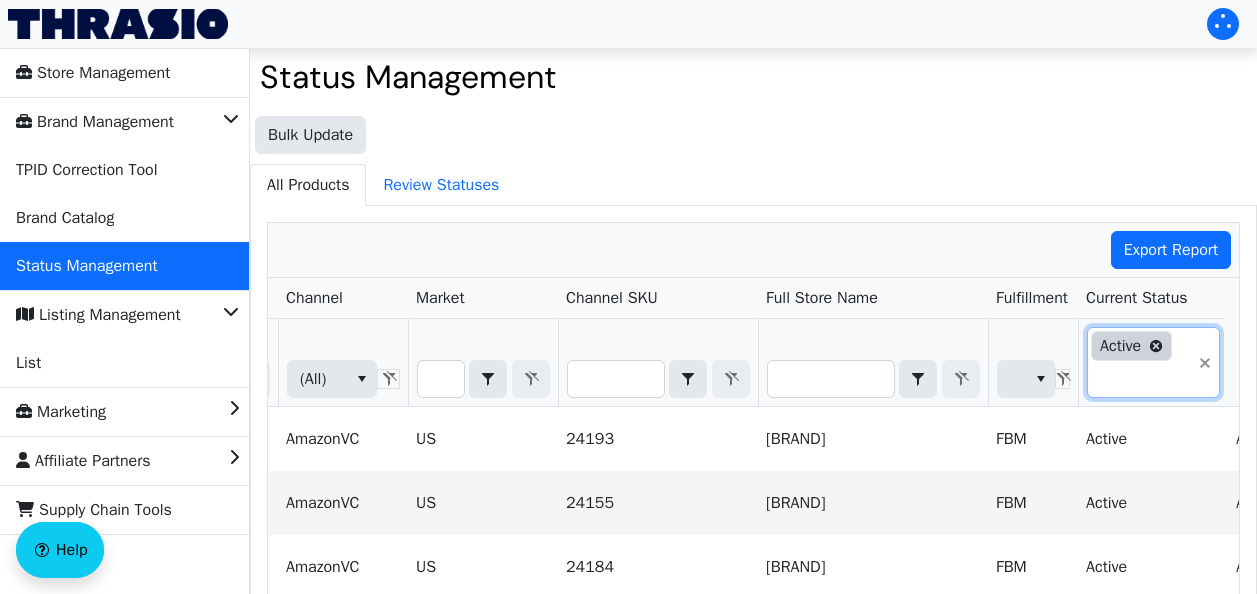 click 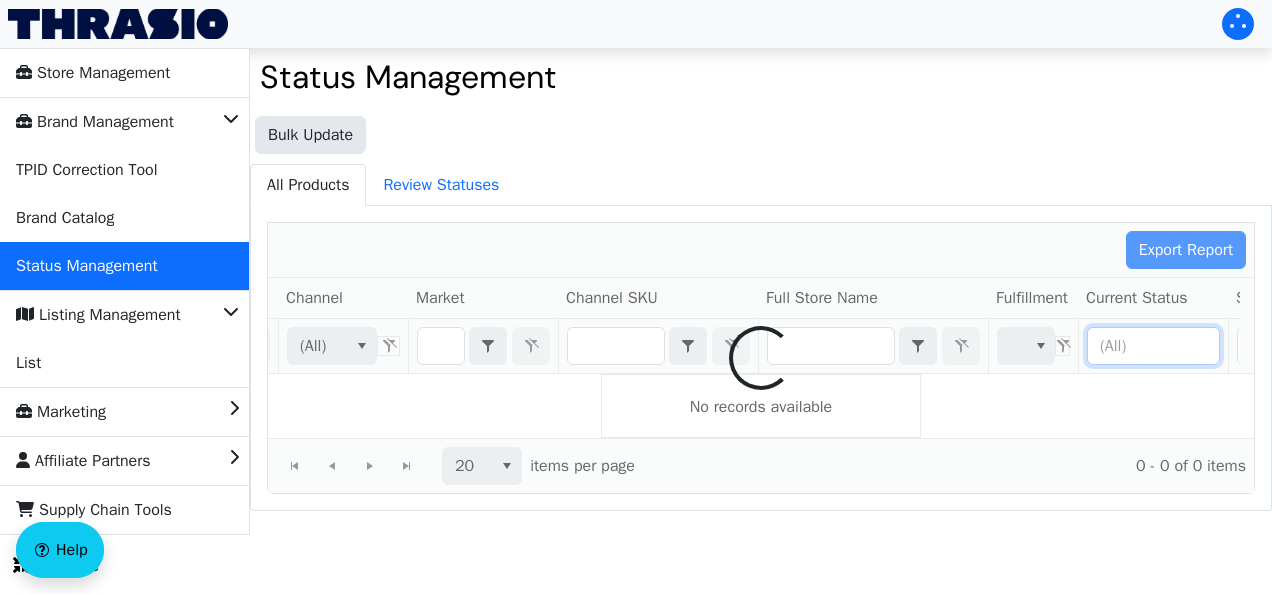 scroll, scrollTop: 0, scrollLeft: 0, axis: both 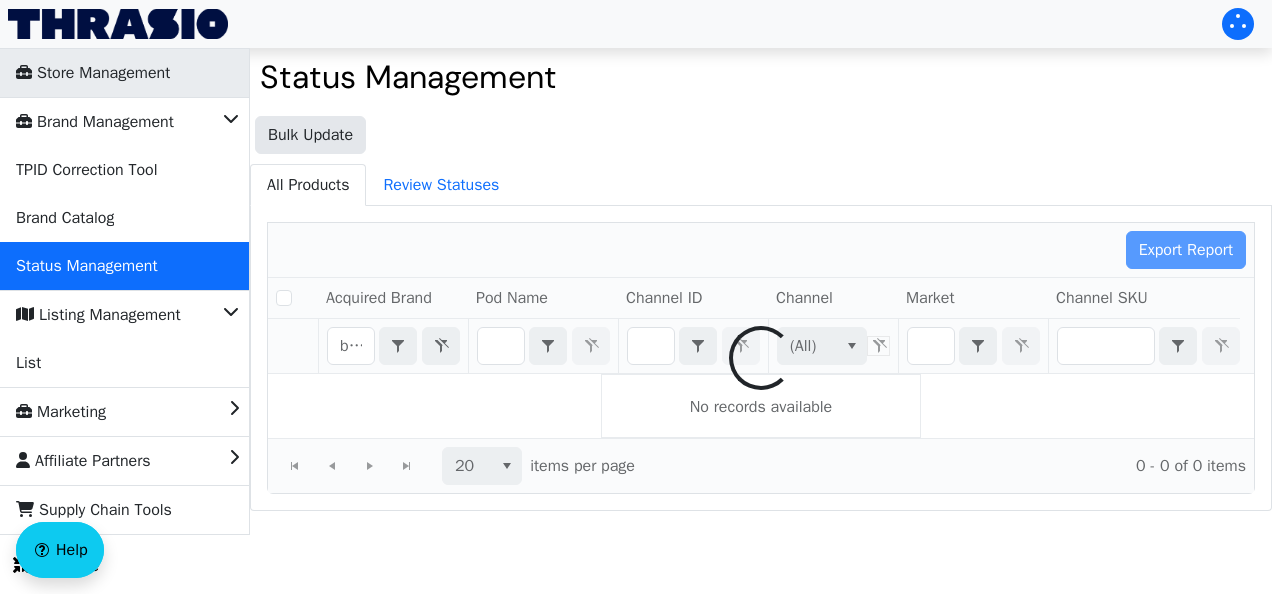 checkbox on "false" 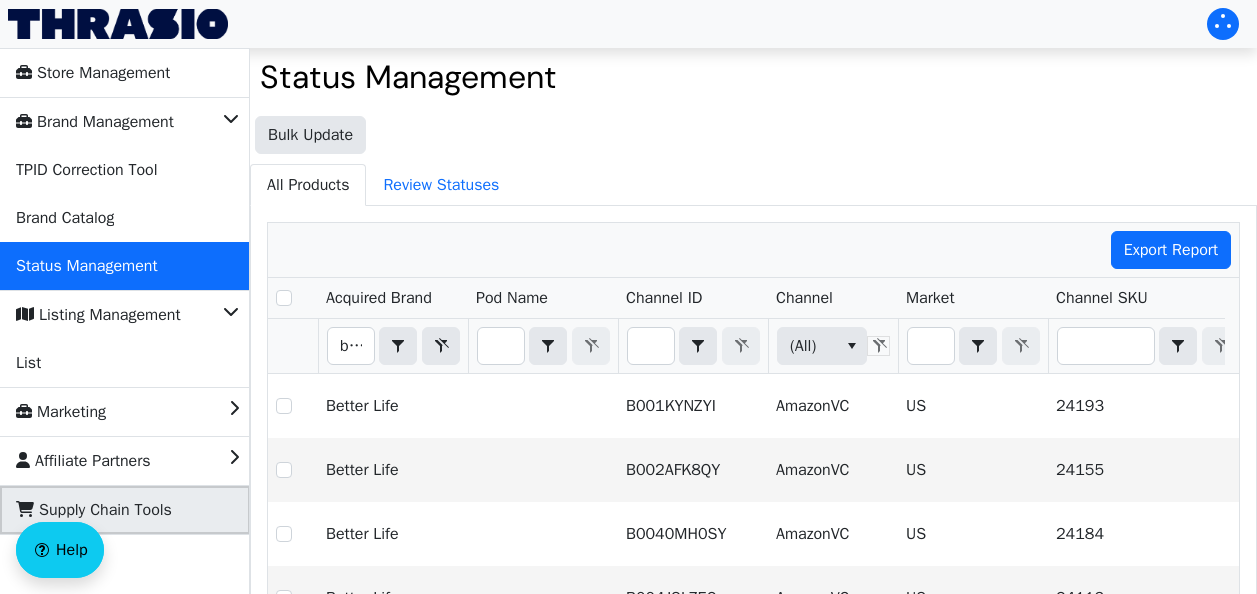 click on "Supply Chain Tools" at bounding box center (94, 510) 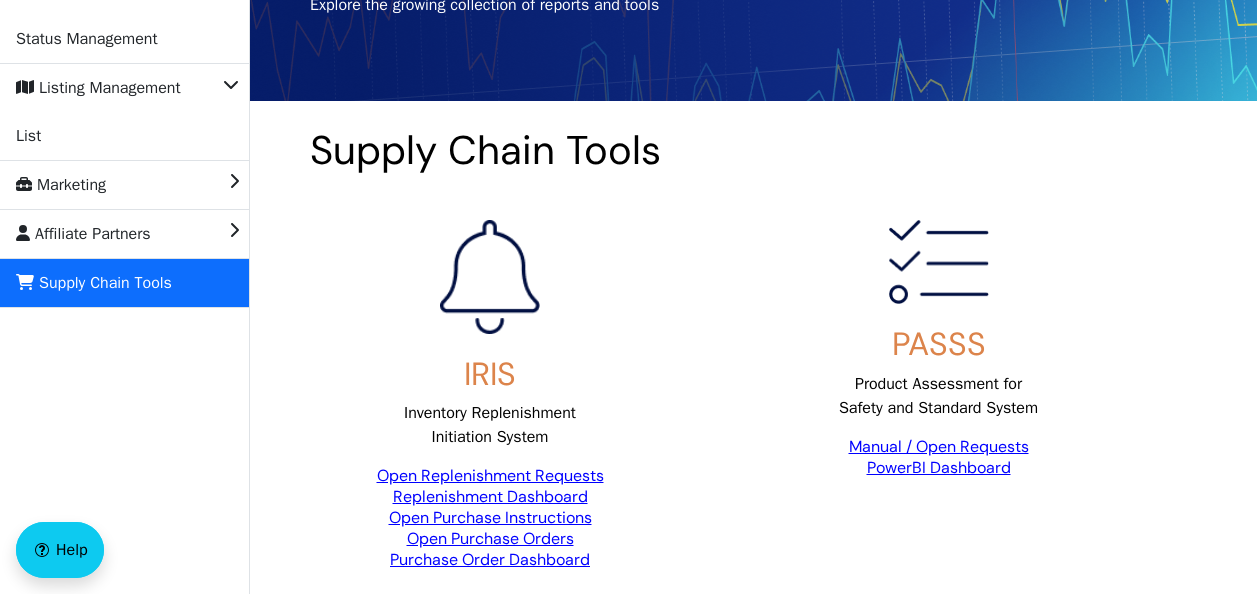 scroll, scrollTop: 248, scrollLeft: 0, axis: vertical 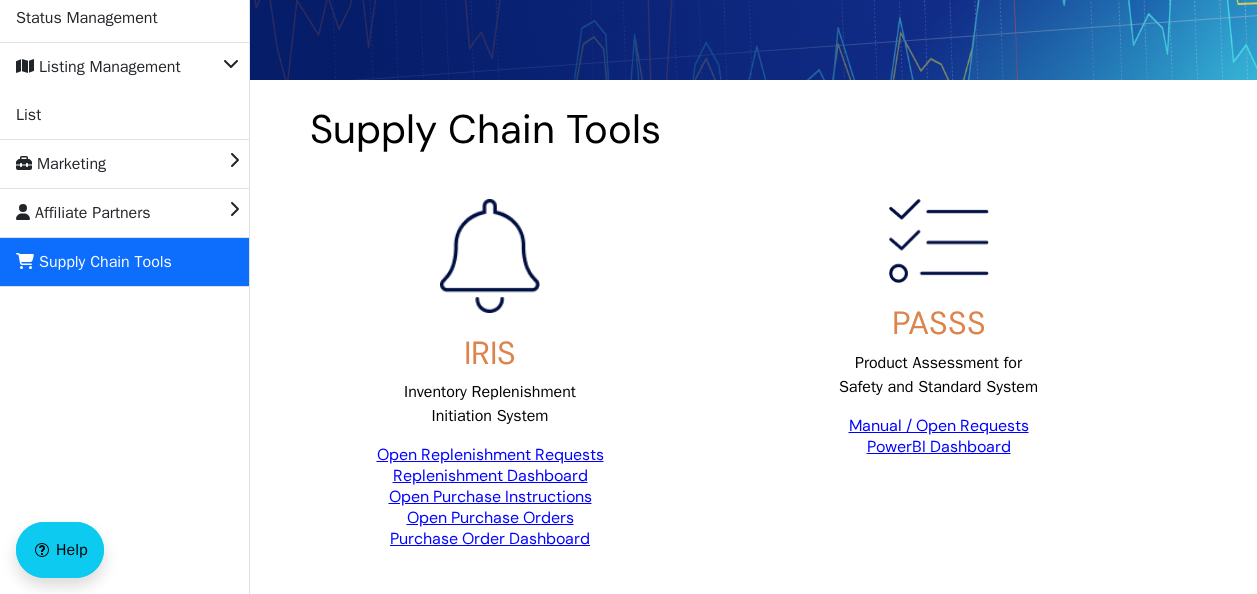 click on "Open Replenishment Requests" at bounding box center [490, 454] 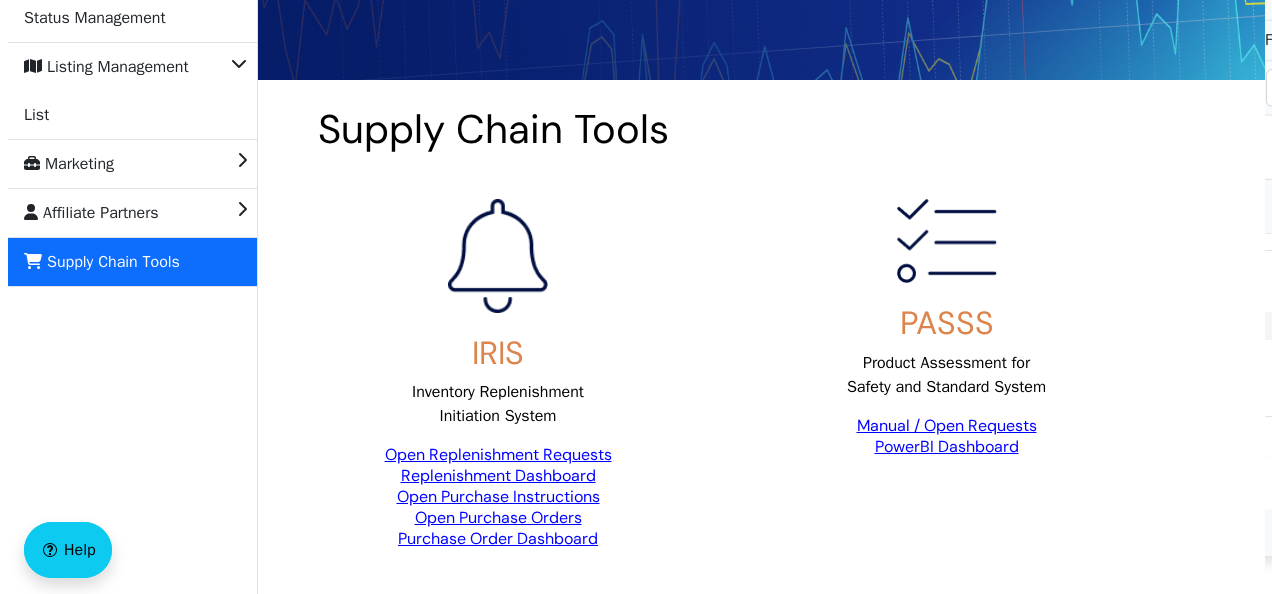 scroll, scrollTop: 0, scrollLeft: 0, axis: both 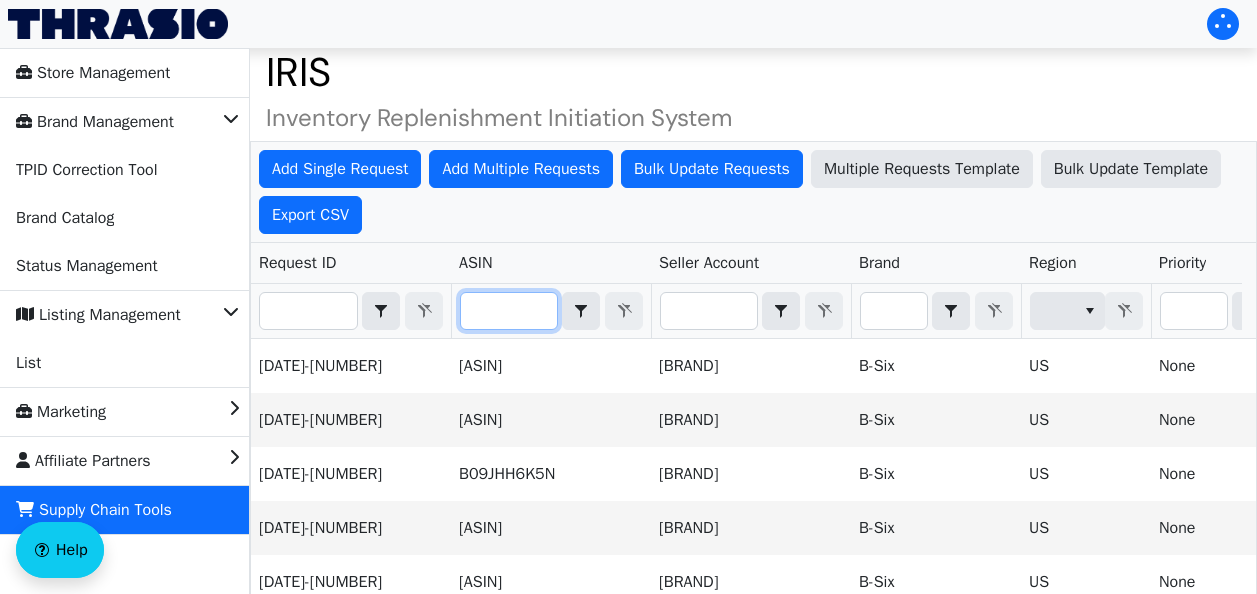click at bounding box center (509, 311) 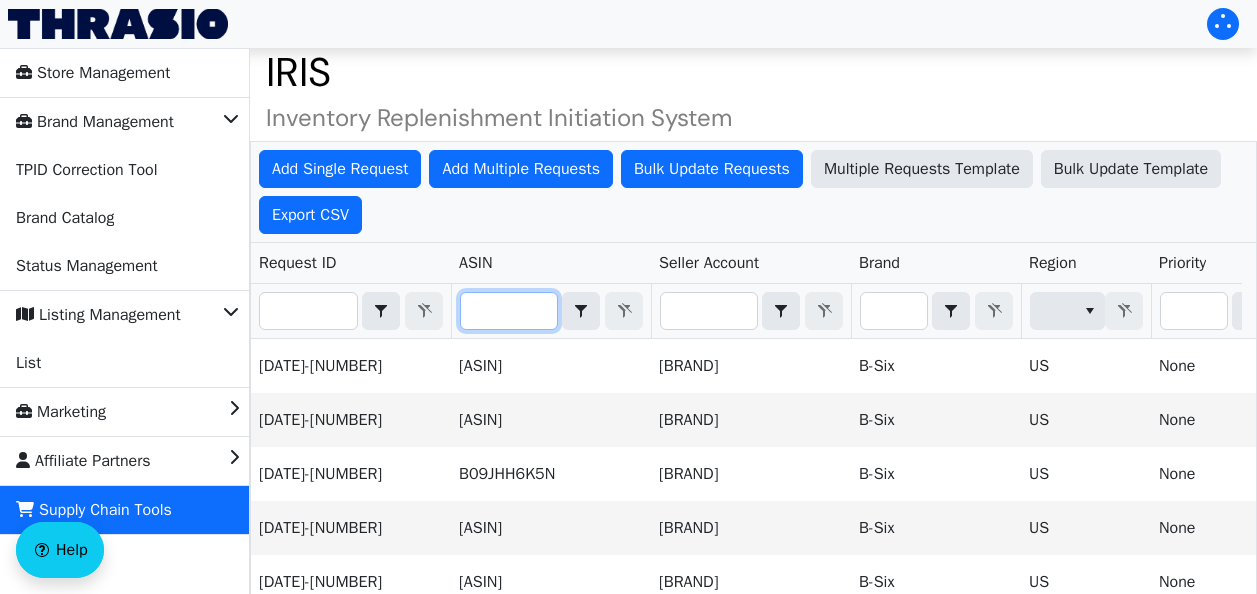 paste on "[ASIN]" 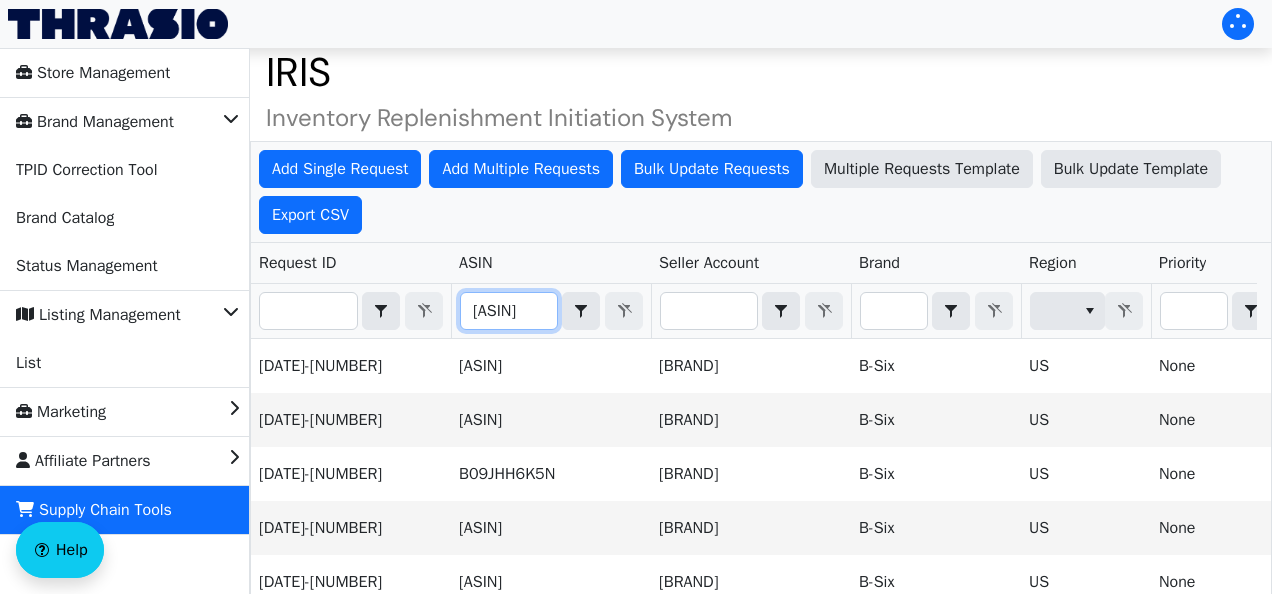 scroll, scrollTop: 0, scrollLeft: 15, axis: horizontal 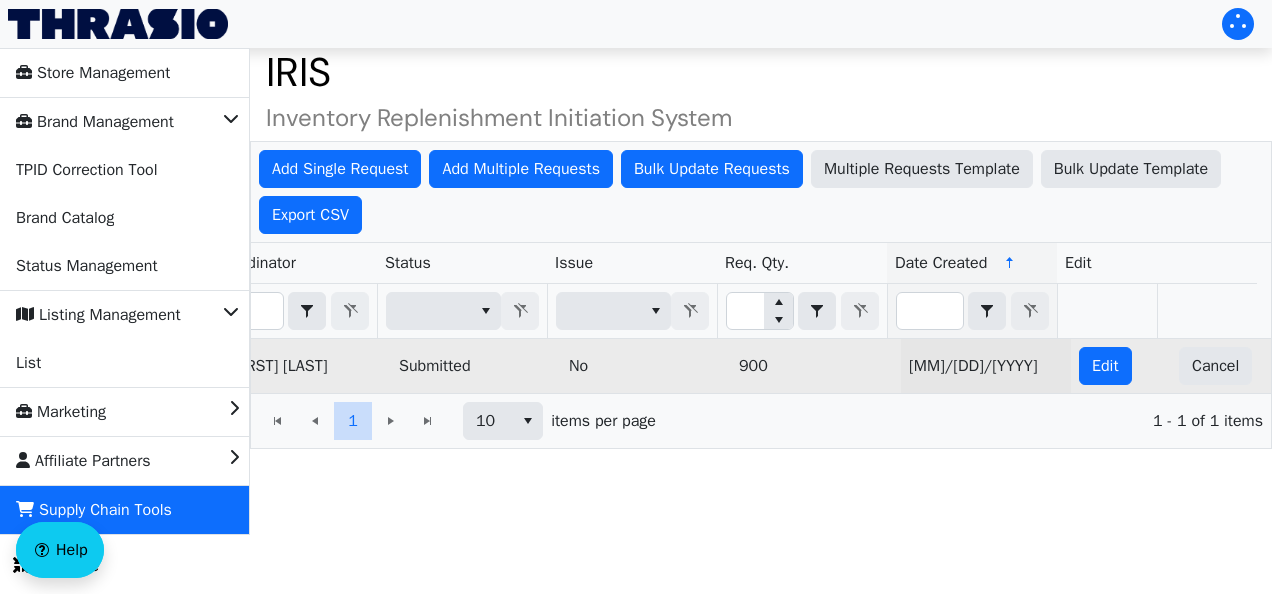 click on "900" at bounding box center [816, 366] 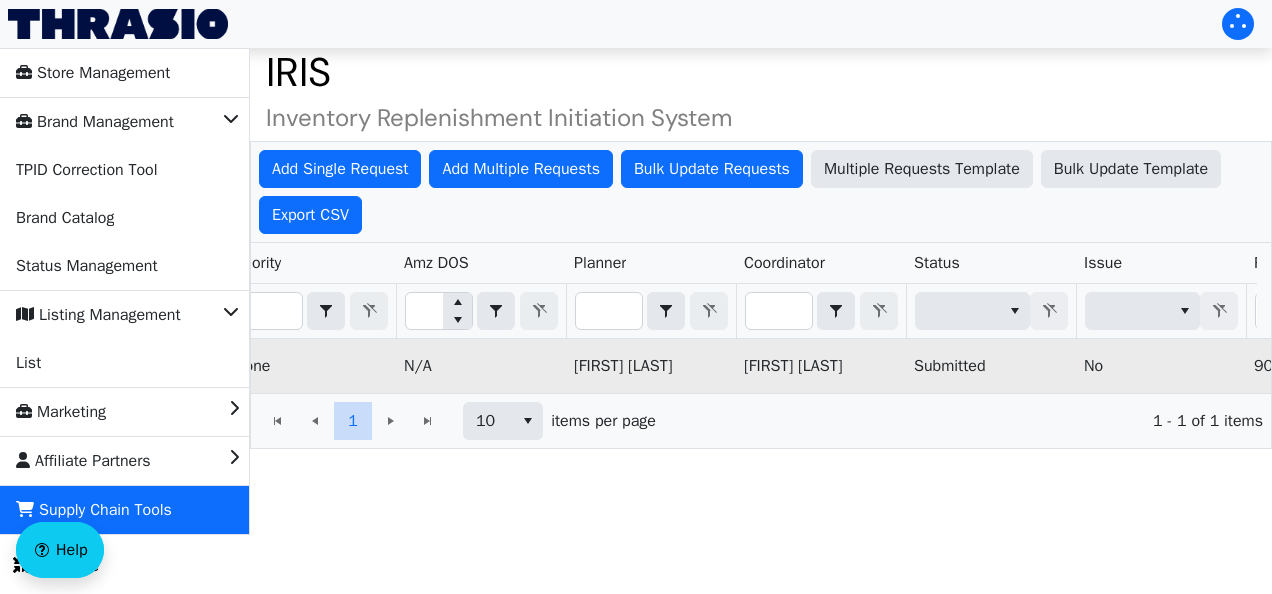 scroll, scrollTop: 0, scrollLeft: 642, axis: horizontal 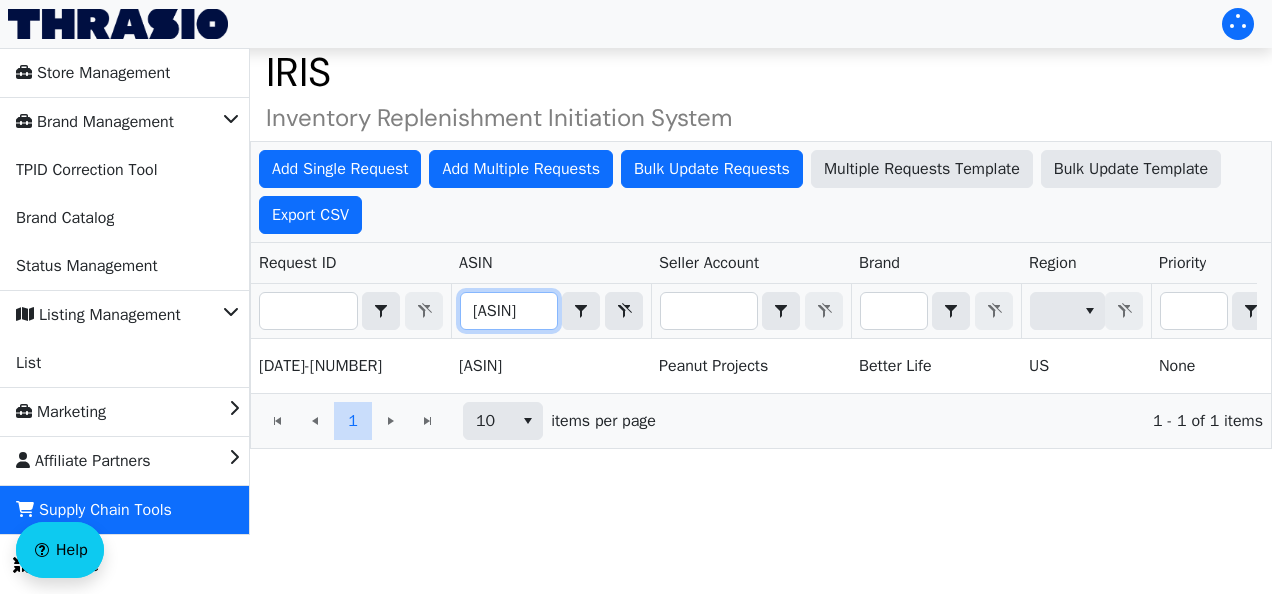 click on "[ASIN]" at bounding box center [509, 311] 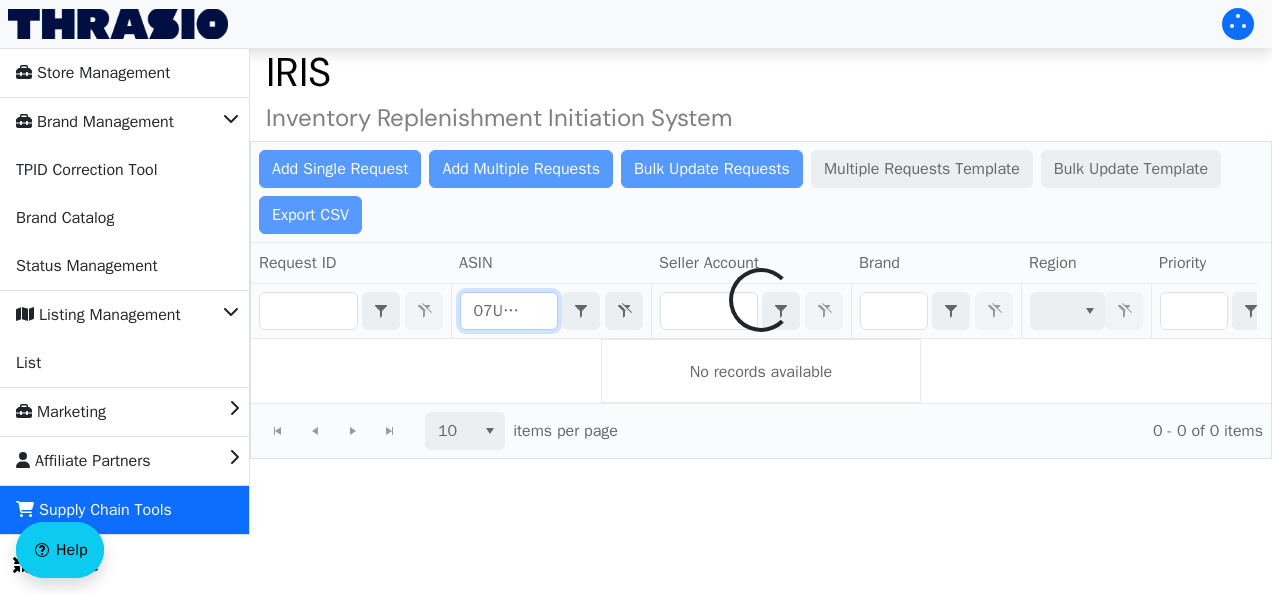type on "B007UUFE4U" 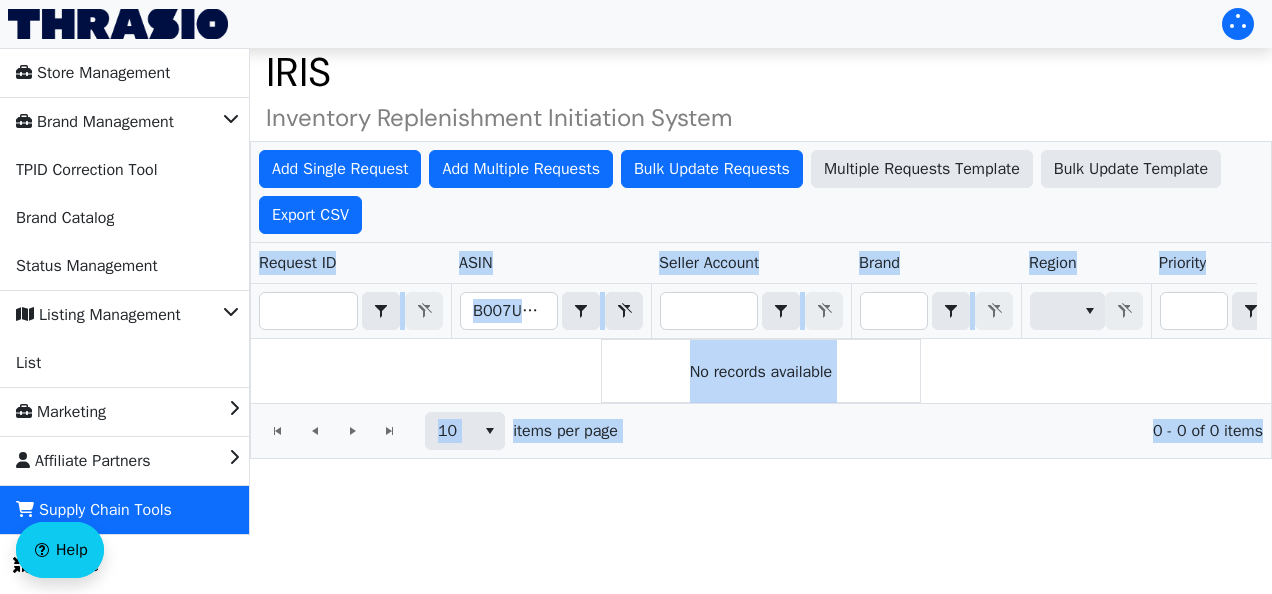 drag, startPoint x: 498, startPoint y: 323, endPoint x: 506, endPoint y: 218, distance: 105.30432 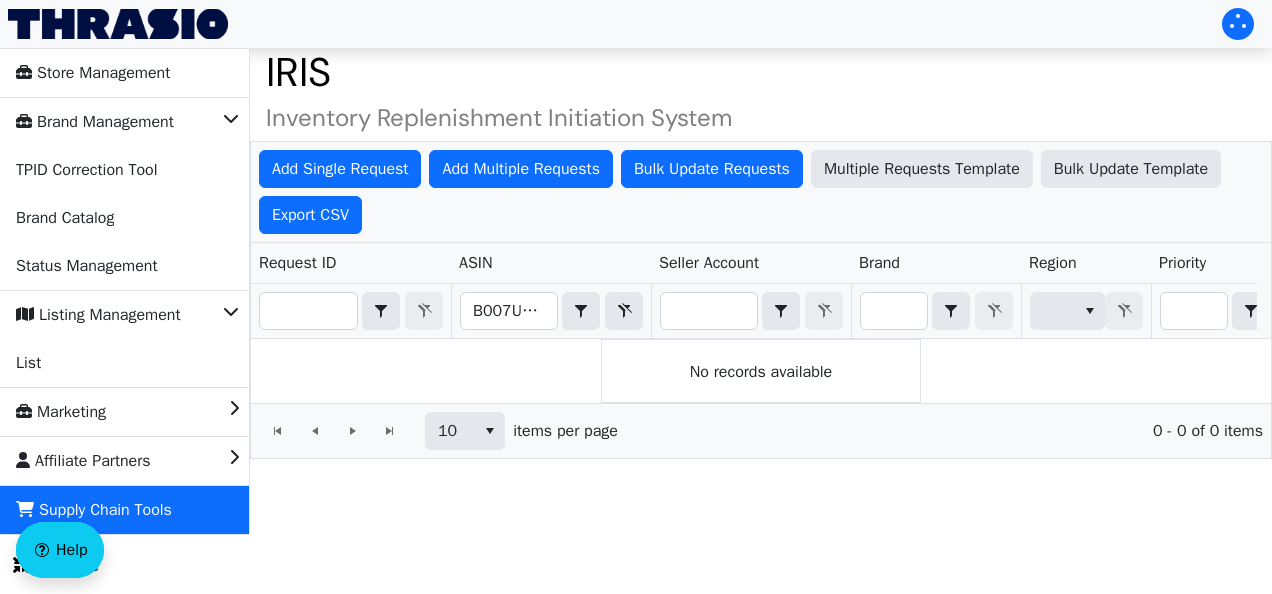 click on "Add Single Request Add Multiple Requests Bulk Update Requests Multiple Requests Template Bulk Update Template Export CSV" at bounding box center [761, 192] 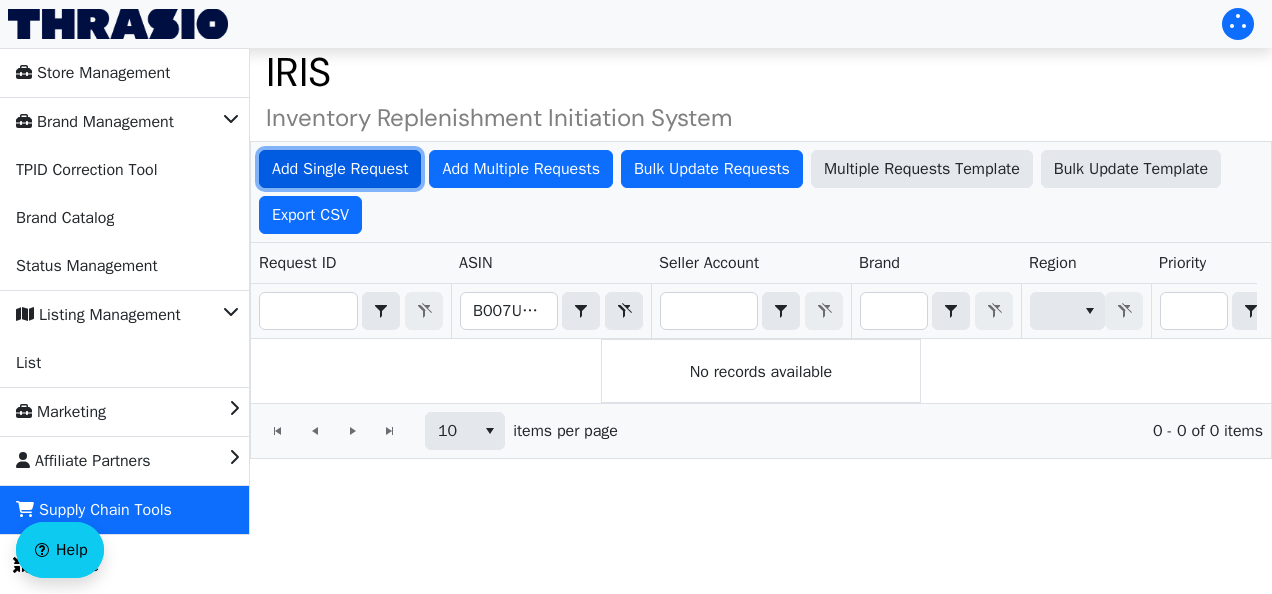 click on "Add Single Request" at bounding box center [340, 169] 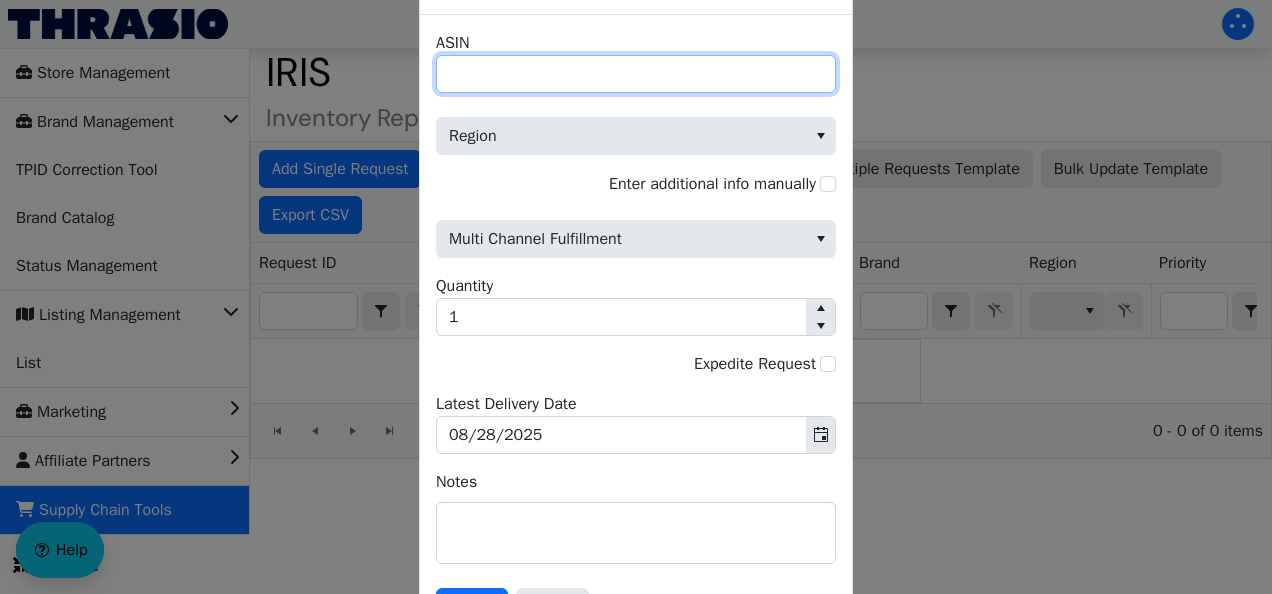 click on "ASIN" at bounding box center [636, 74] 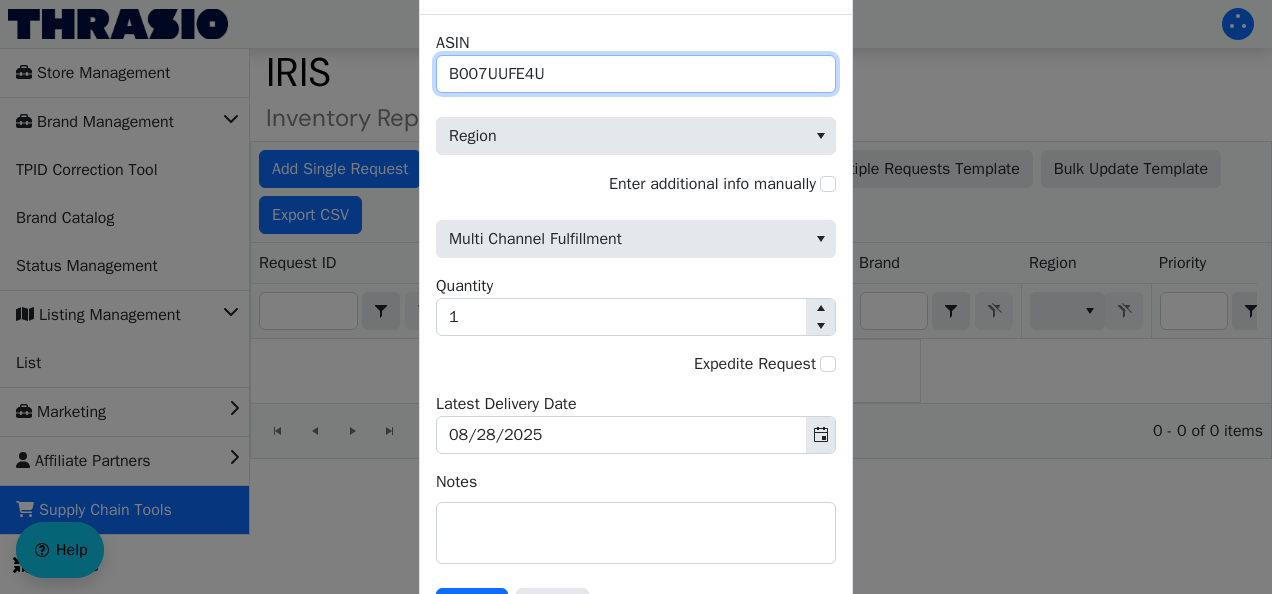 type on "B007UUFE4U" 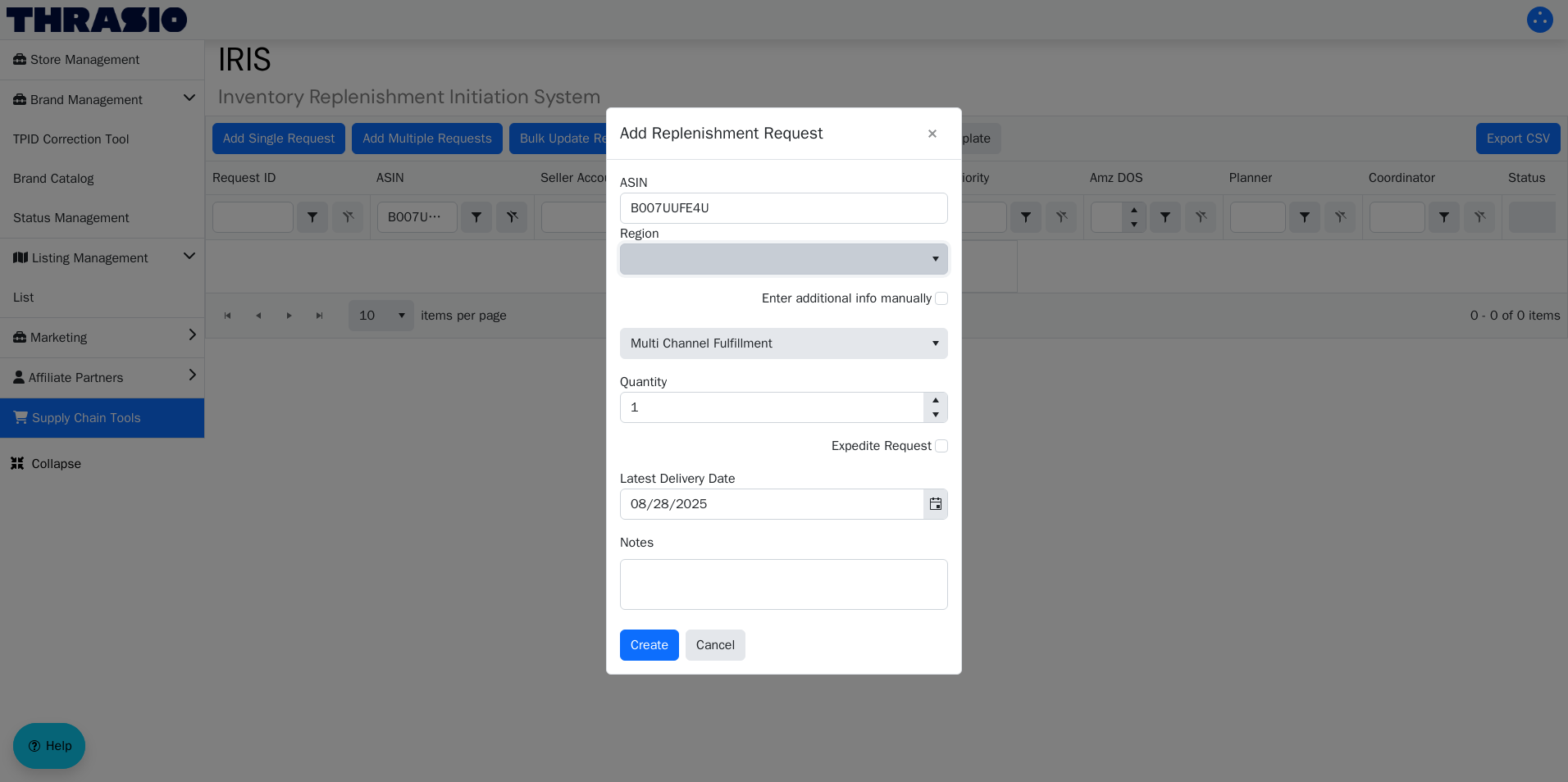 click at bounding box center (772, 259) 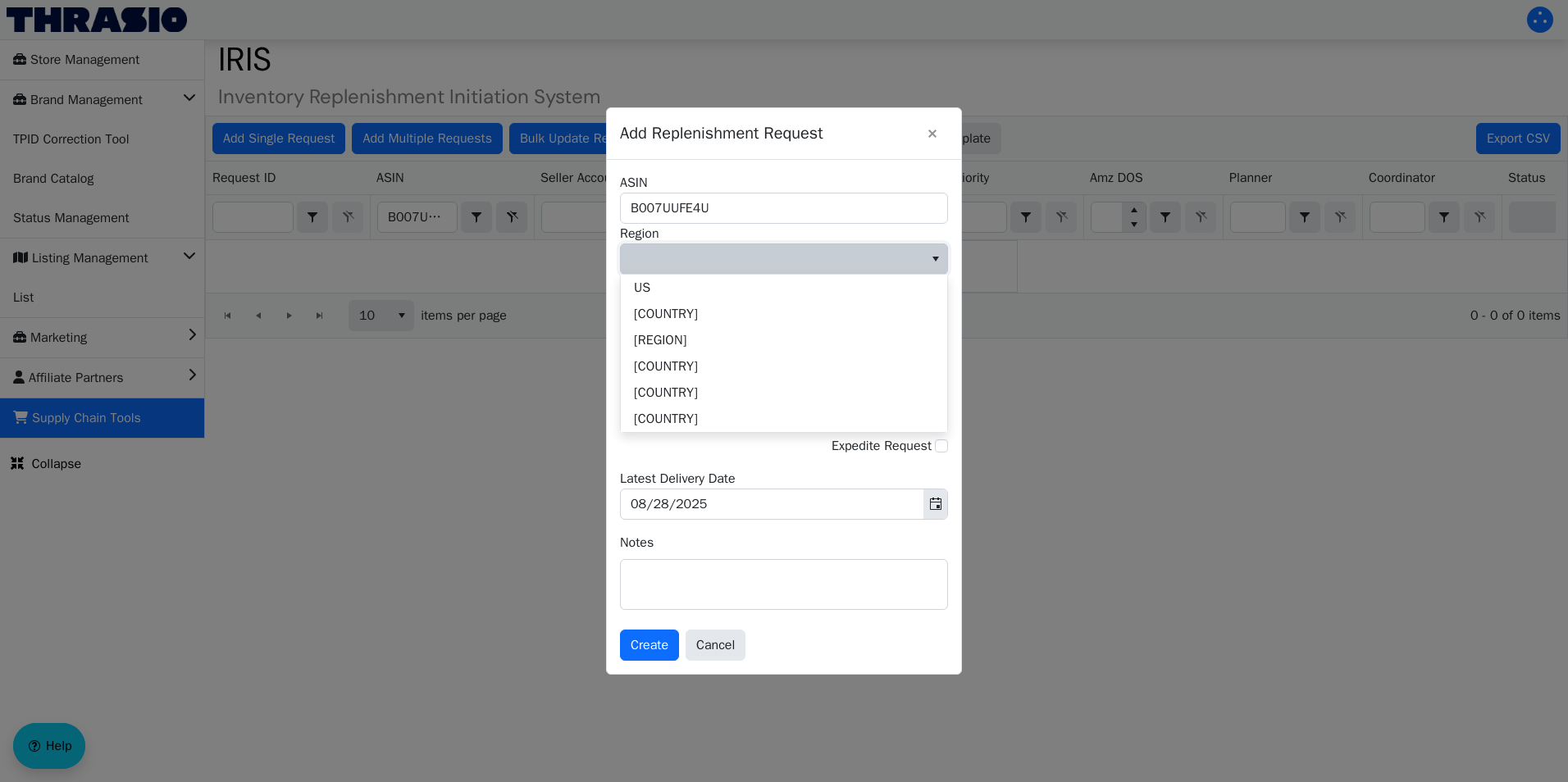 drag, startPoint x: 682, startPoint y: 411, endPoint x: 646, endPoint y: 294, distance: 122.41323 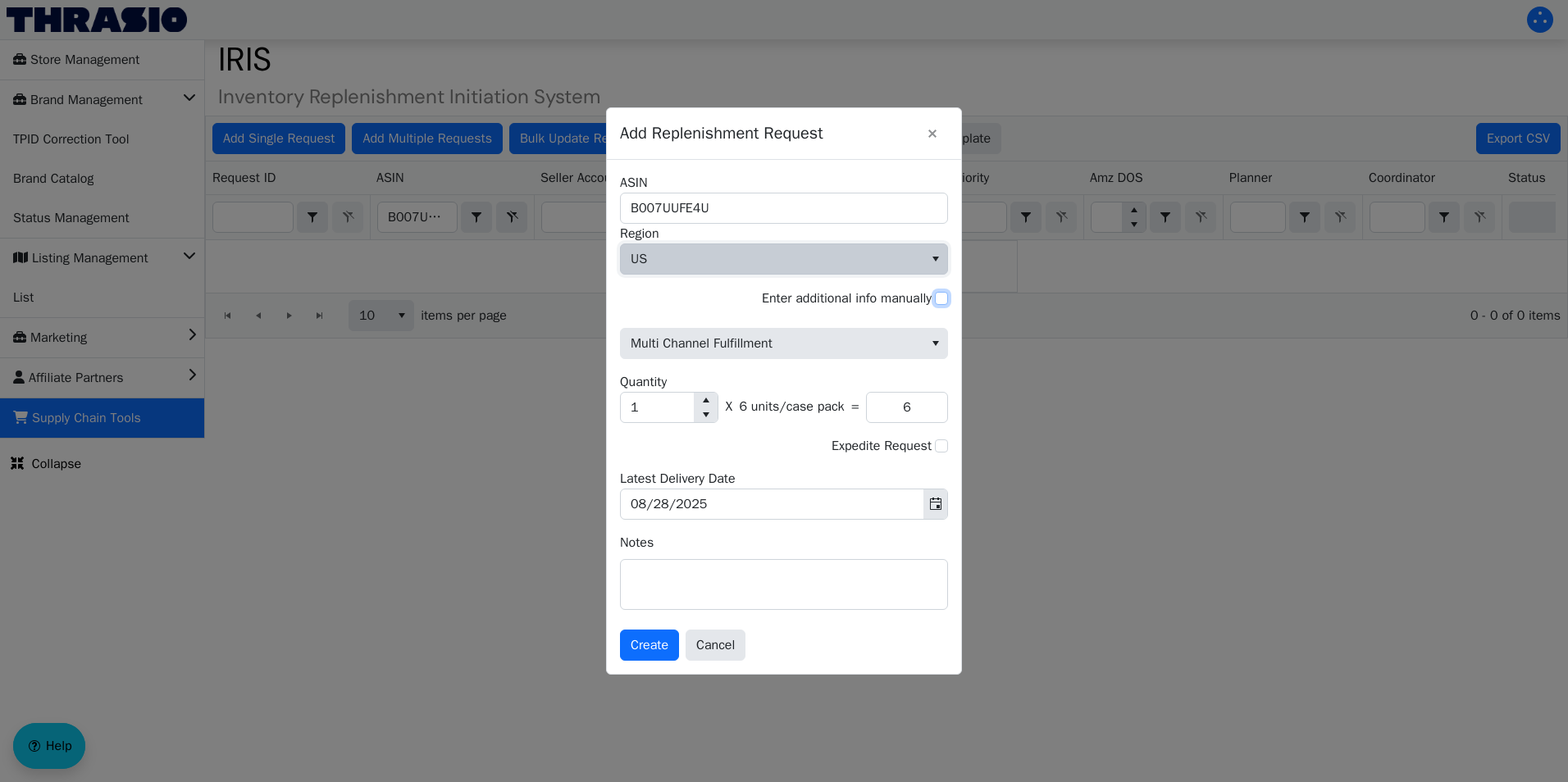 click on "Enter additional info manually" at bounding box center (941, 298) 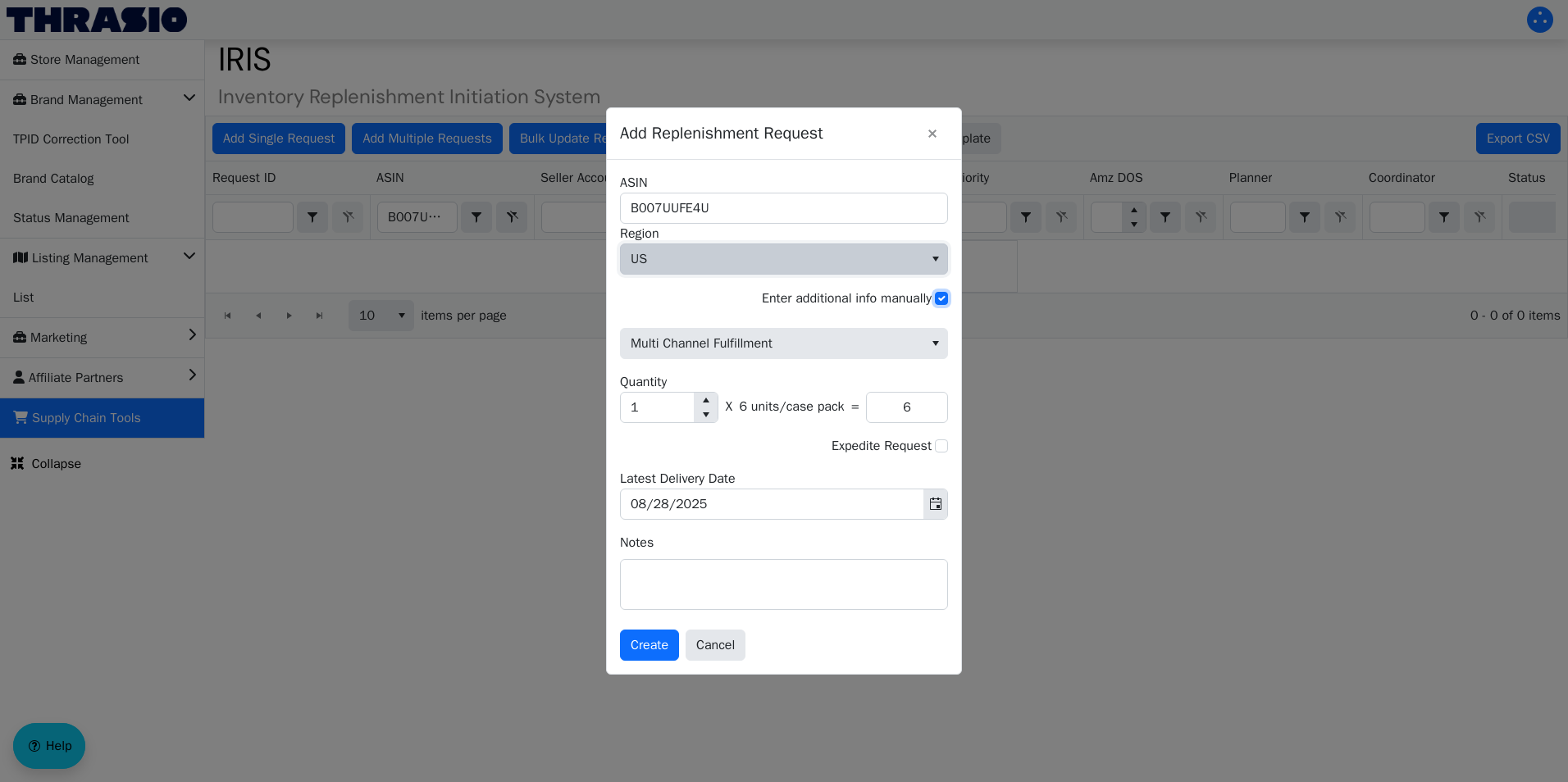 checkbox on "true" 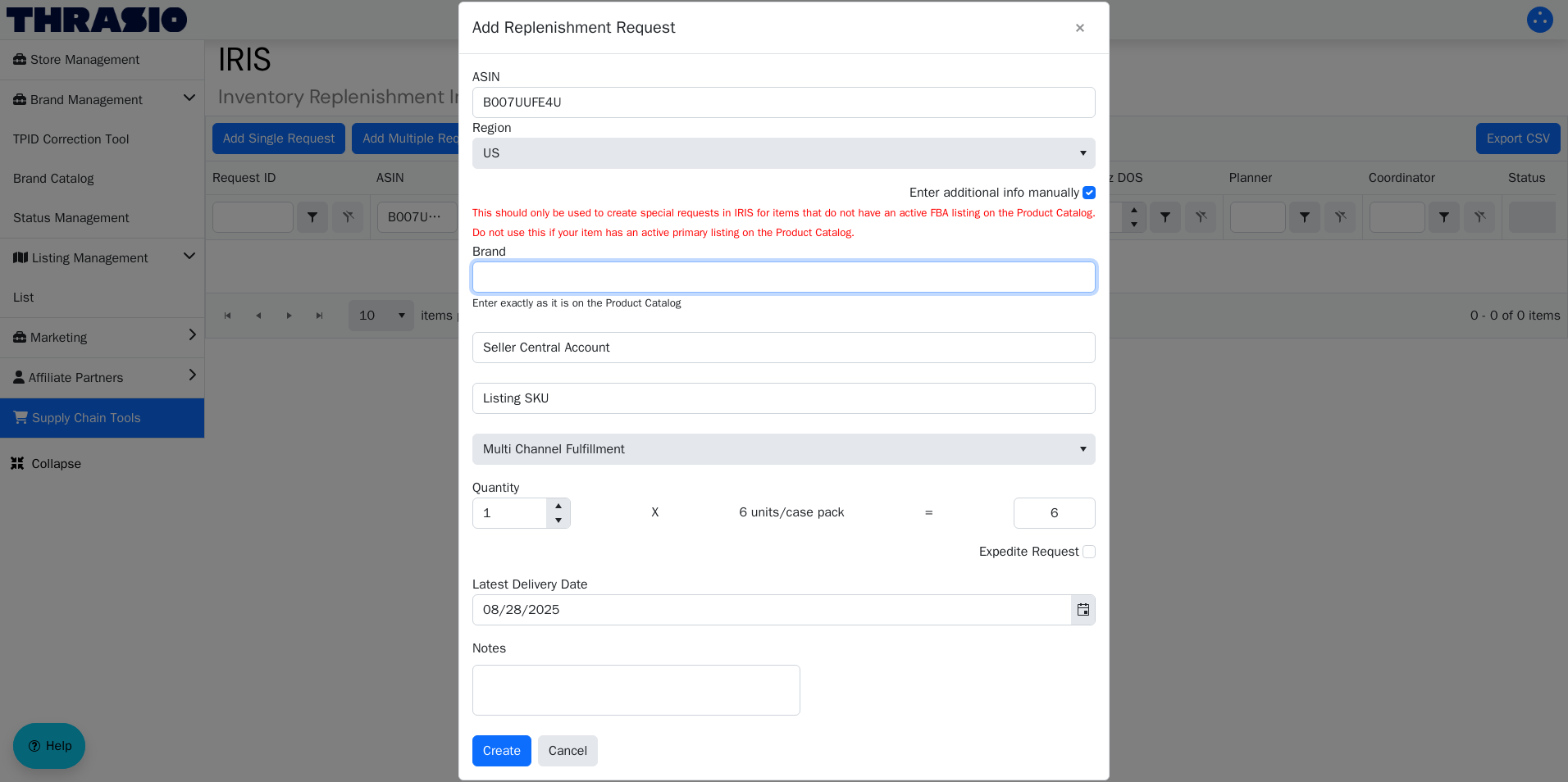 click on "Brand" at bounding box center [784, 277] 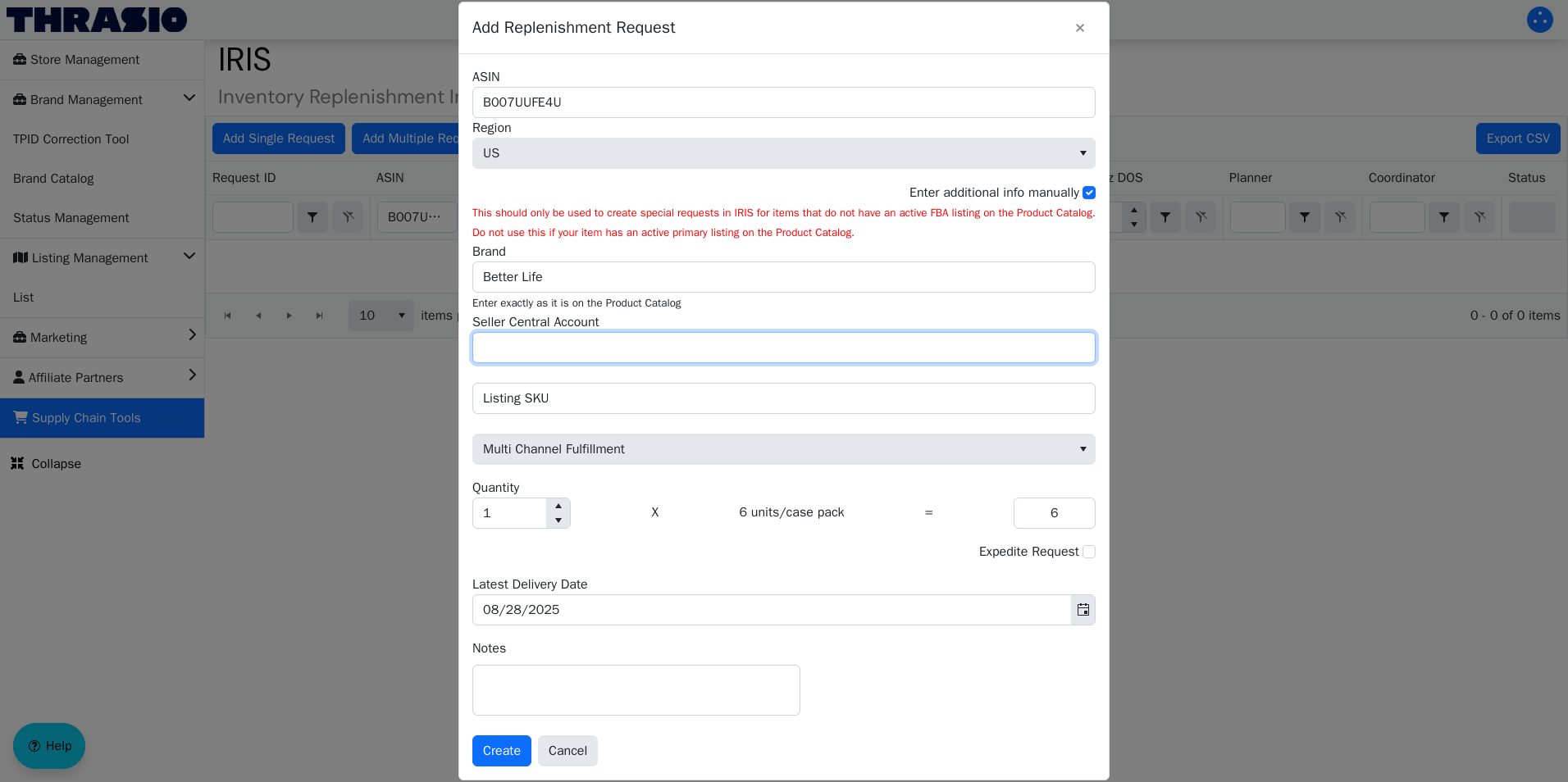 click on "Seller Central Account" at bounding box center [784, 348] 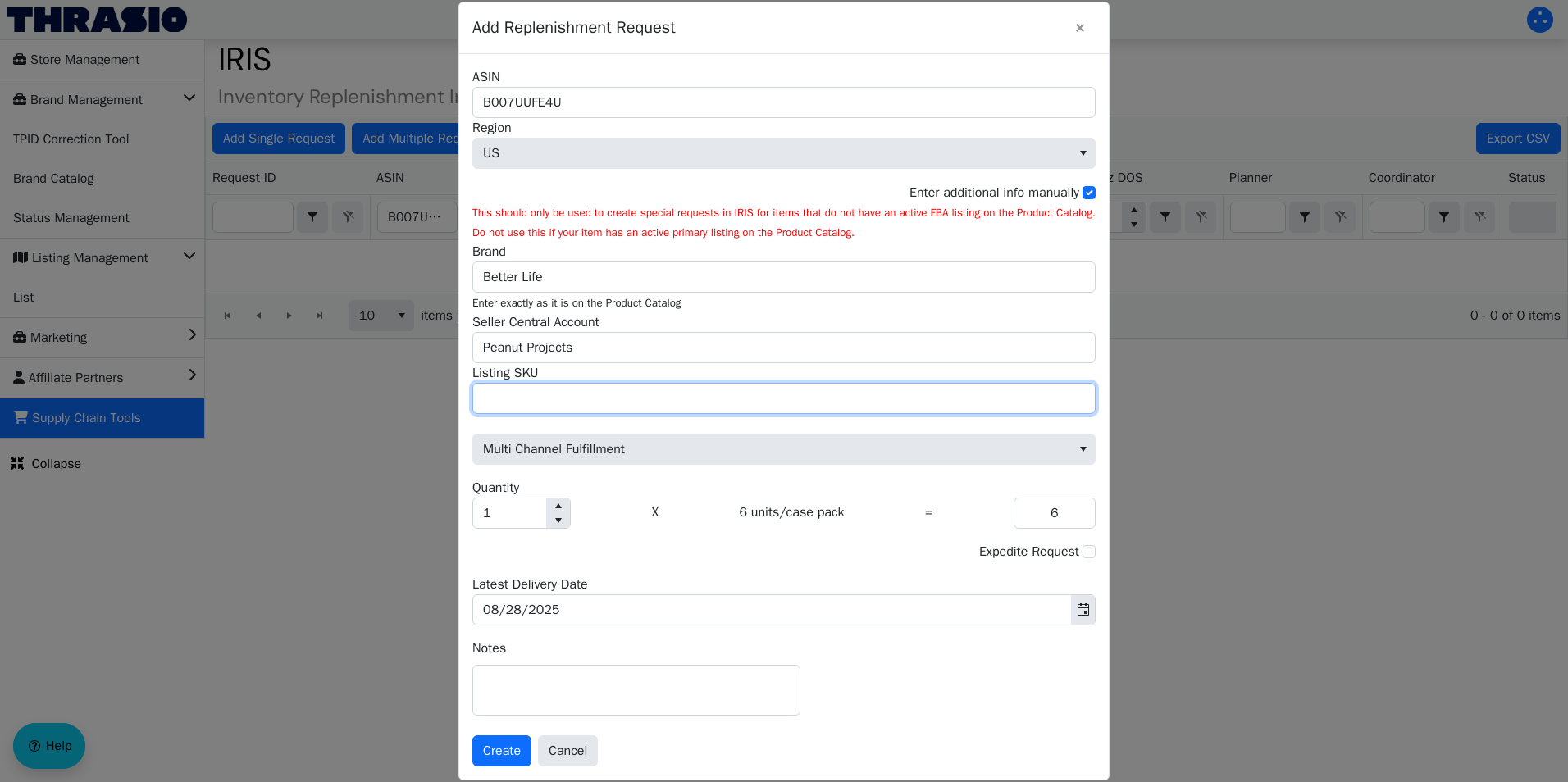 click on "Listing SKU" at bounding box center (784, 398) 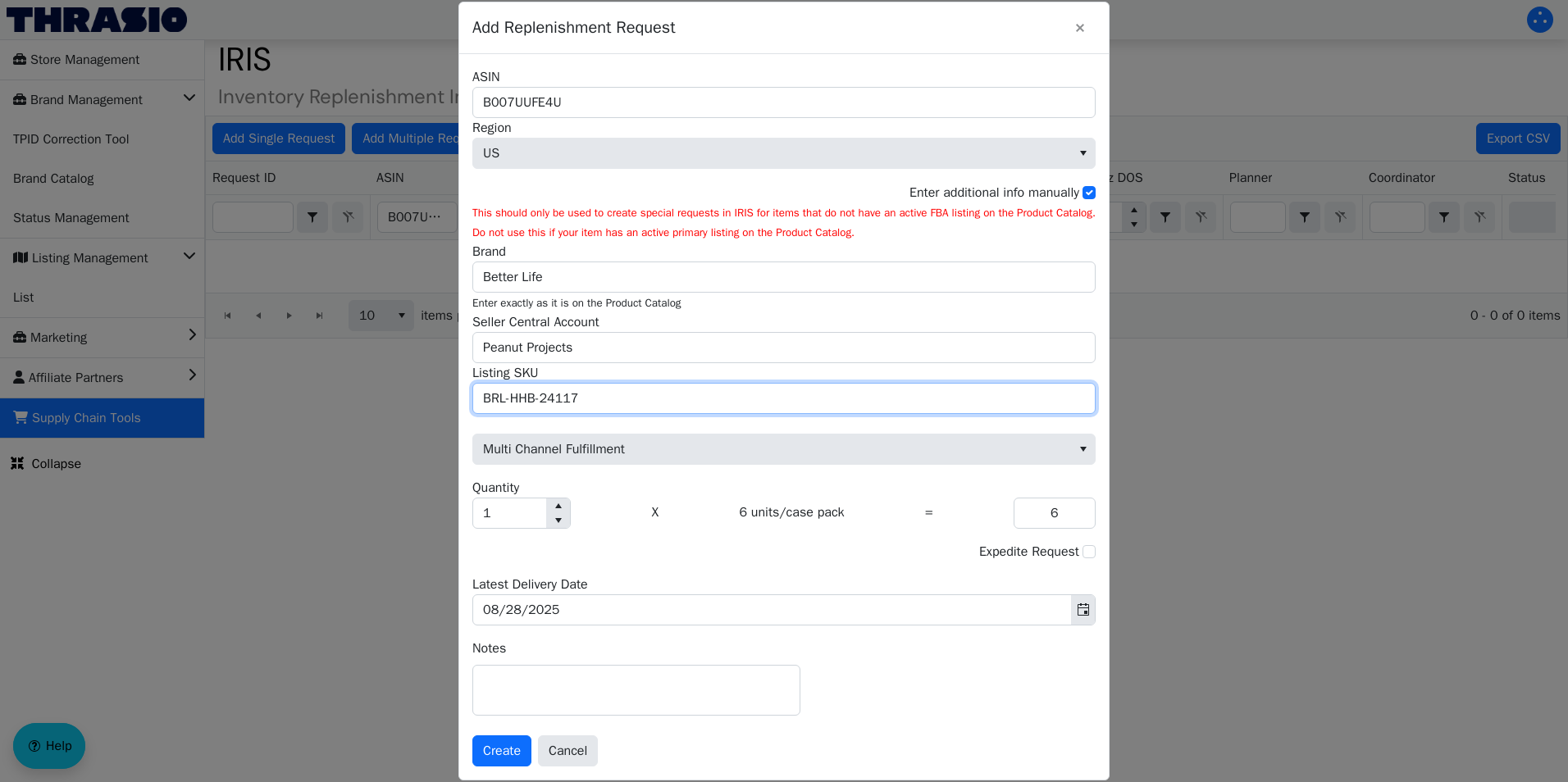 type on "BRL-HHB-24117" 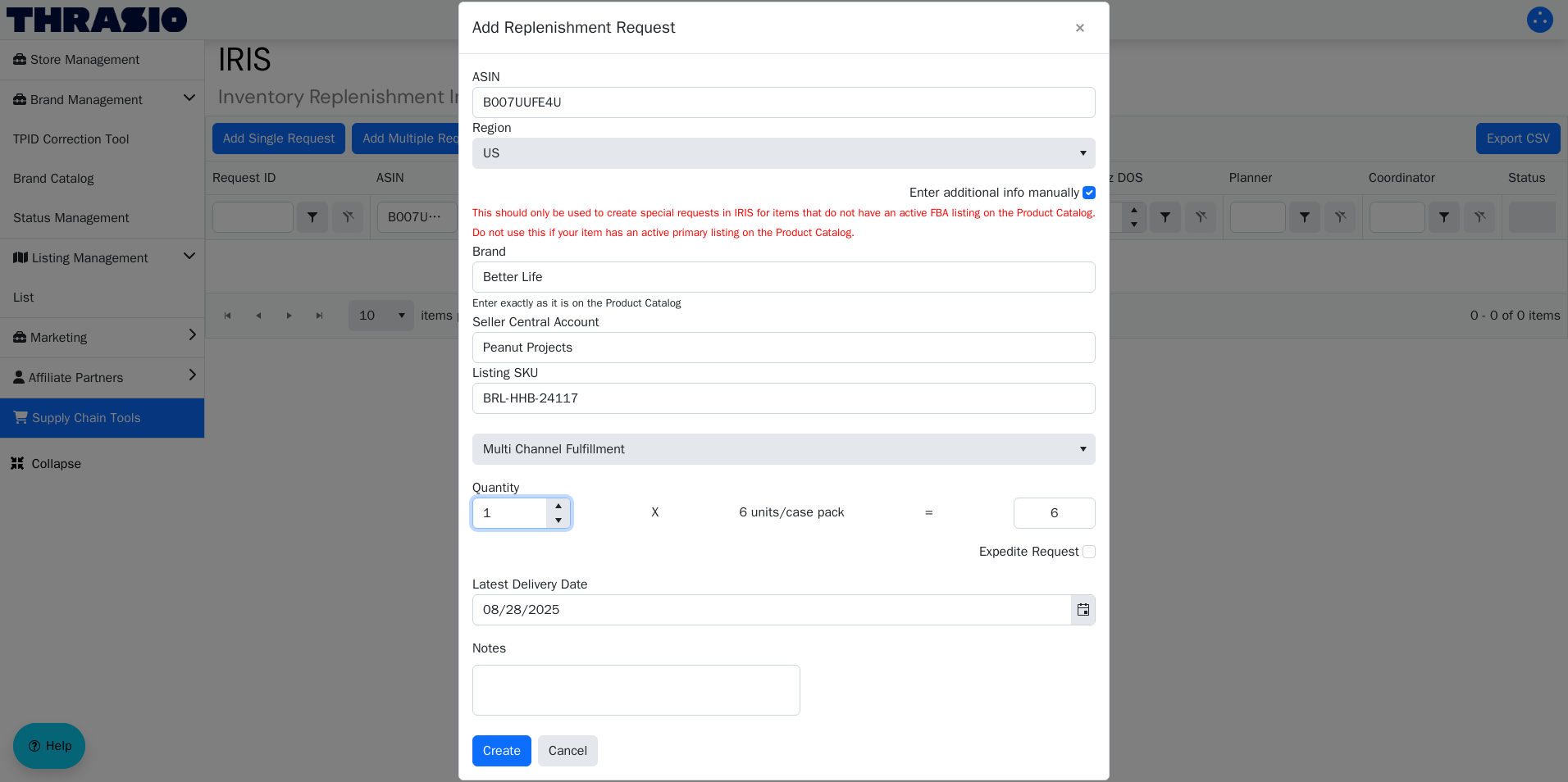 click on "1" at bounding box center (509, 513) 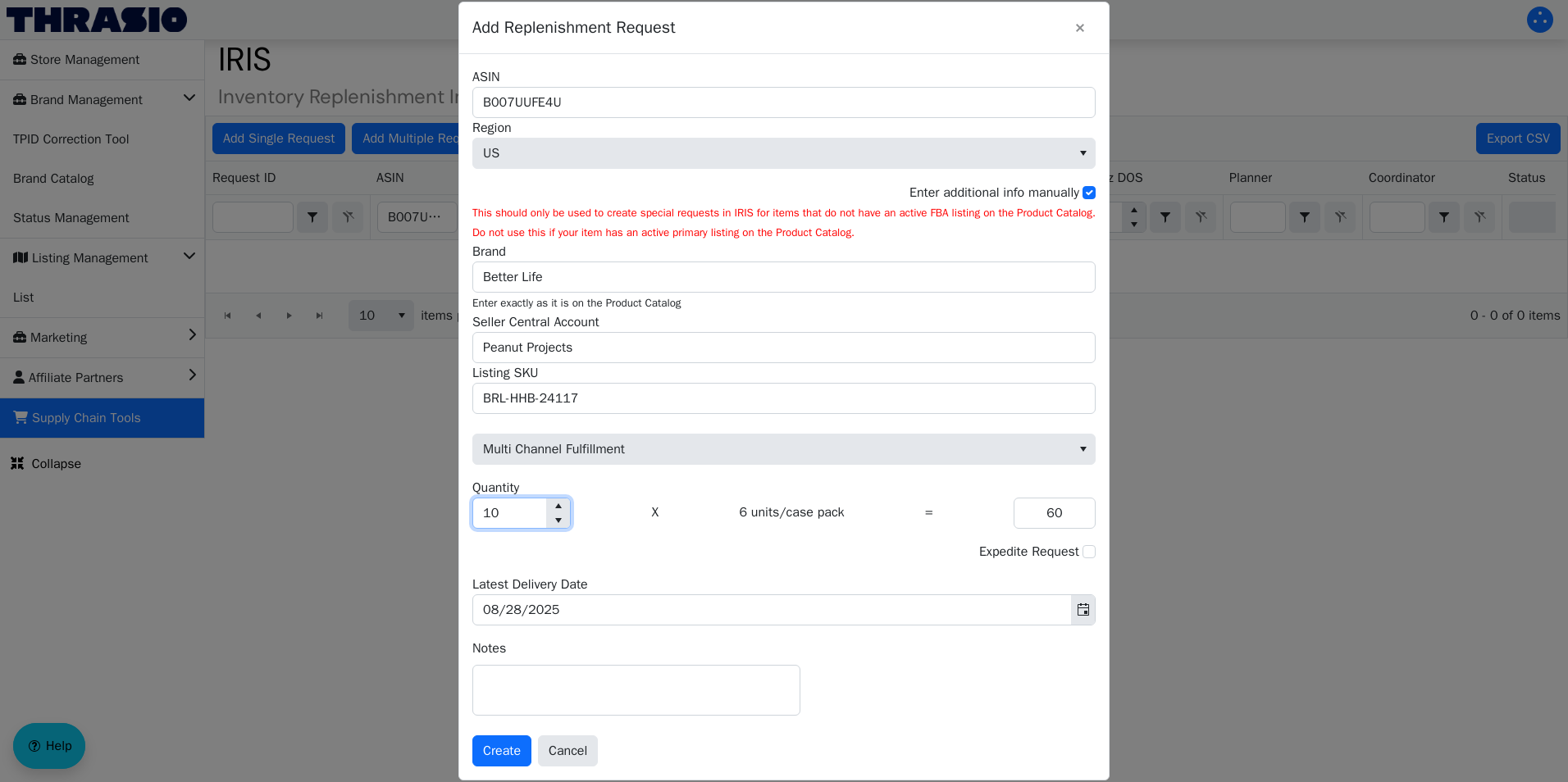 type on "100" 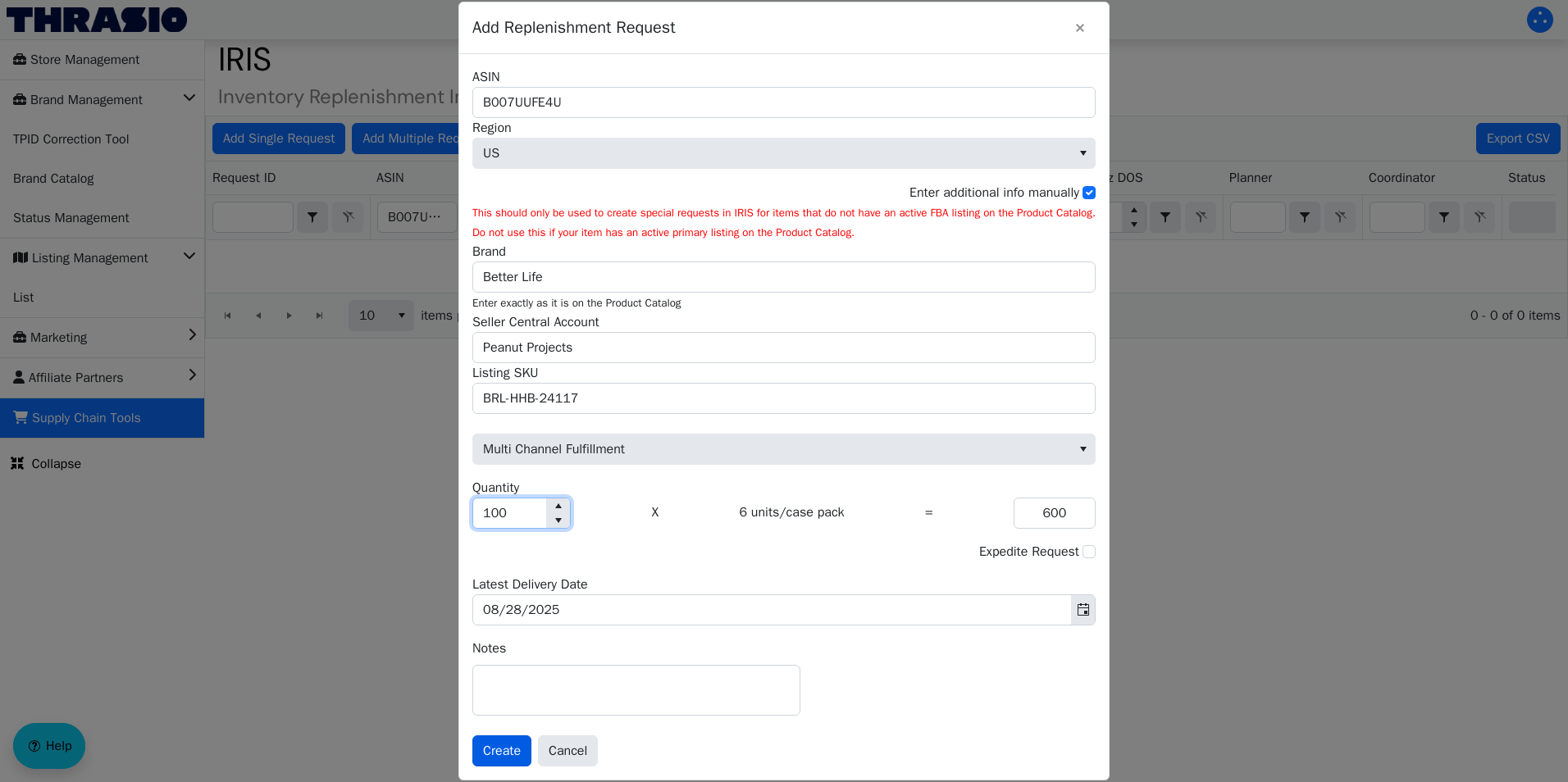 type on "100" 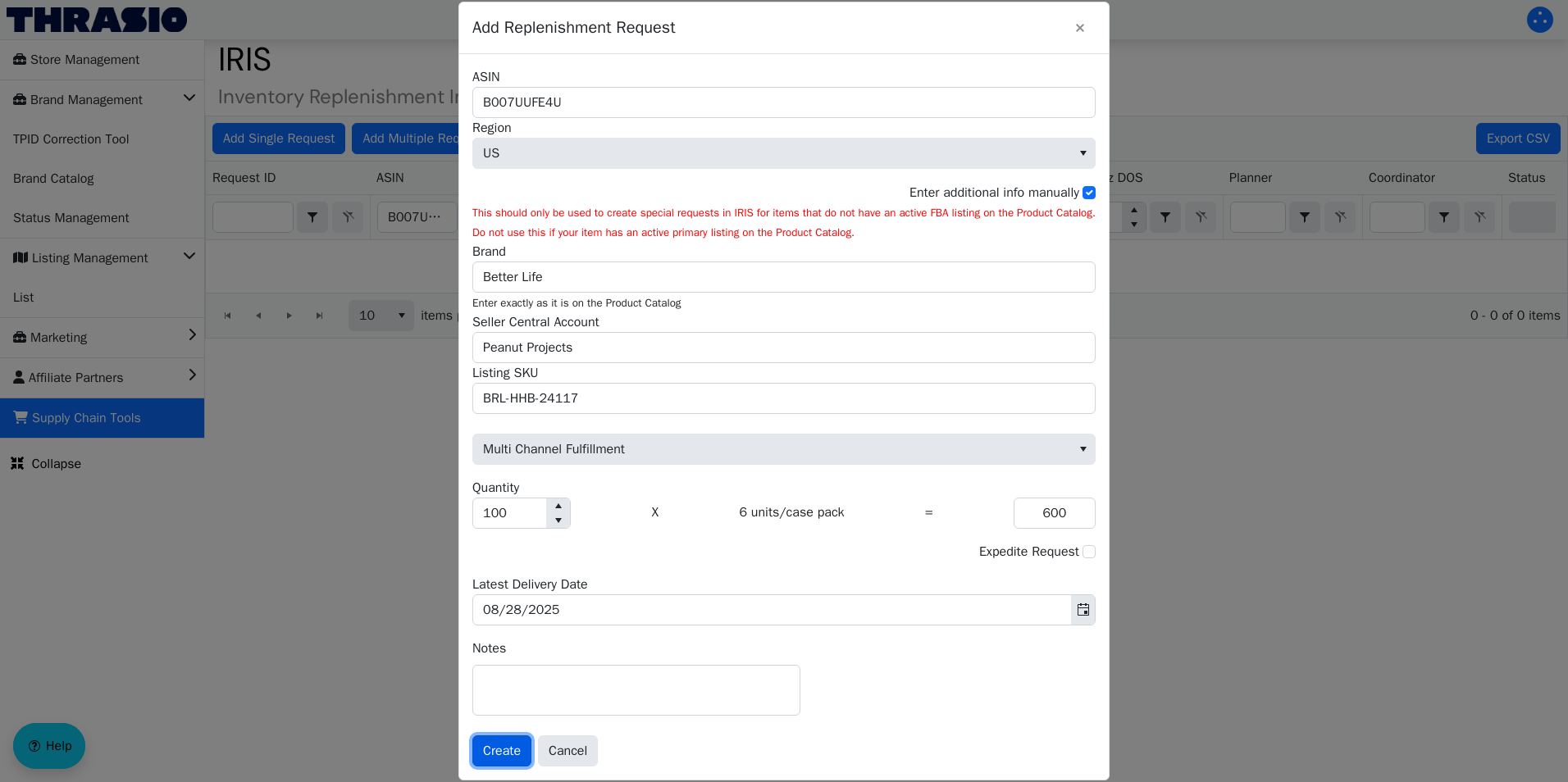 click on "Create" at bounding box center (502, 751) 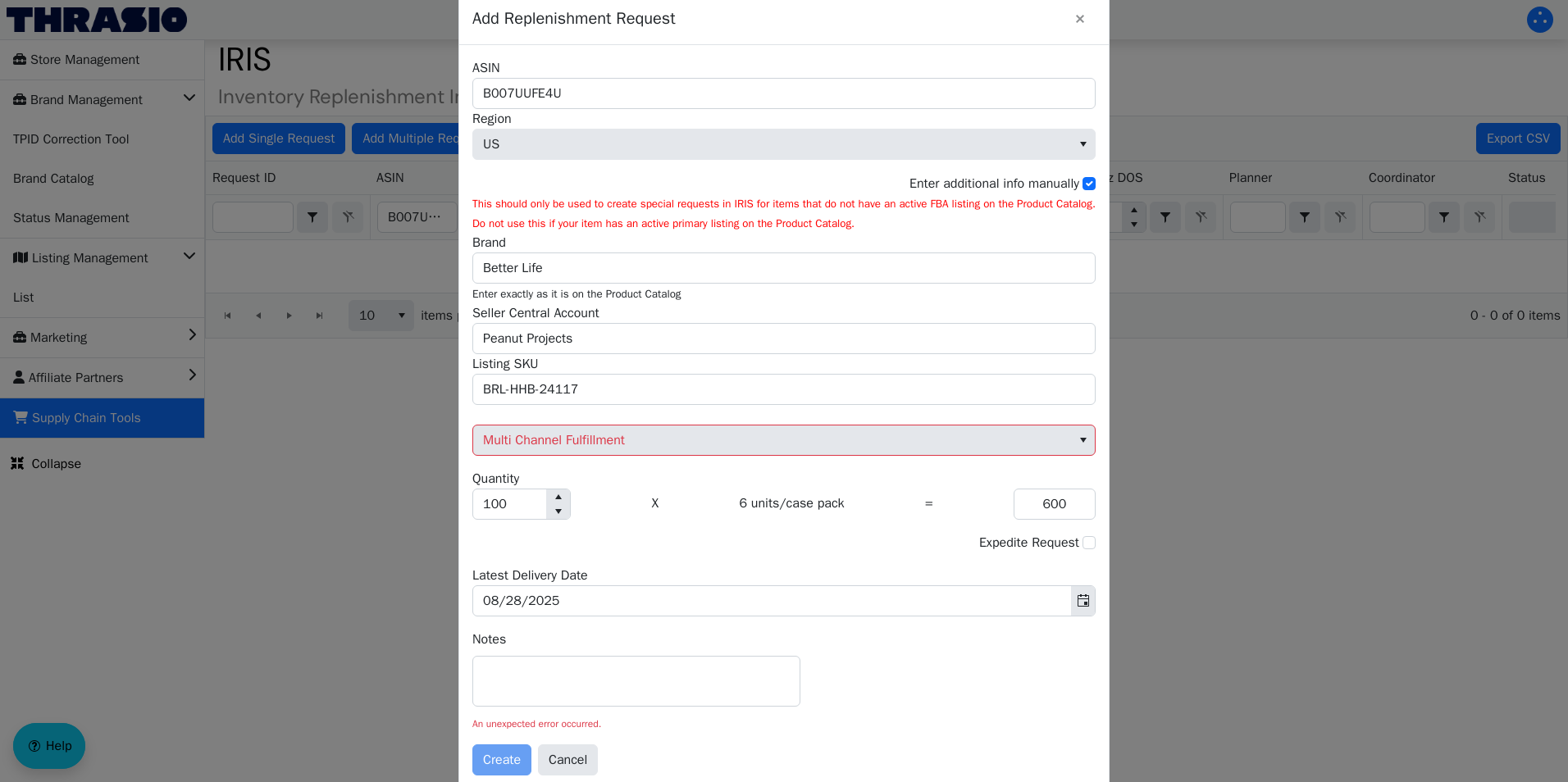 click on "Create Cancel" at bounding box center [784, 760] 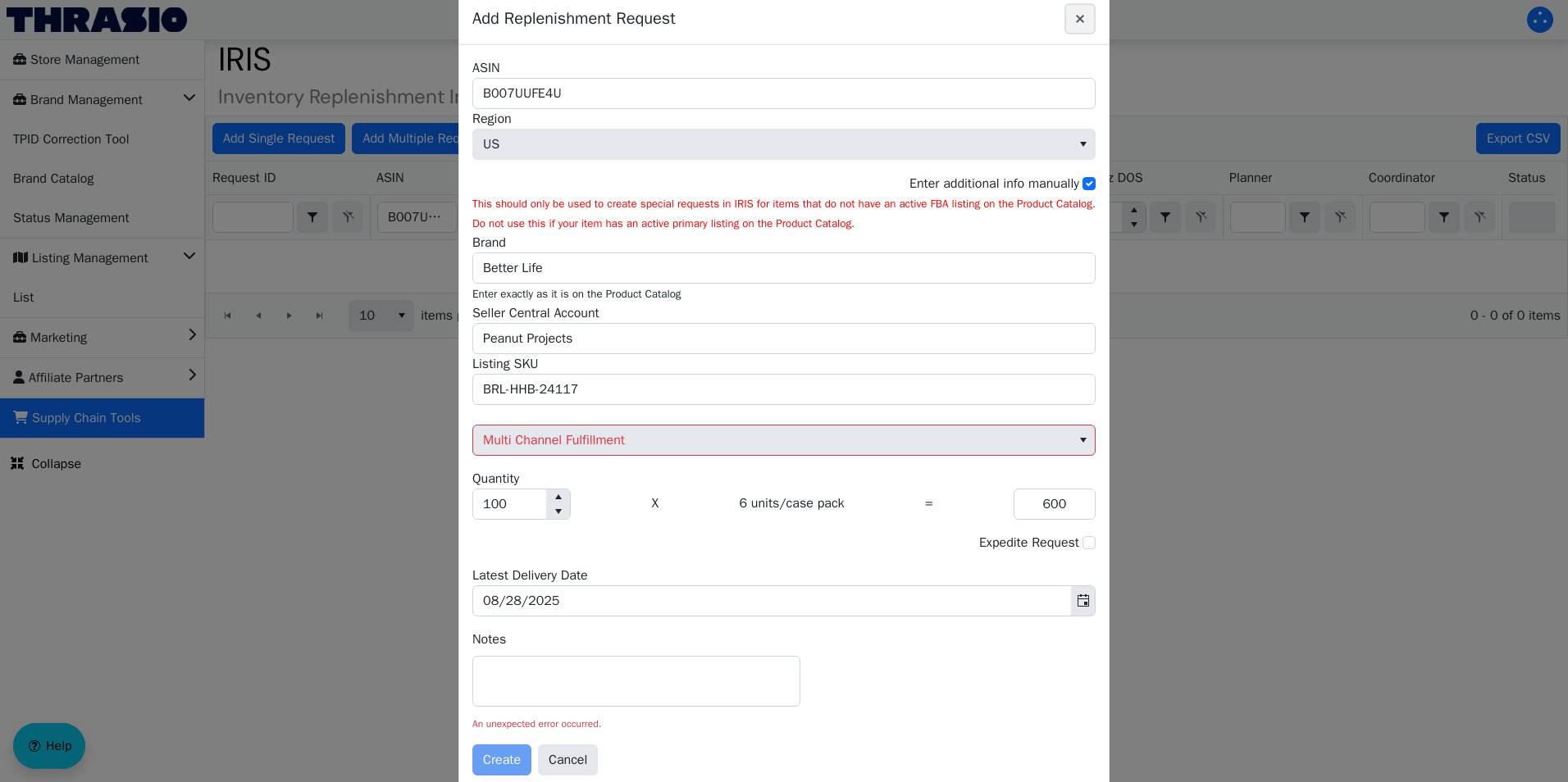 click 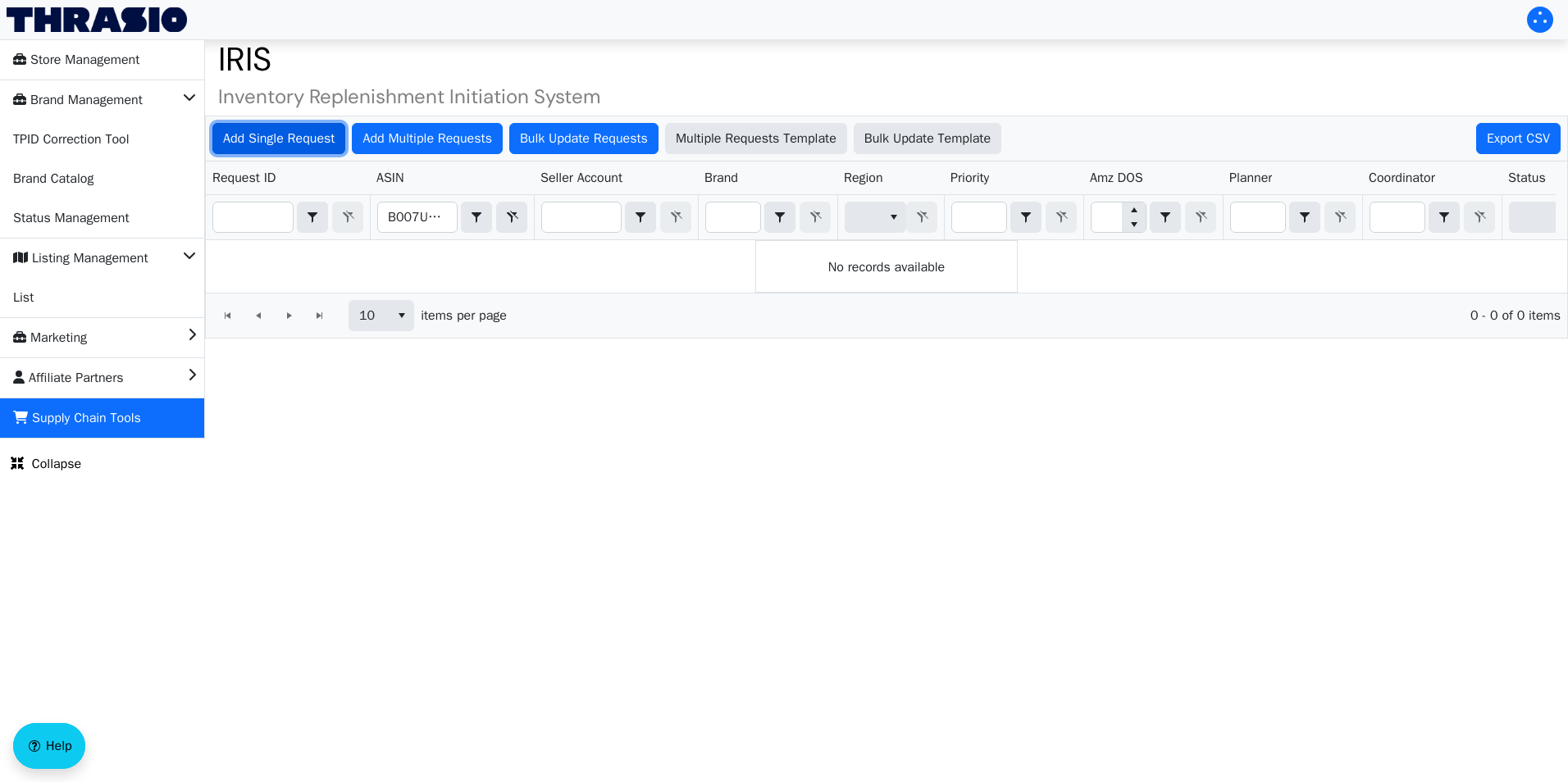 click on "Add Single Request" at bounding box center (279, 139) 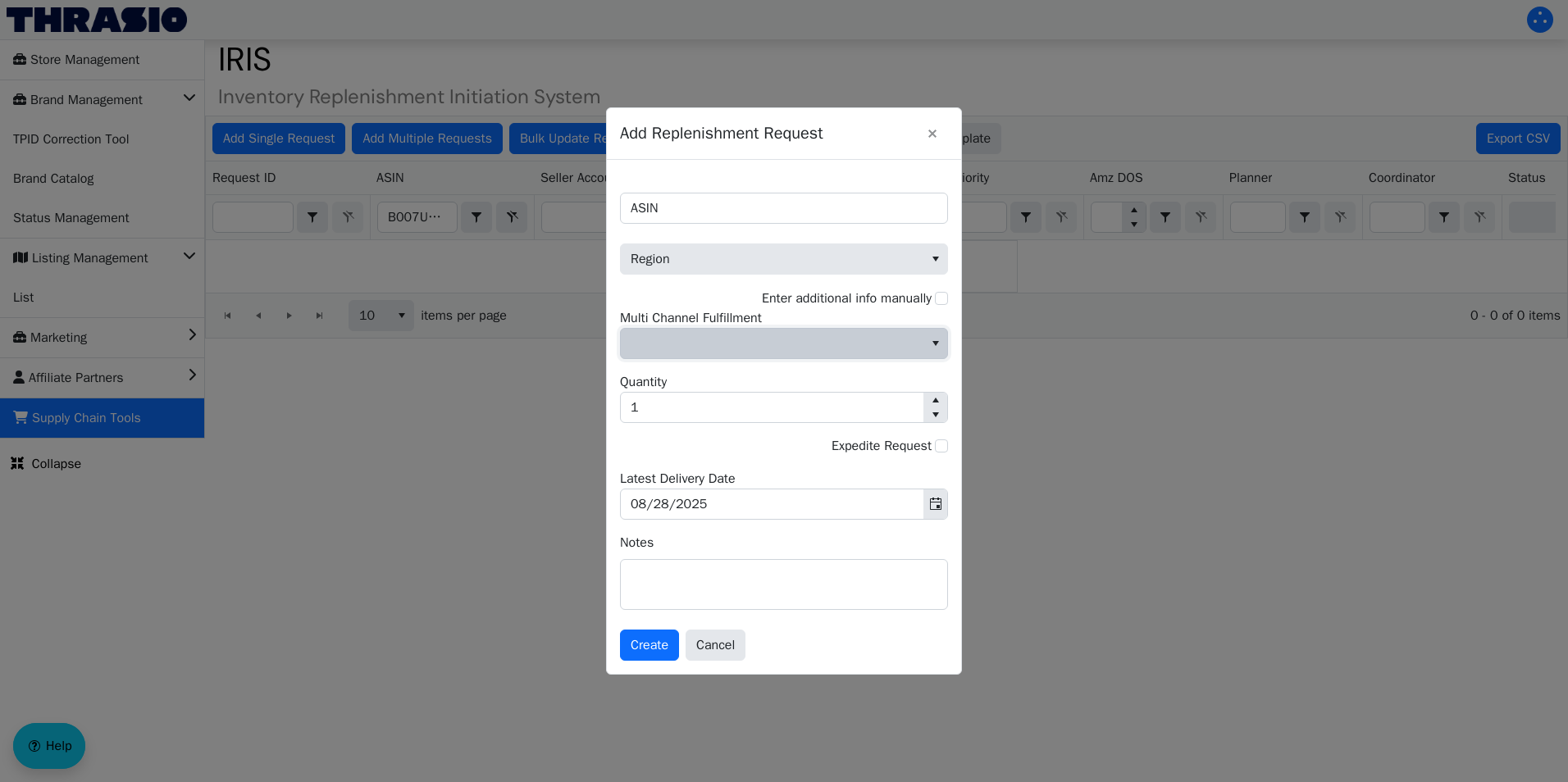 click at bounding box center (772, 343) 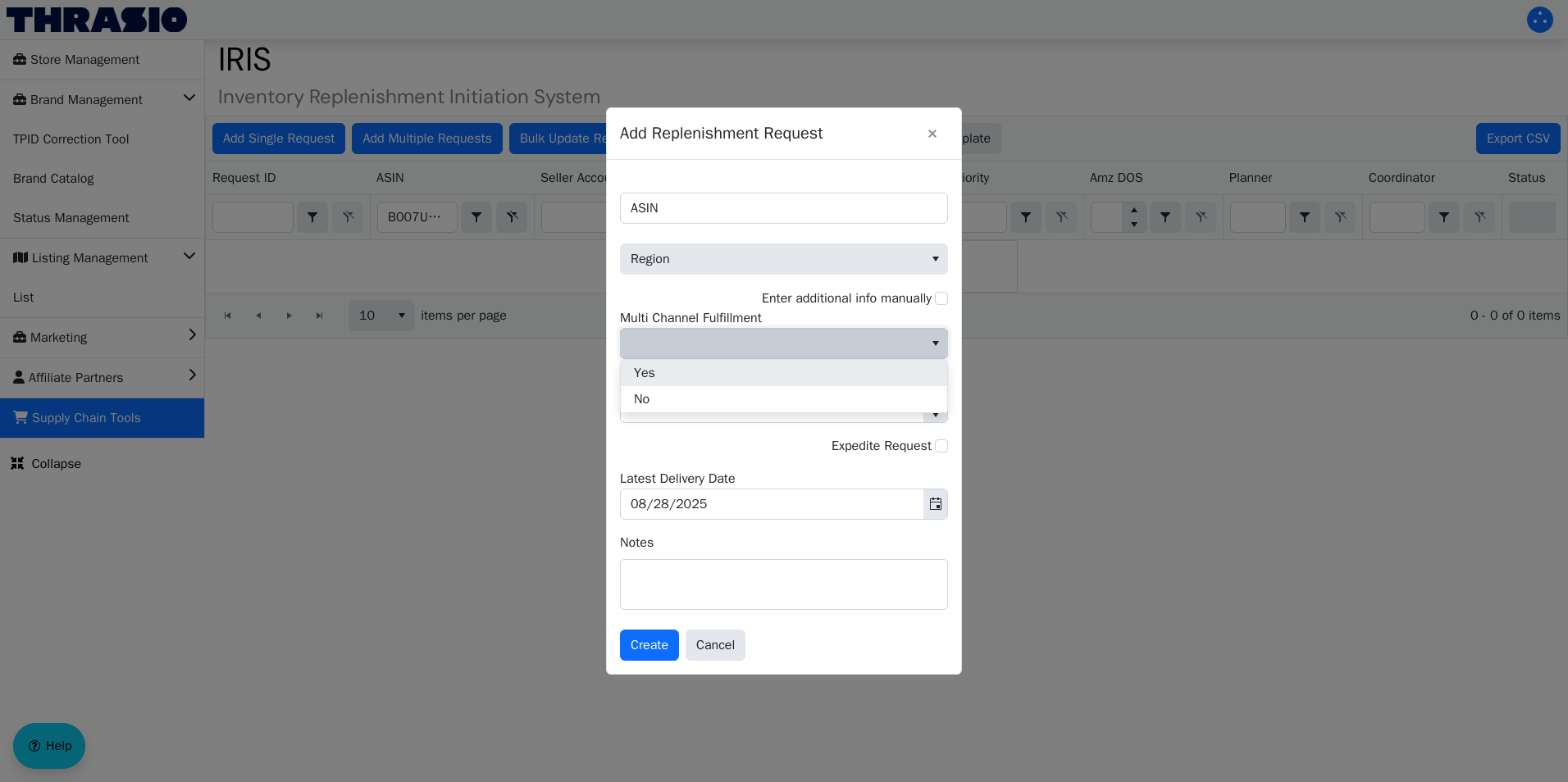 click on "Yes" at bounding box center (784, 373) 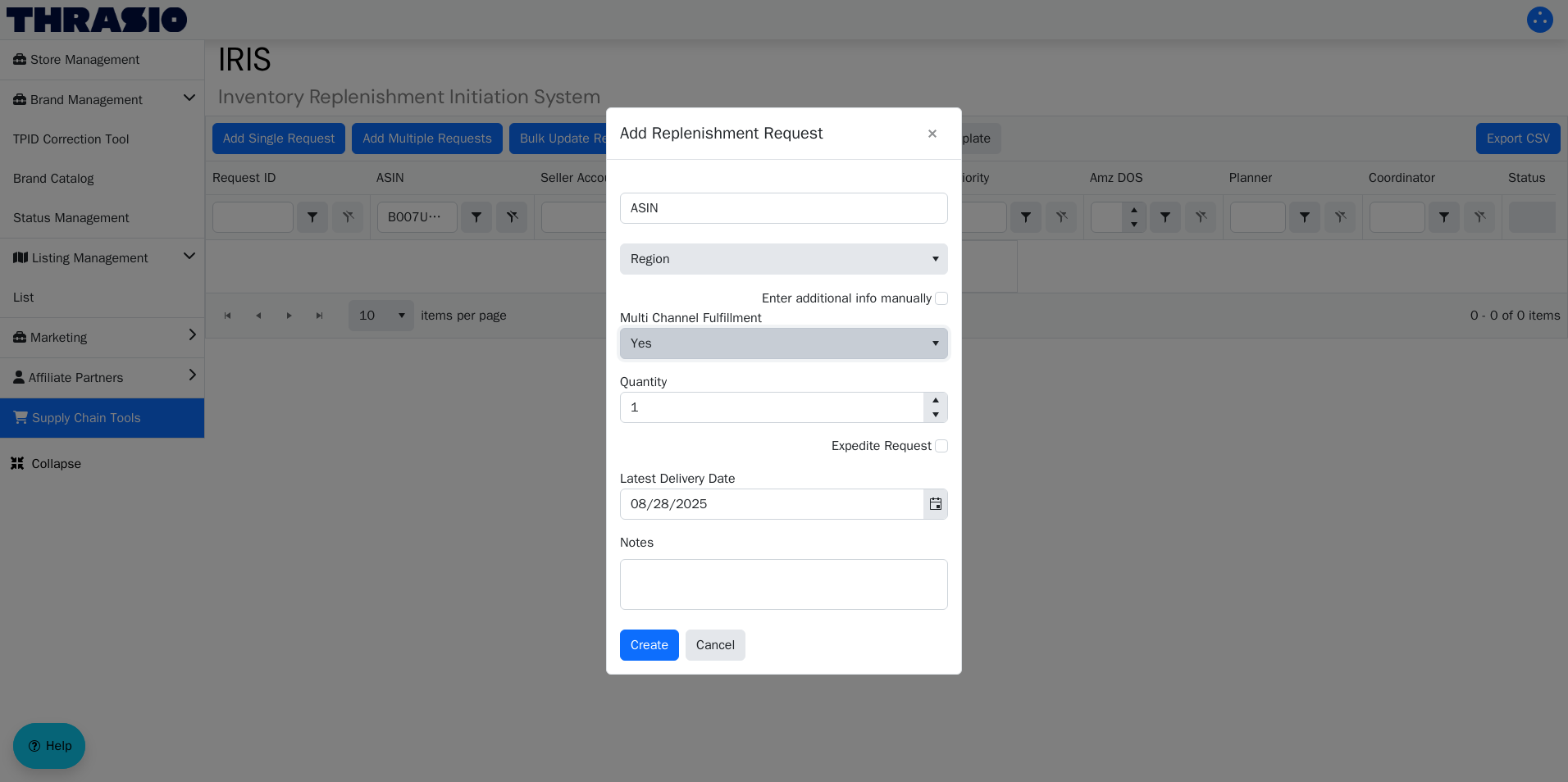 click on "Yes" at bounding box center (772, 343) 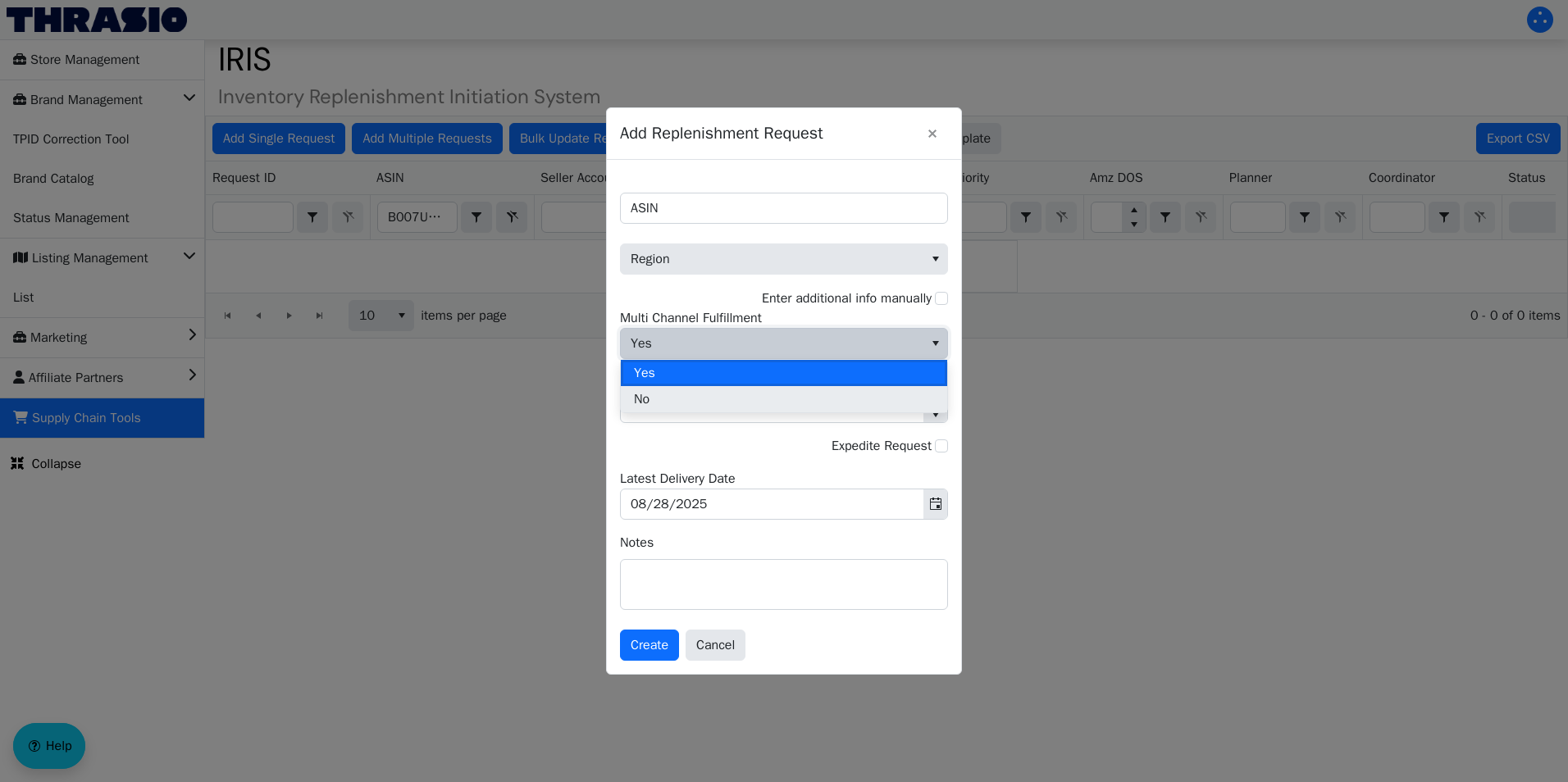 click on "No" at bounding box center (784, 399) 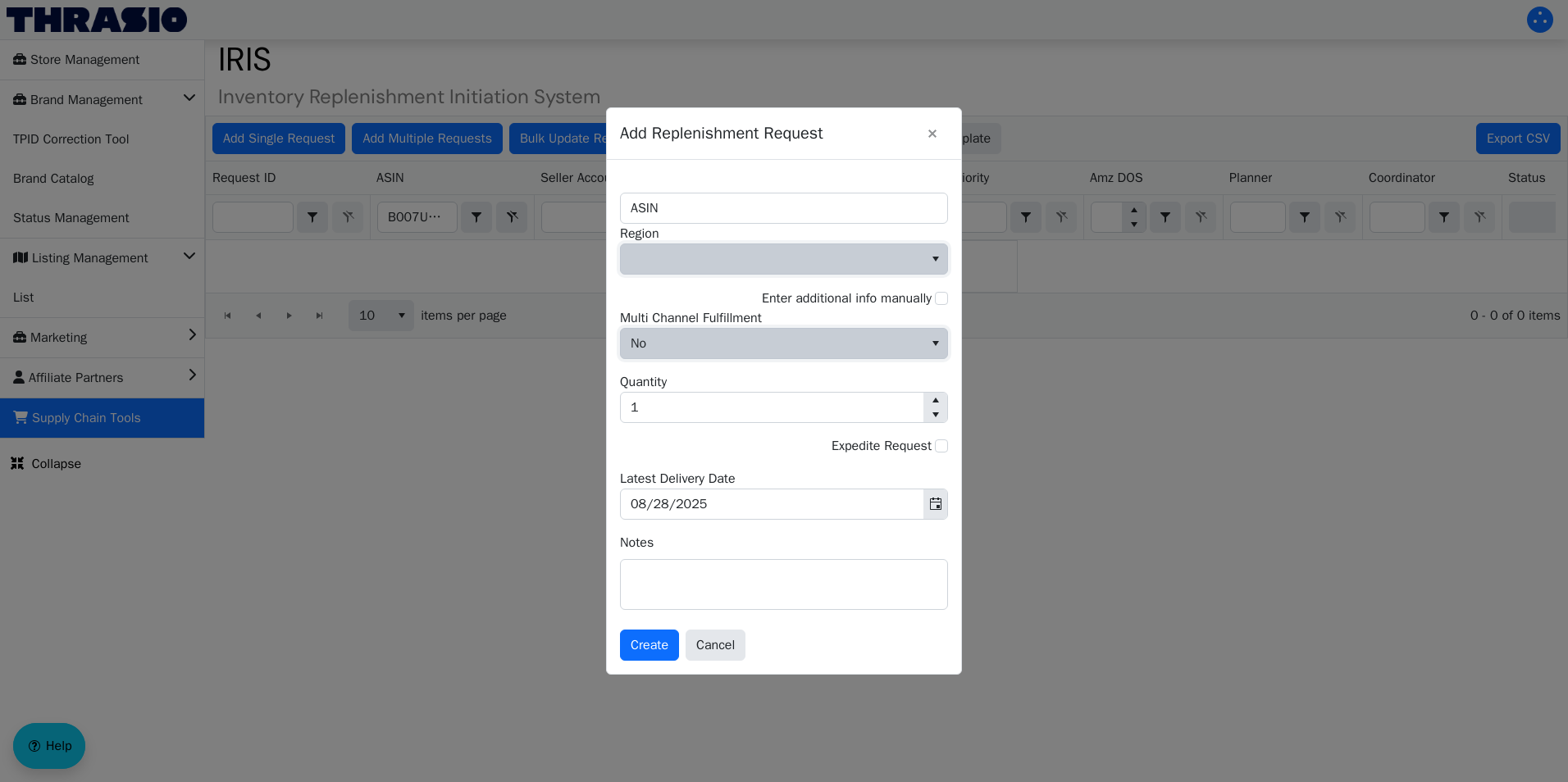 click at bounding box center (772, 259) 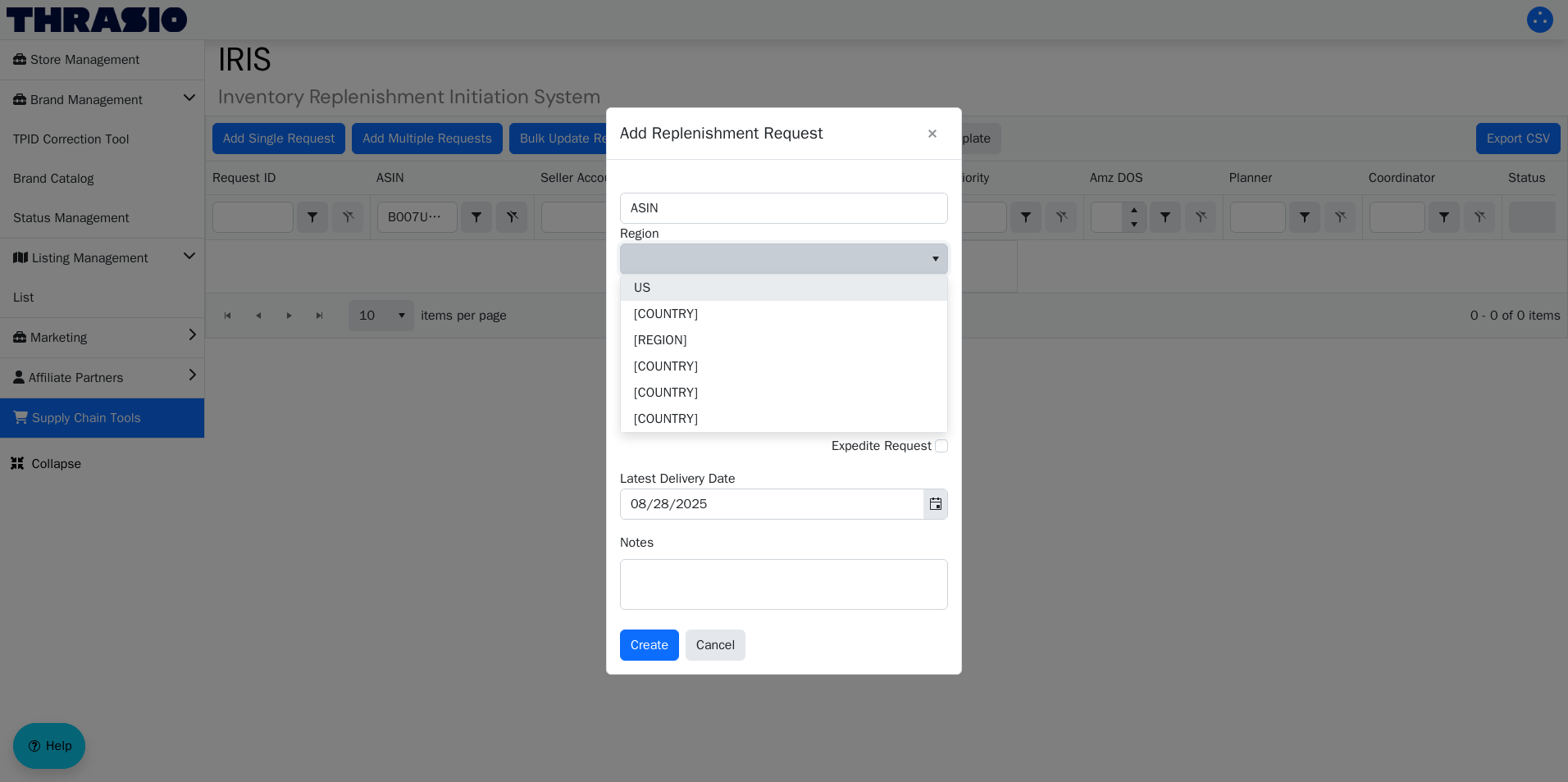 click on "US" at bounding box center (784, 288) 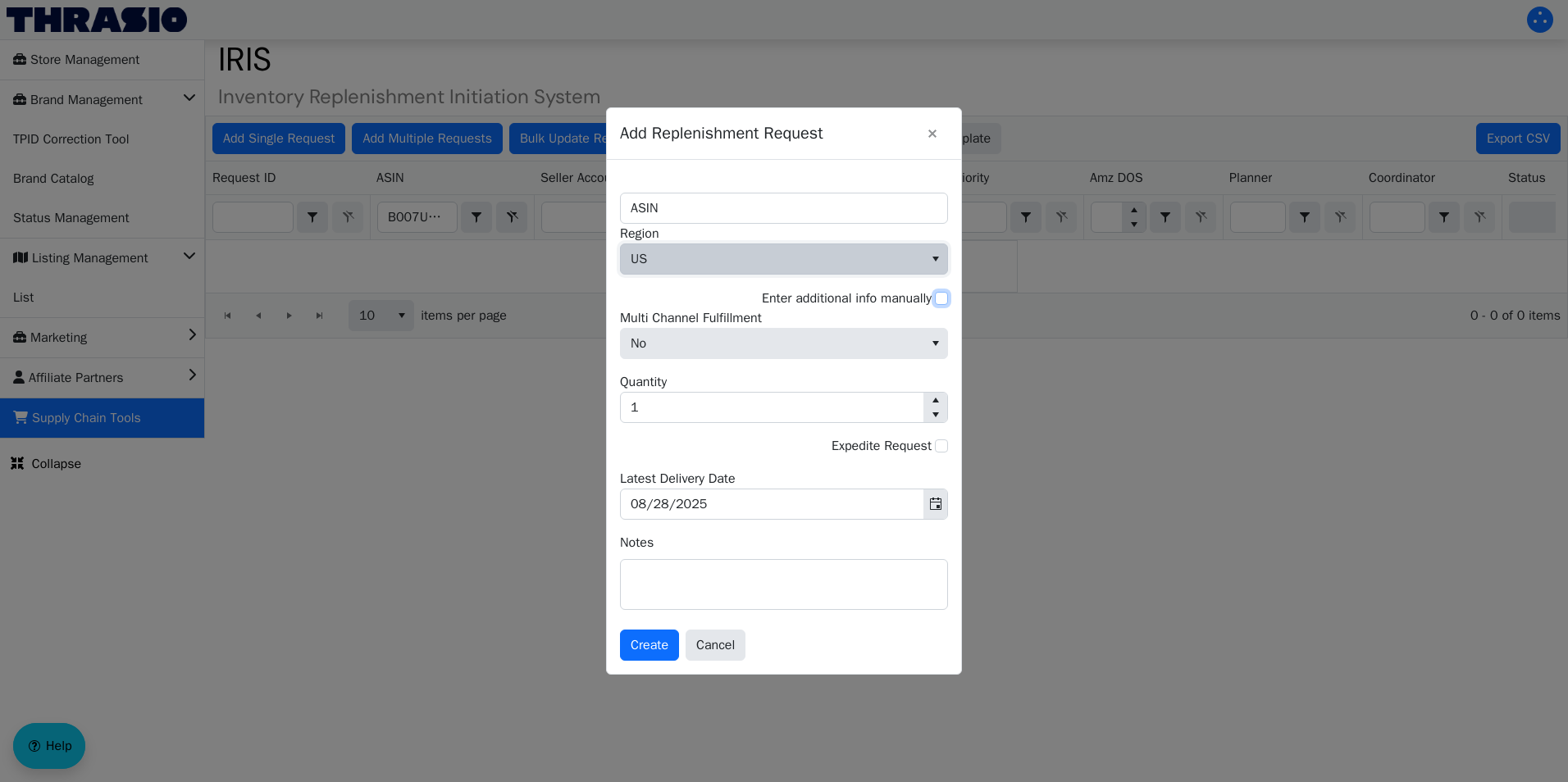 click on "Enter additional info manually" at bounding box center (941, 298) 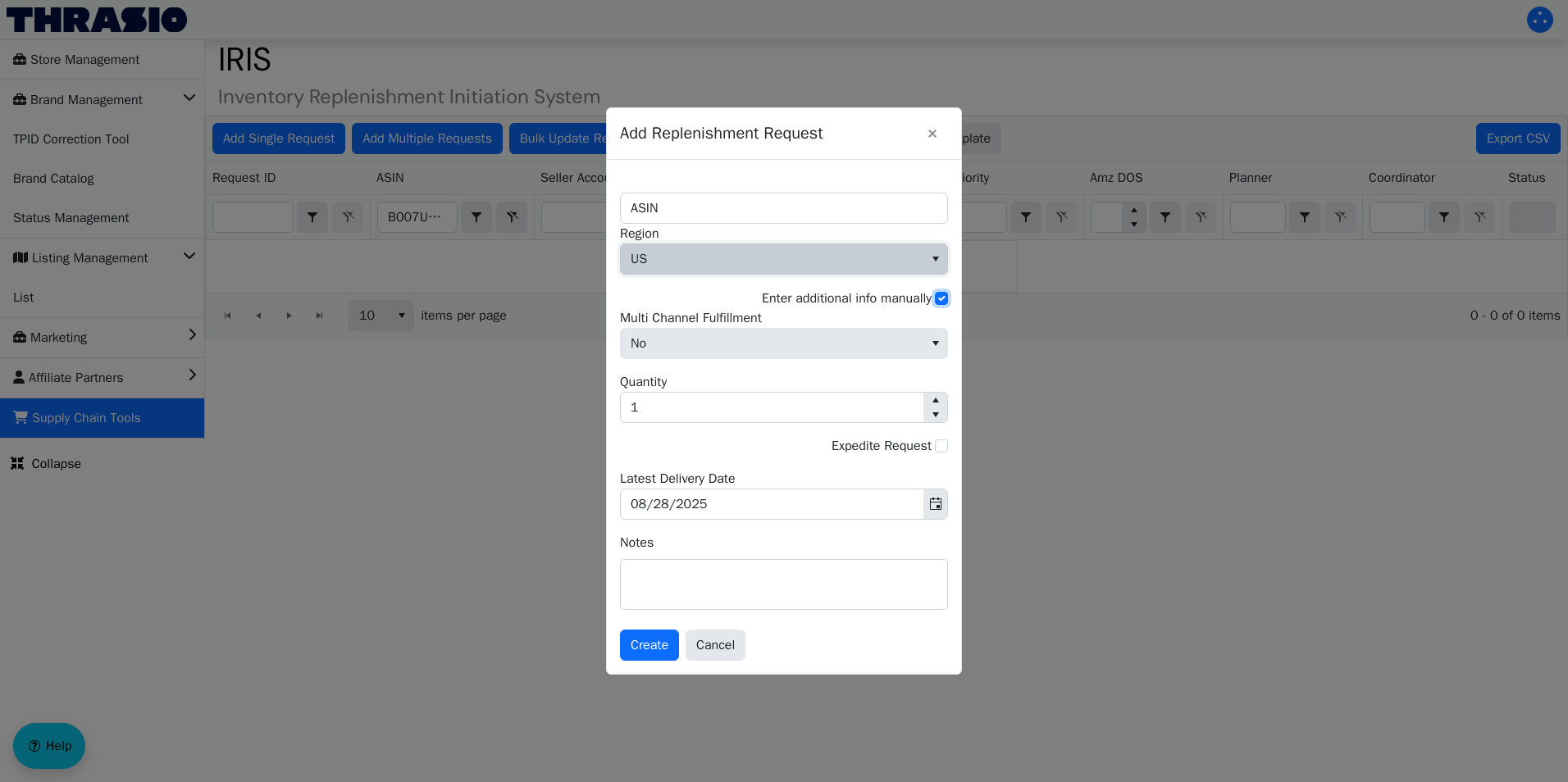 checkbox on "true" 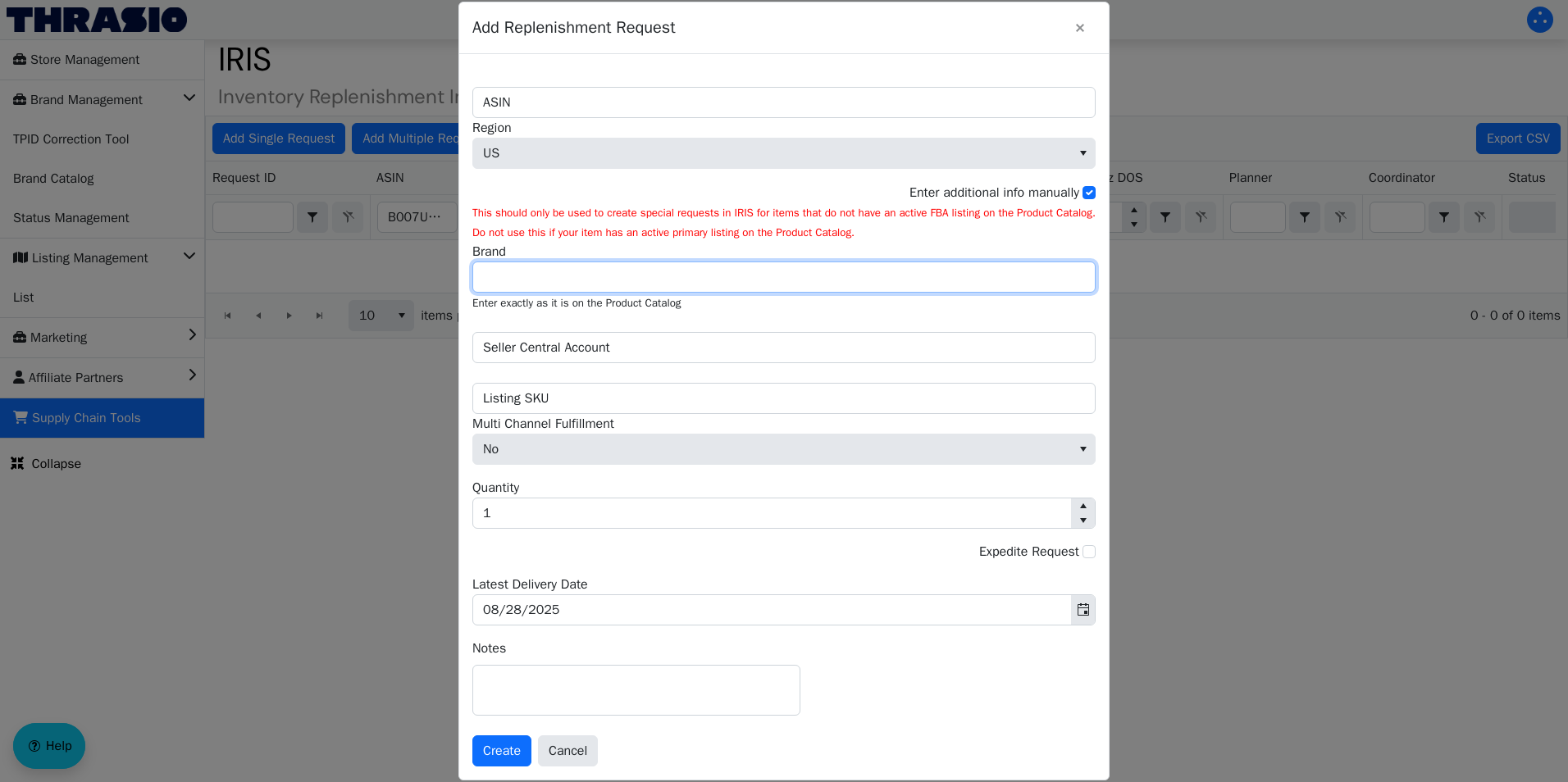 click on "Brand" at bounding box center (784, 277) 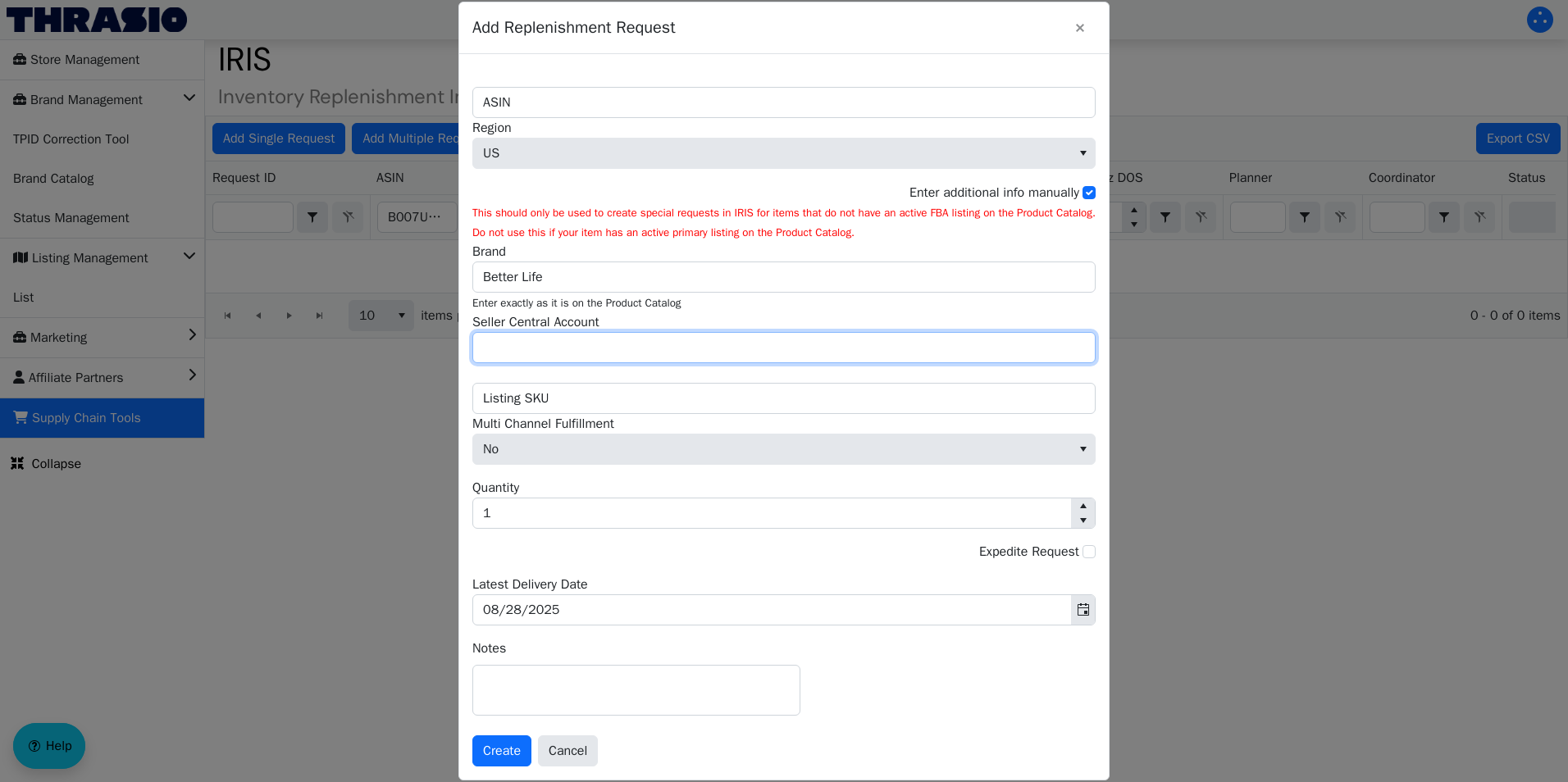 click on "Seller Central Account" at bounding box center [784, 348] 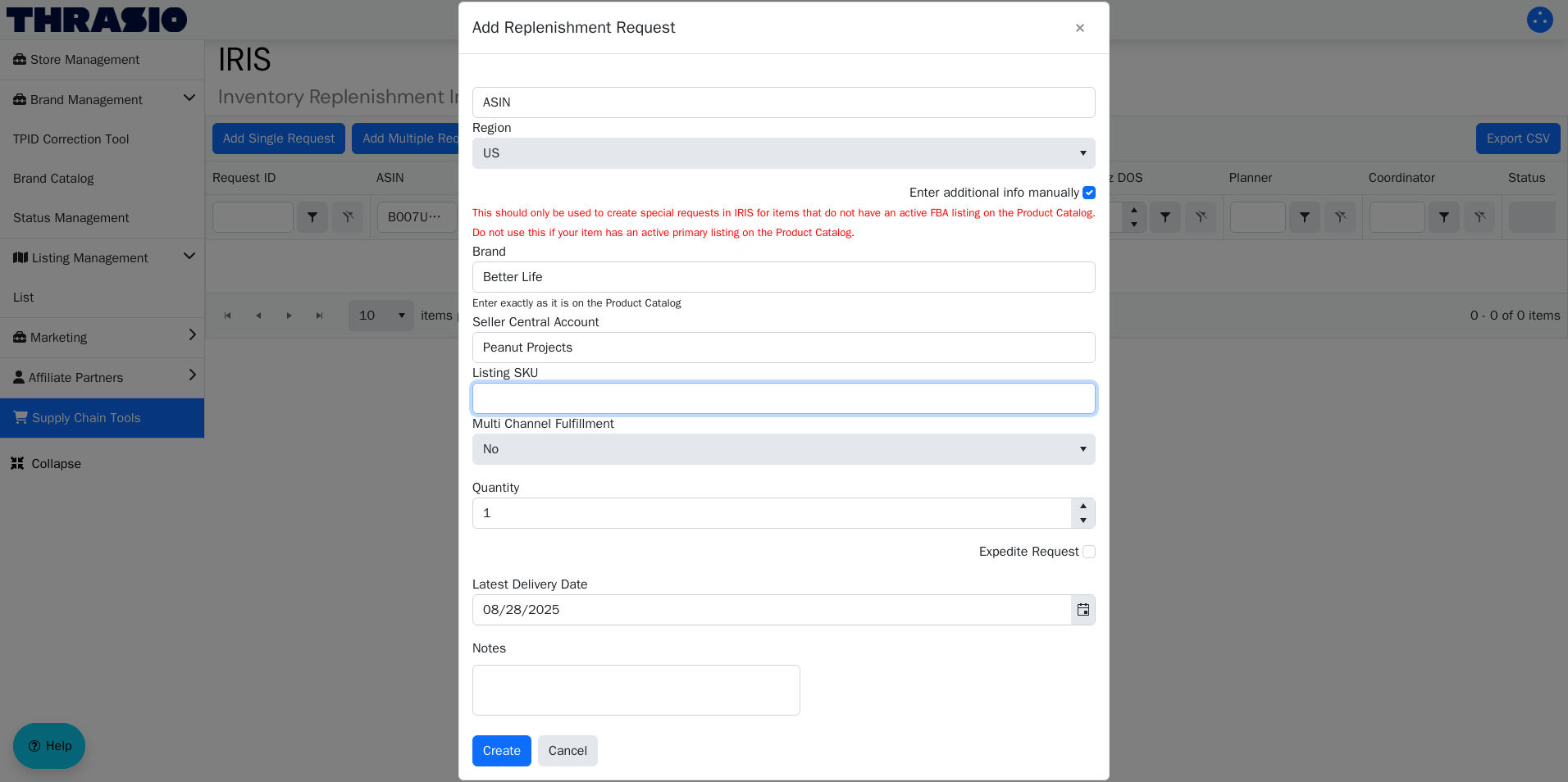 click on "Listing SKU" at bounding box center (784, 398) 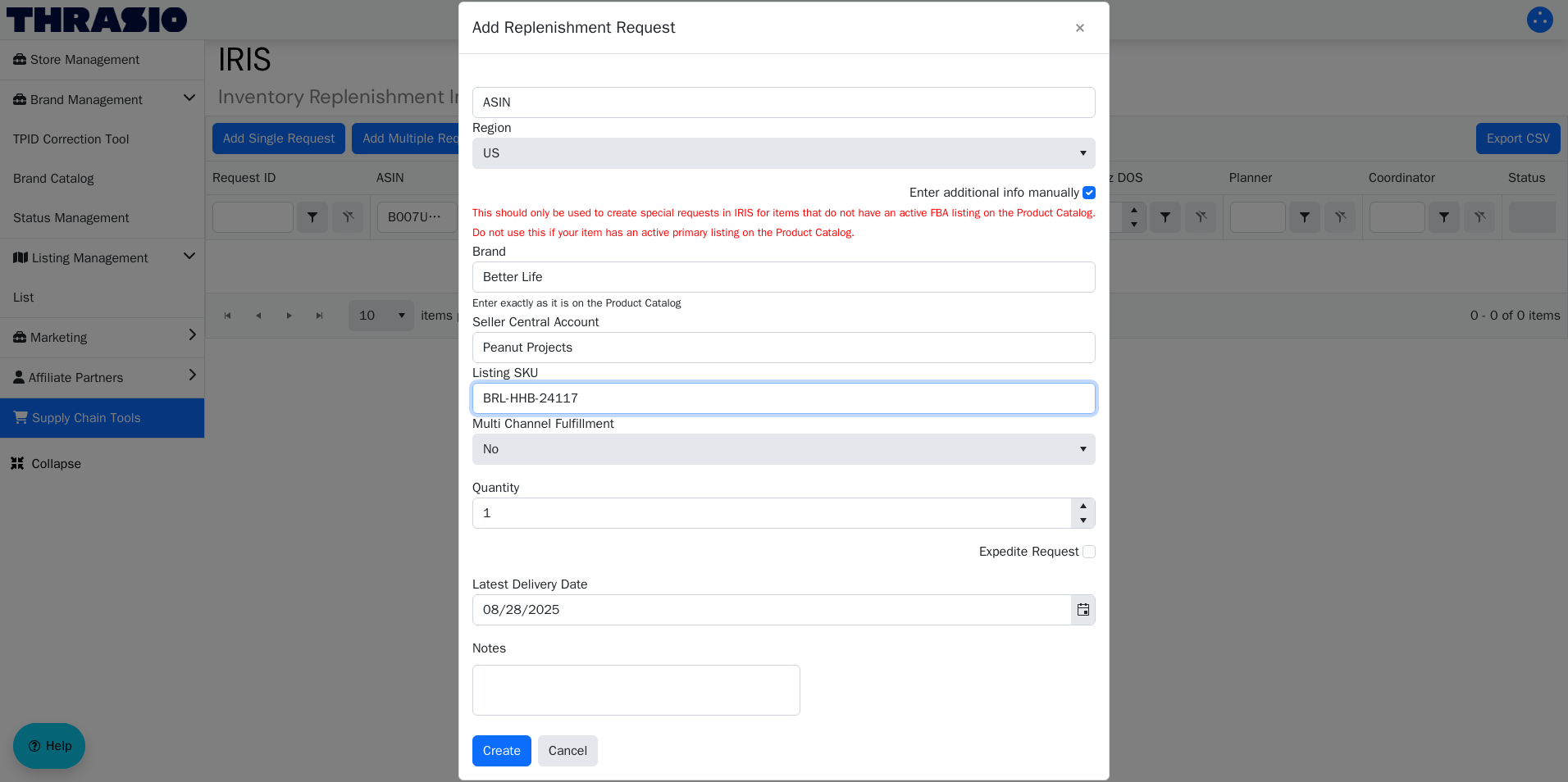 type on "BRL-HHB-24117" 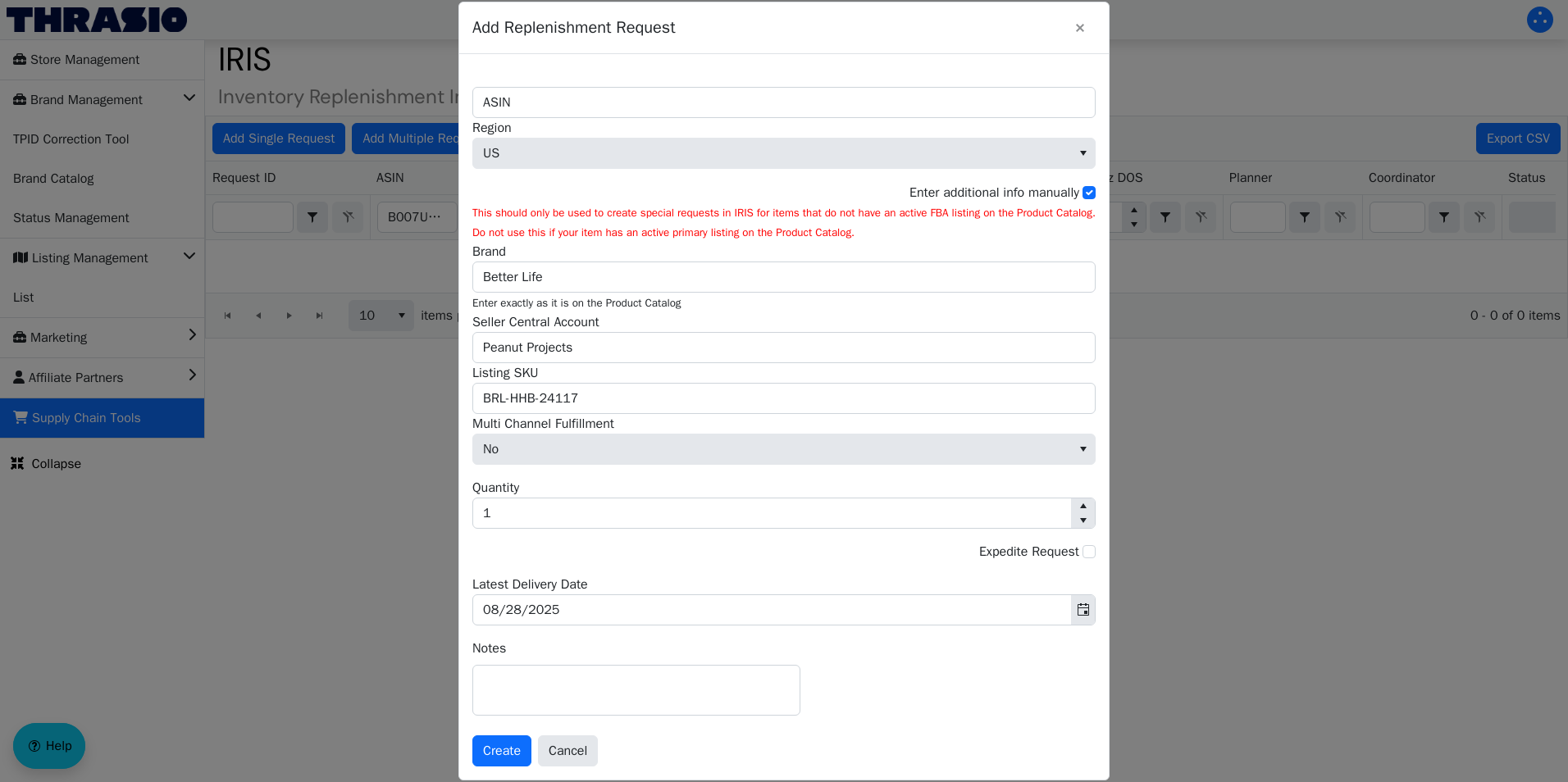 click on "[COUNTRY] Region" at bounding box center (784, 143) 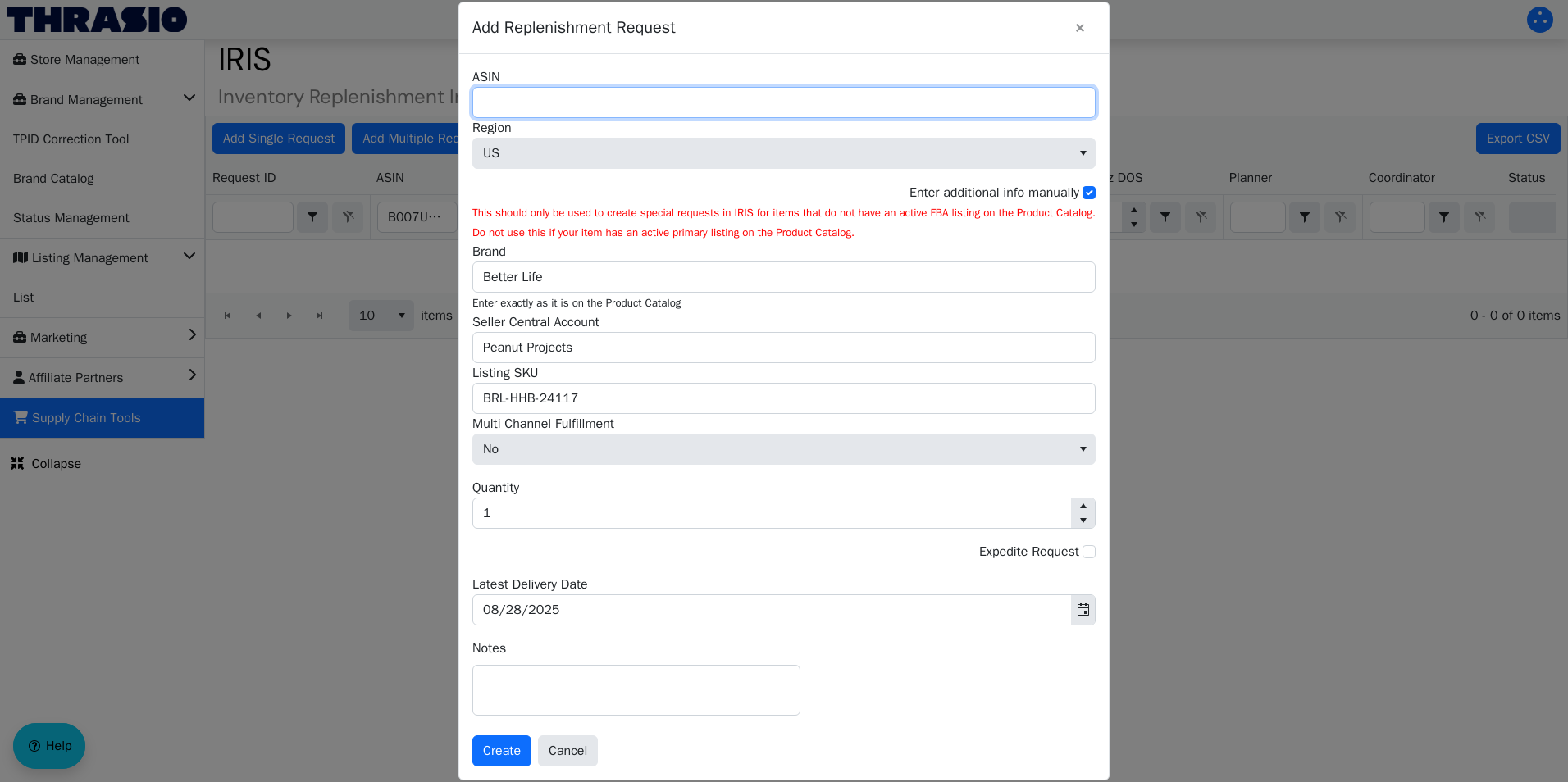 click on "ASIN" at bounding box center [784, 102] 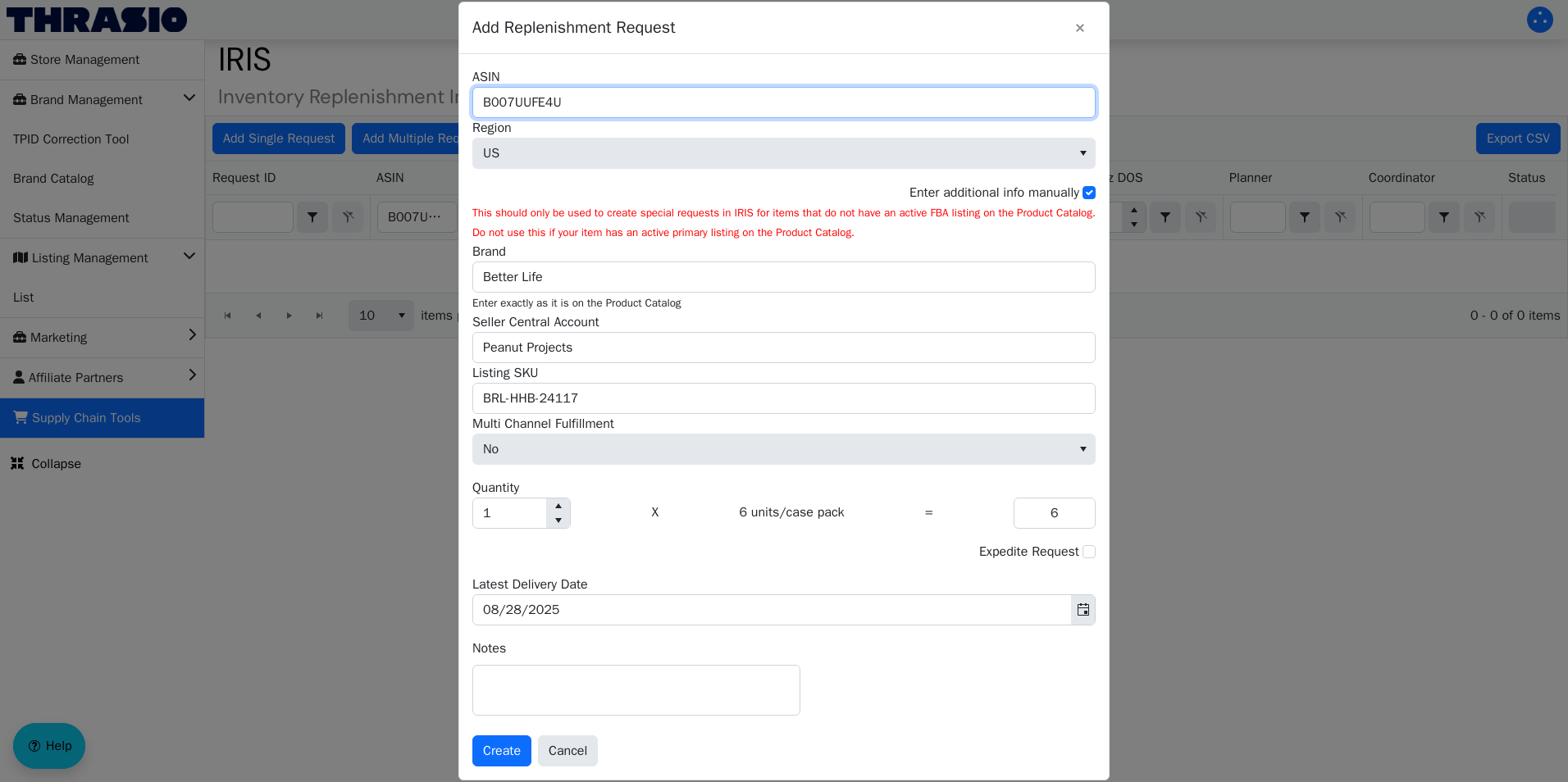 type on "B007UUFE4U" 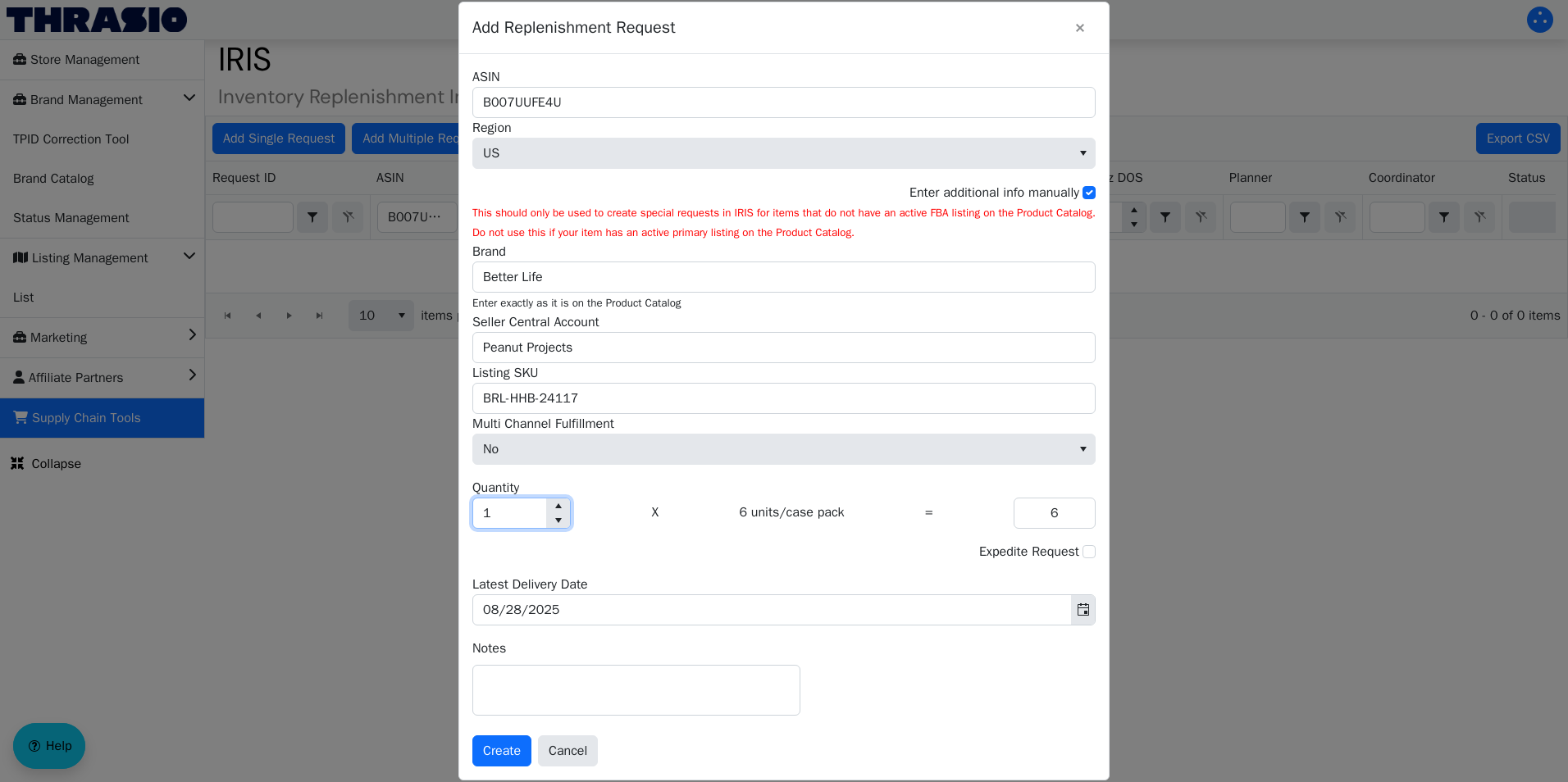 click on "1" at bounding box center [509, 513] 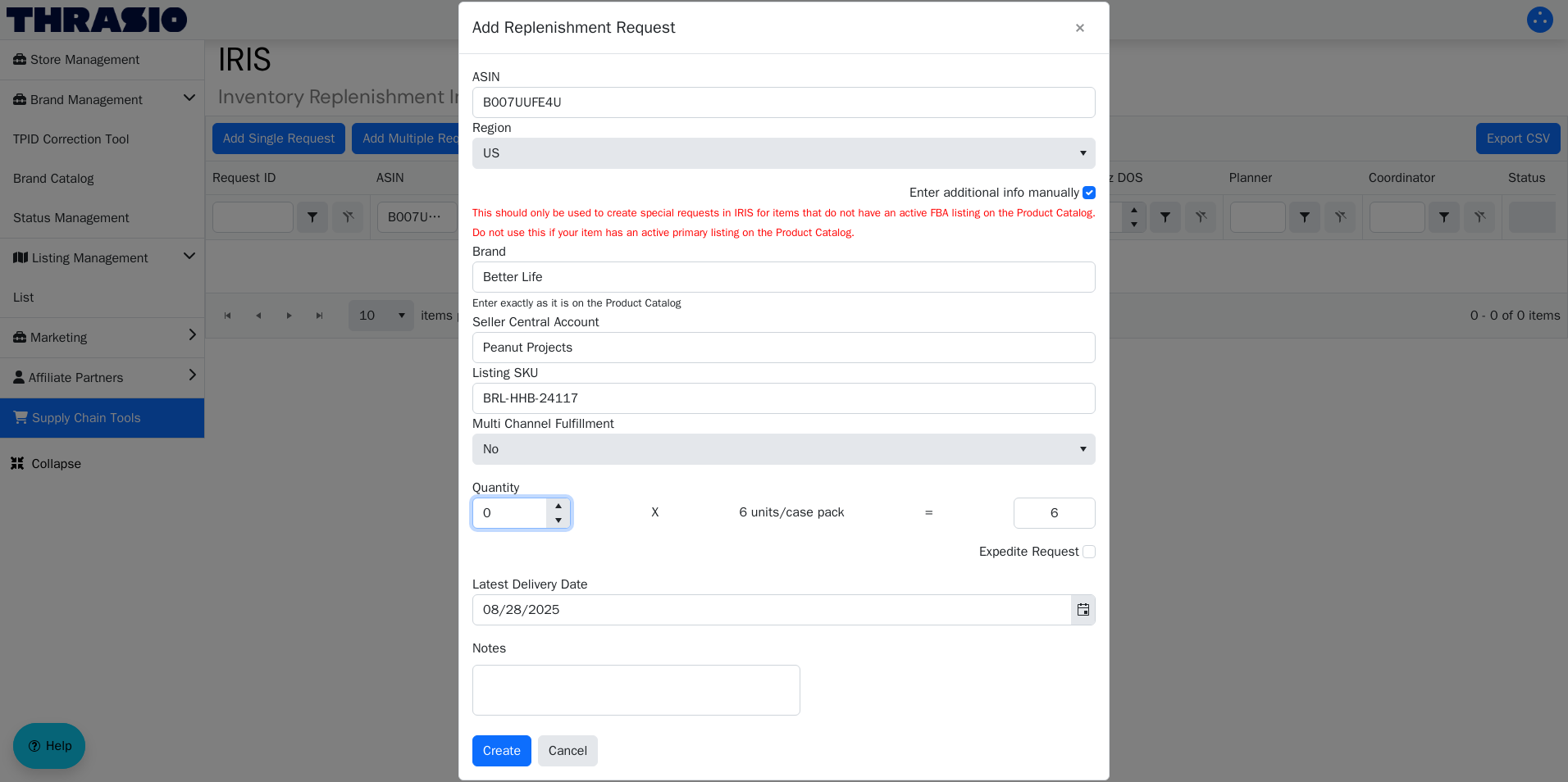type on "0" 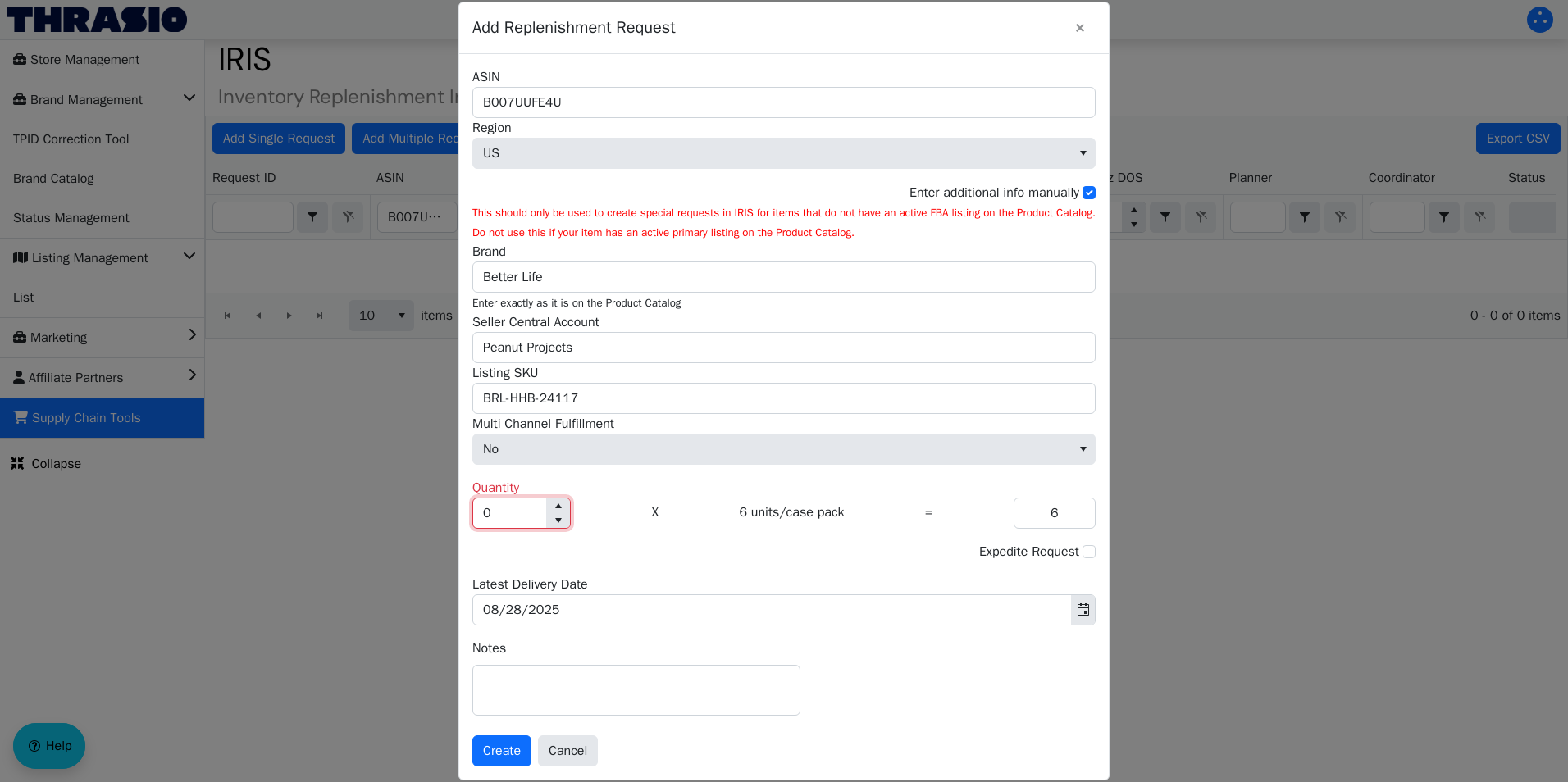 type 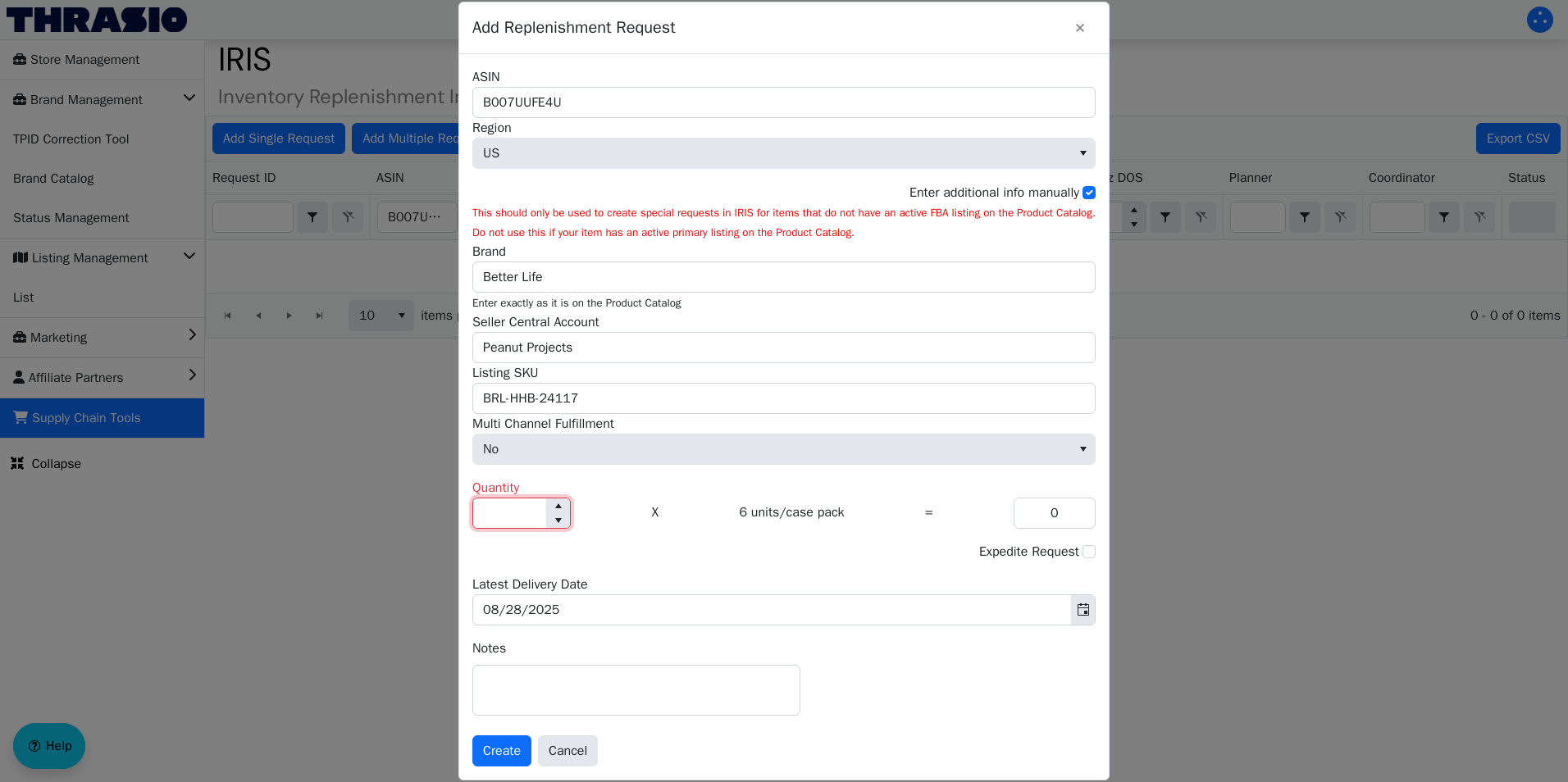 type on "1" 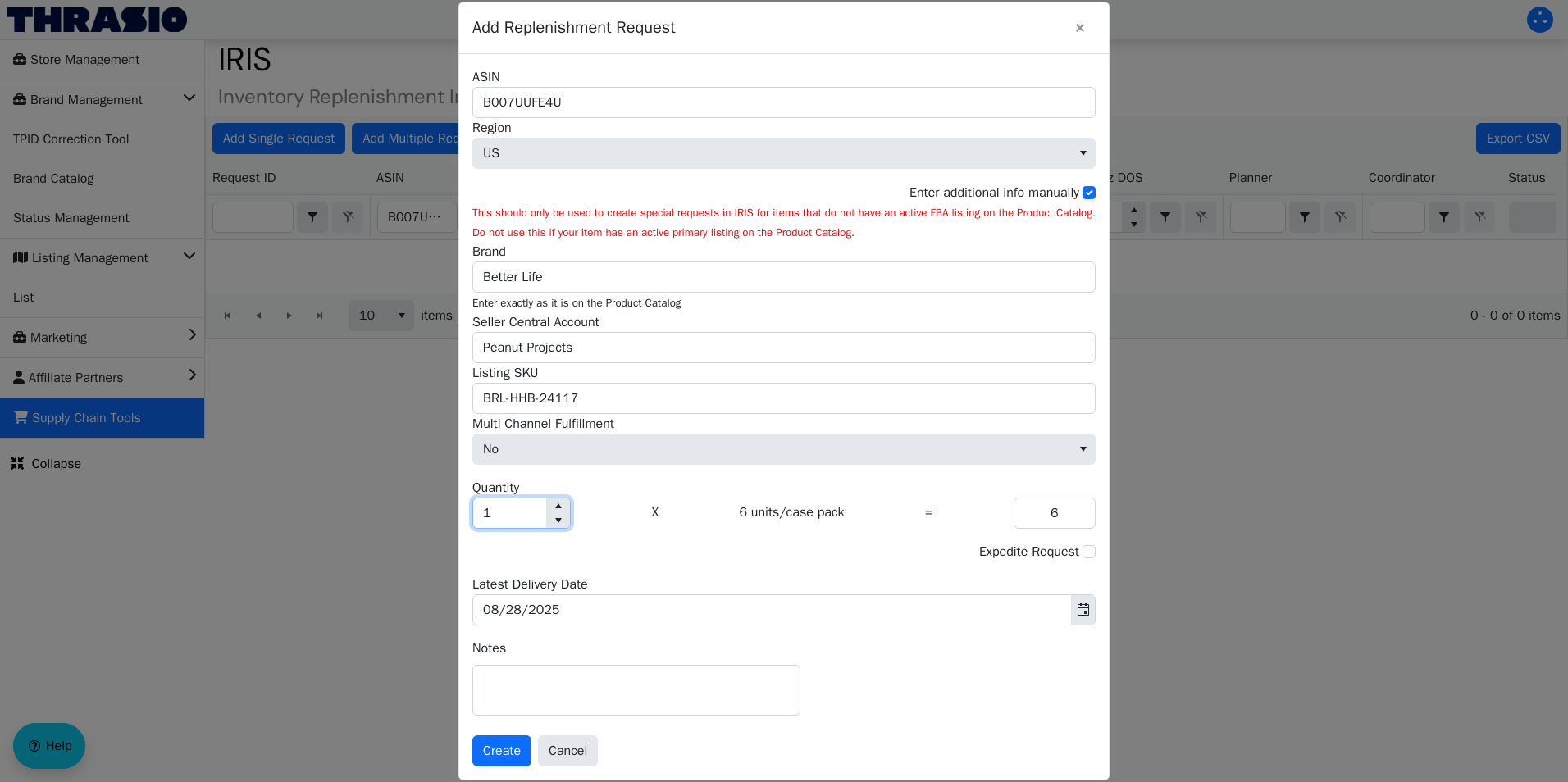type on "10" 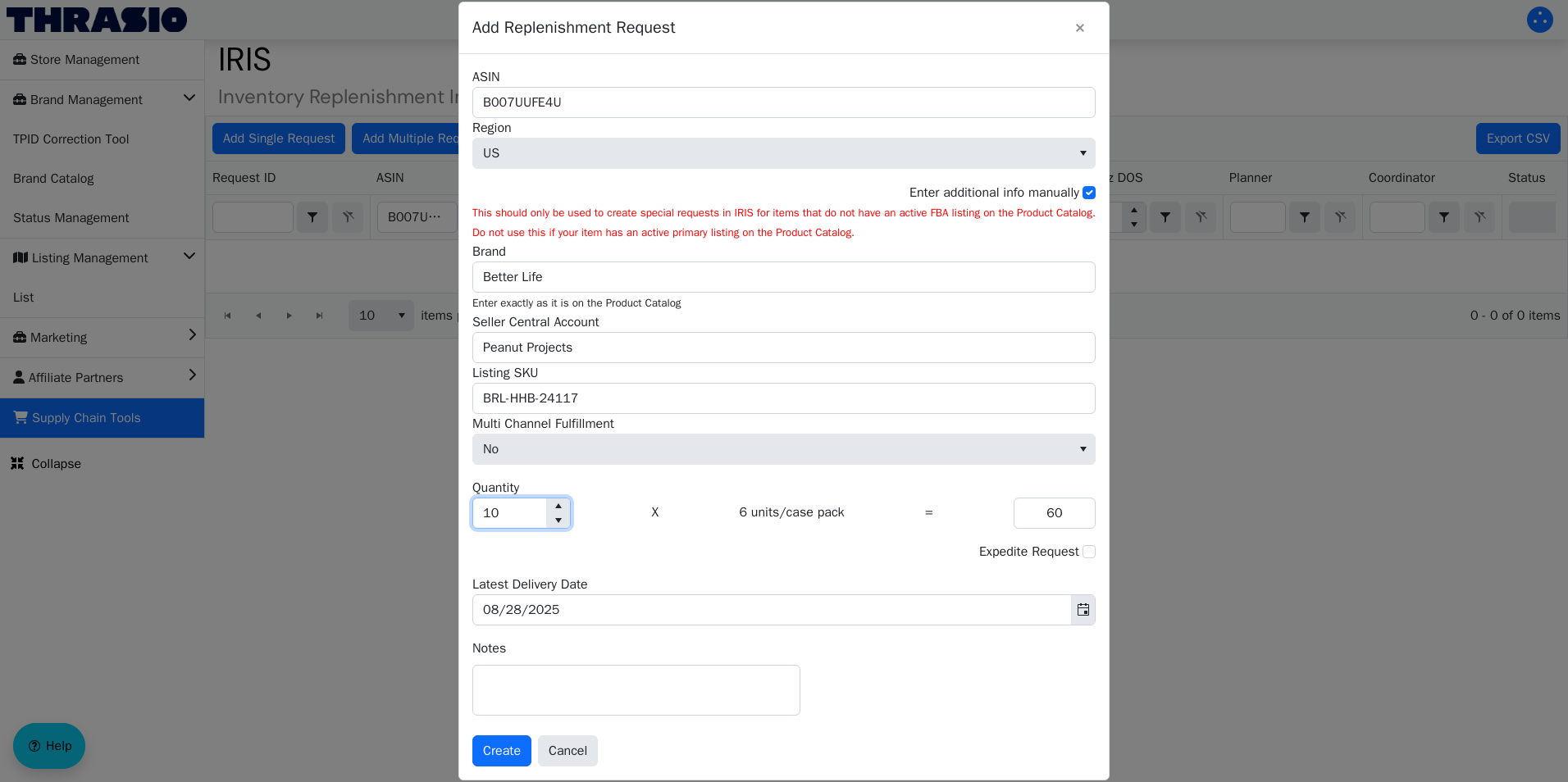 type on "100" 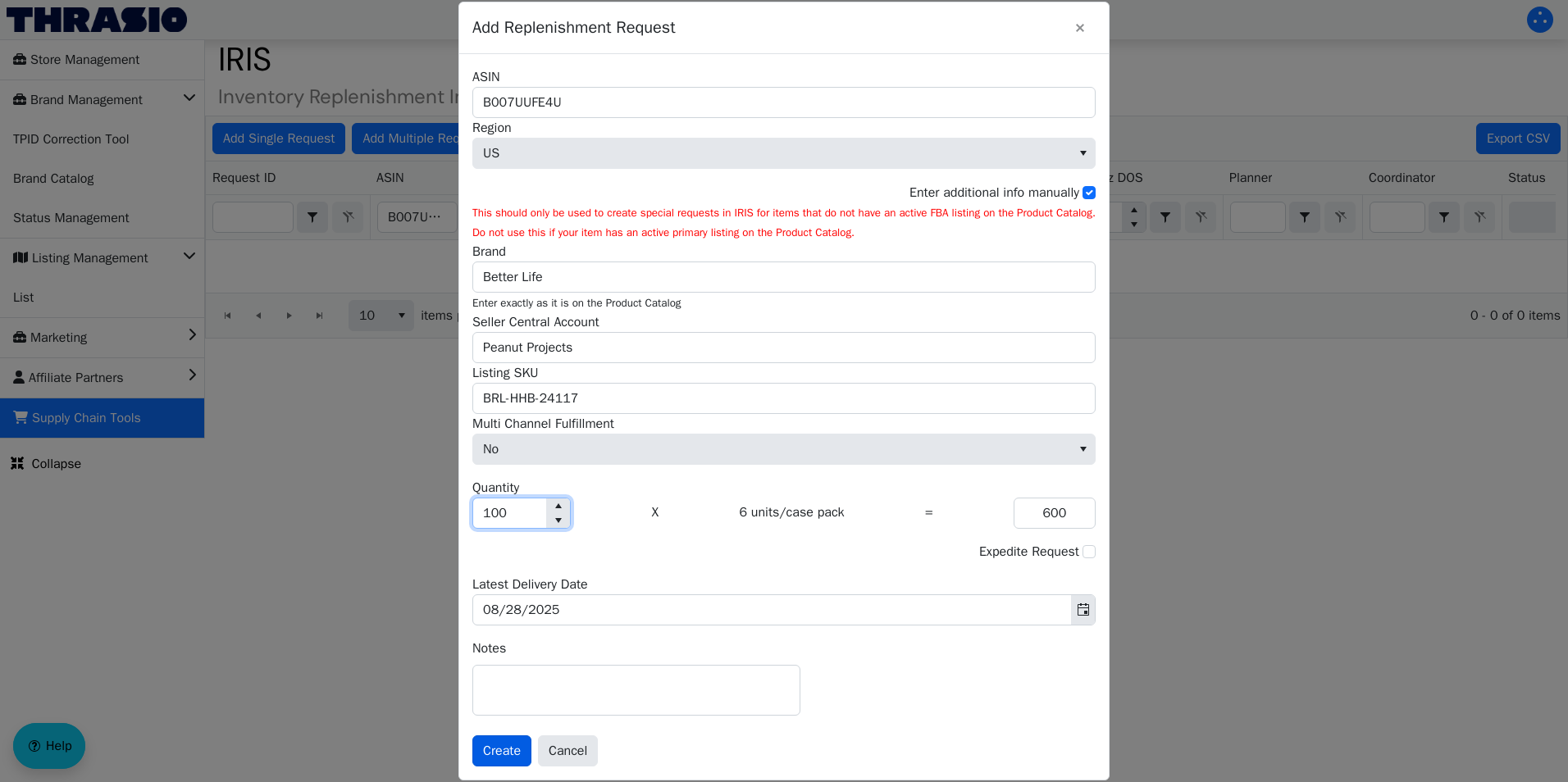type on "100" 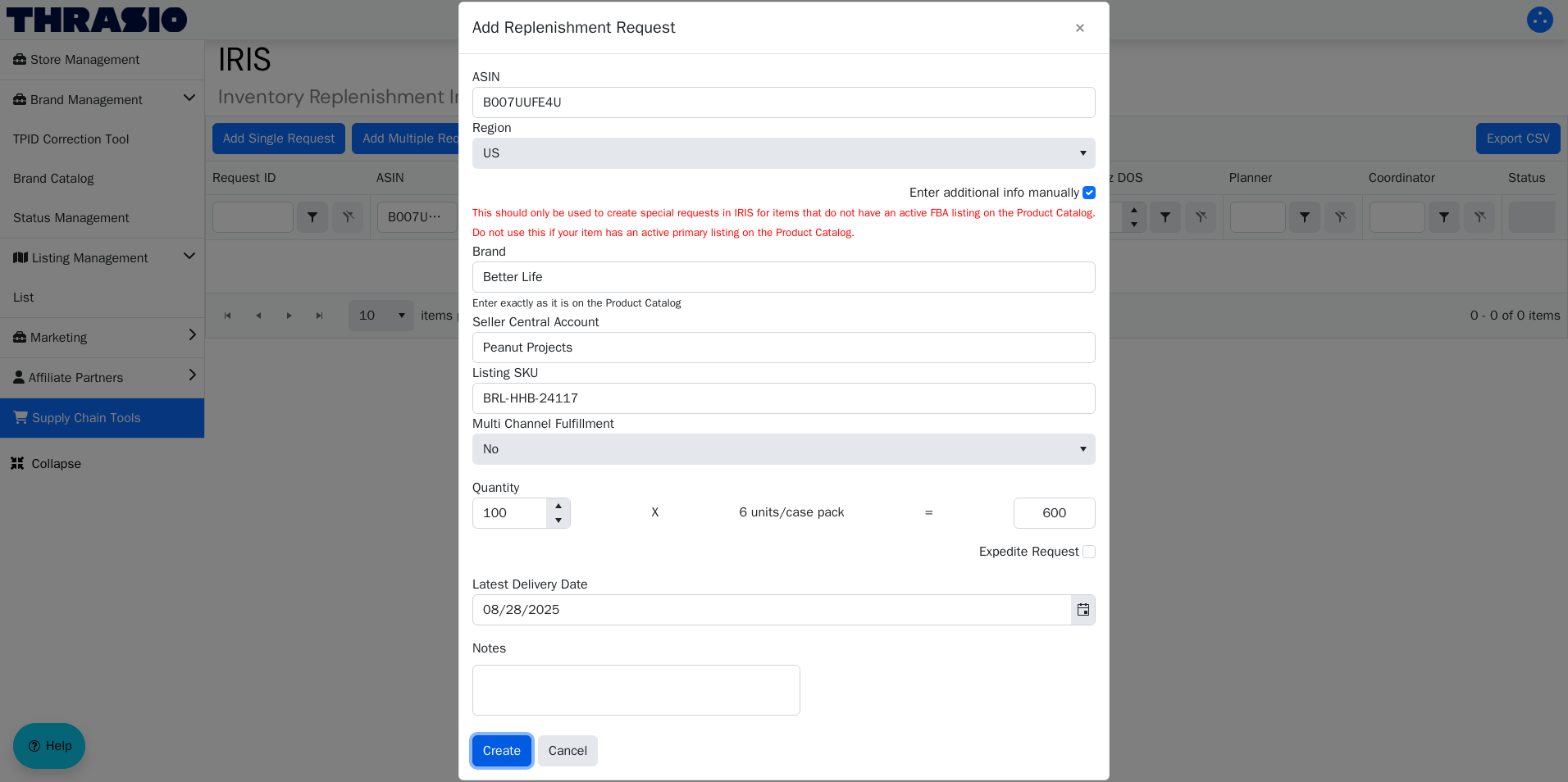 click on "Create" at bounding box center (502, 751) 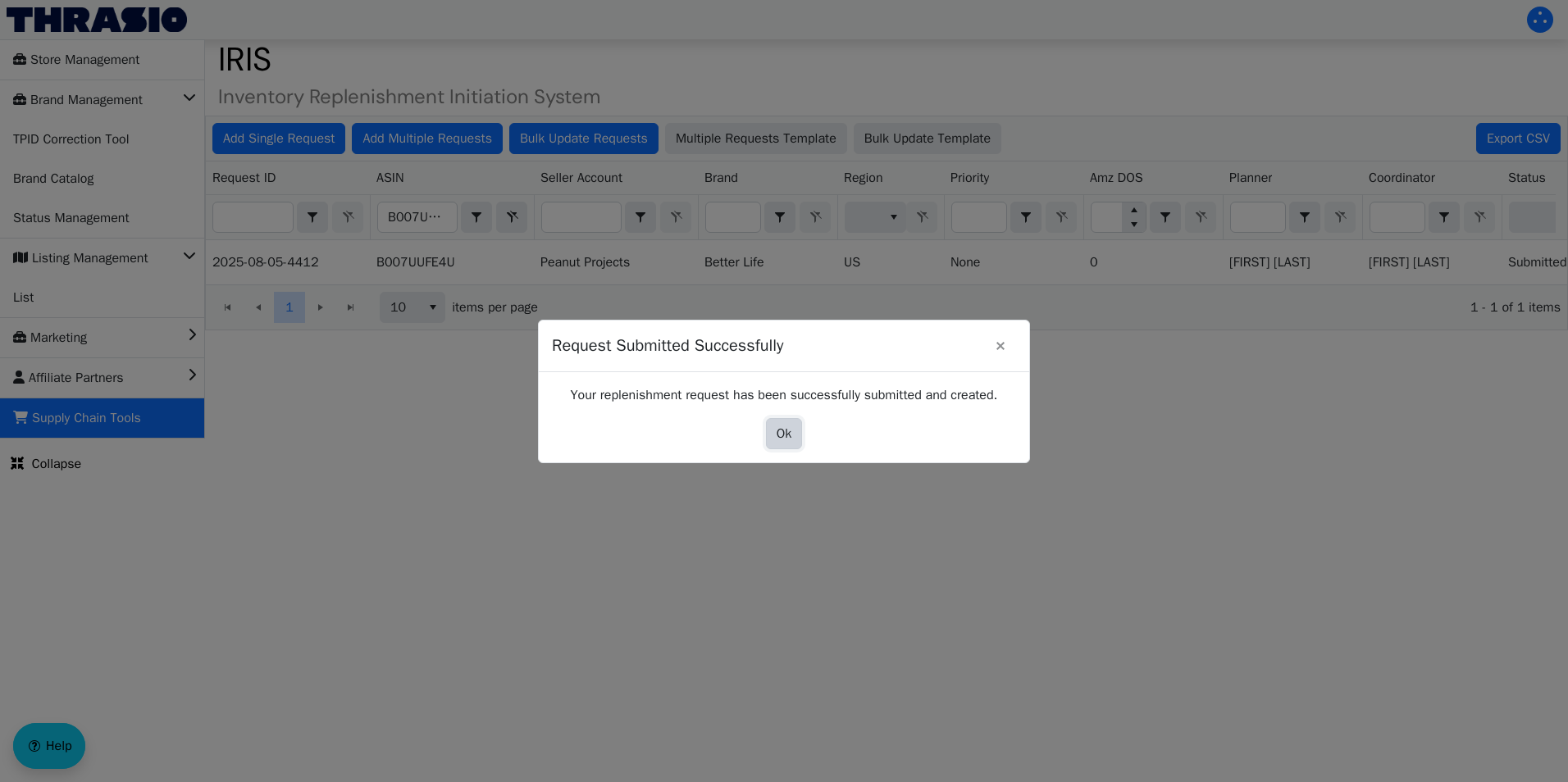 click on "Ok" at bounding box center (784, 434) 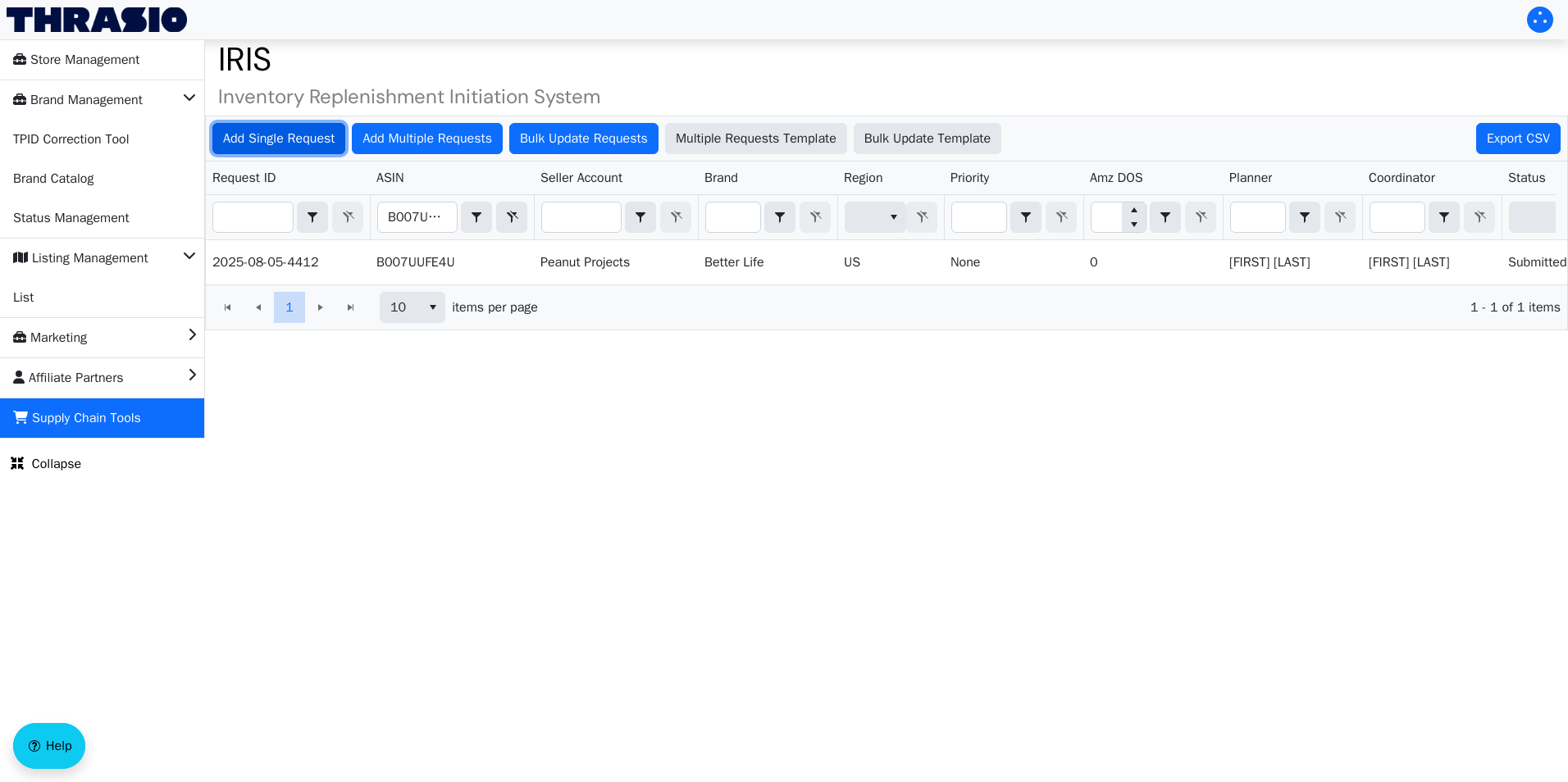 click on "Add Single Request" at bounding box center [279, 139] 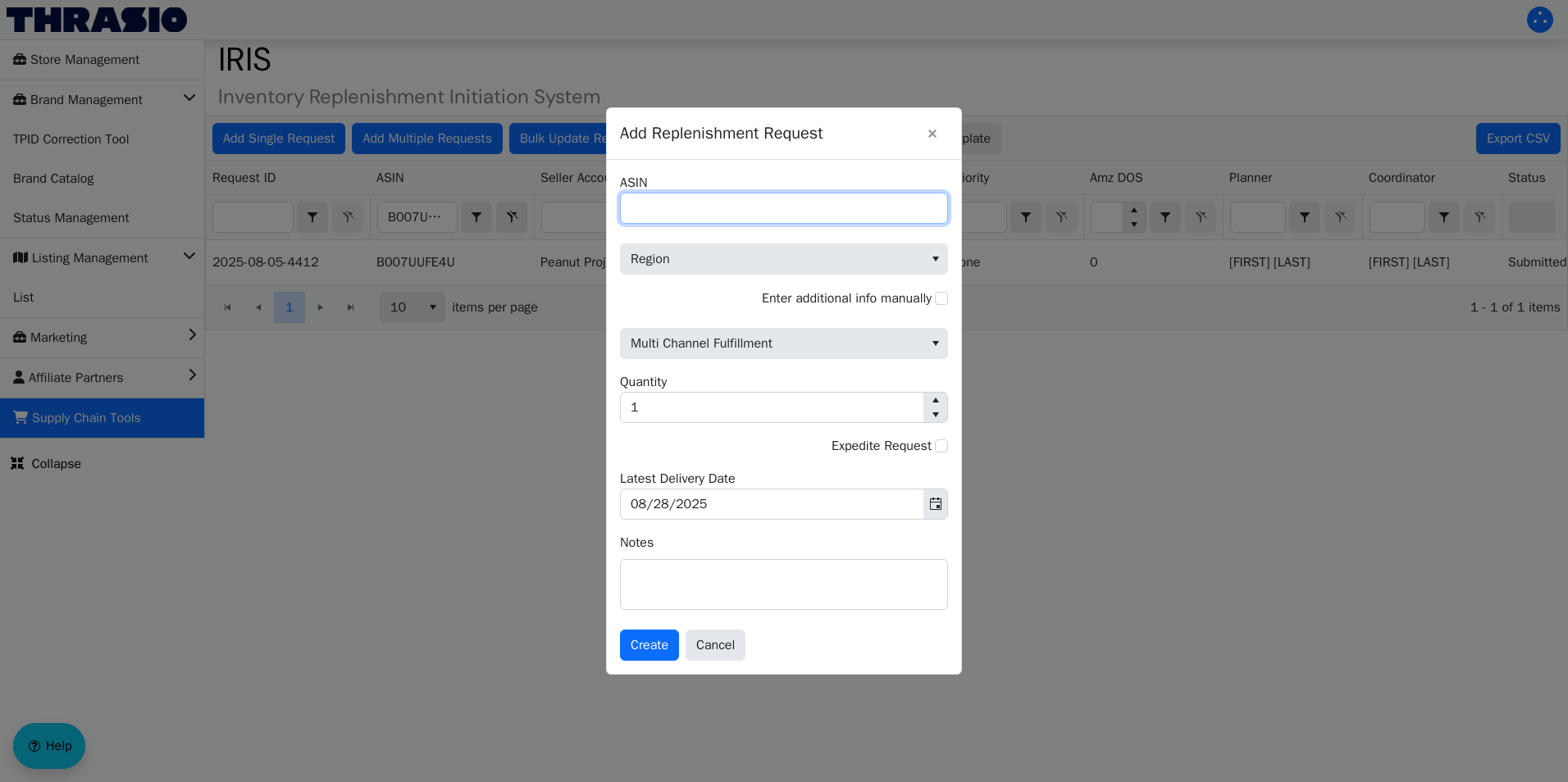 click on "ASIN" at bounding box center [784, 208] 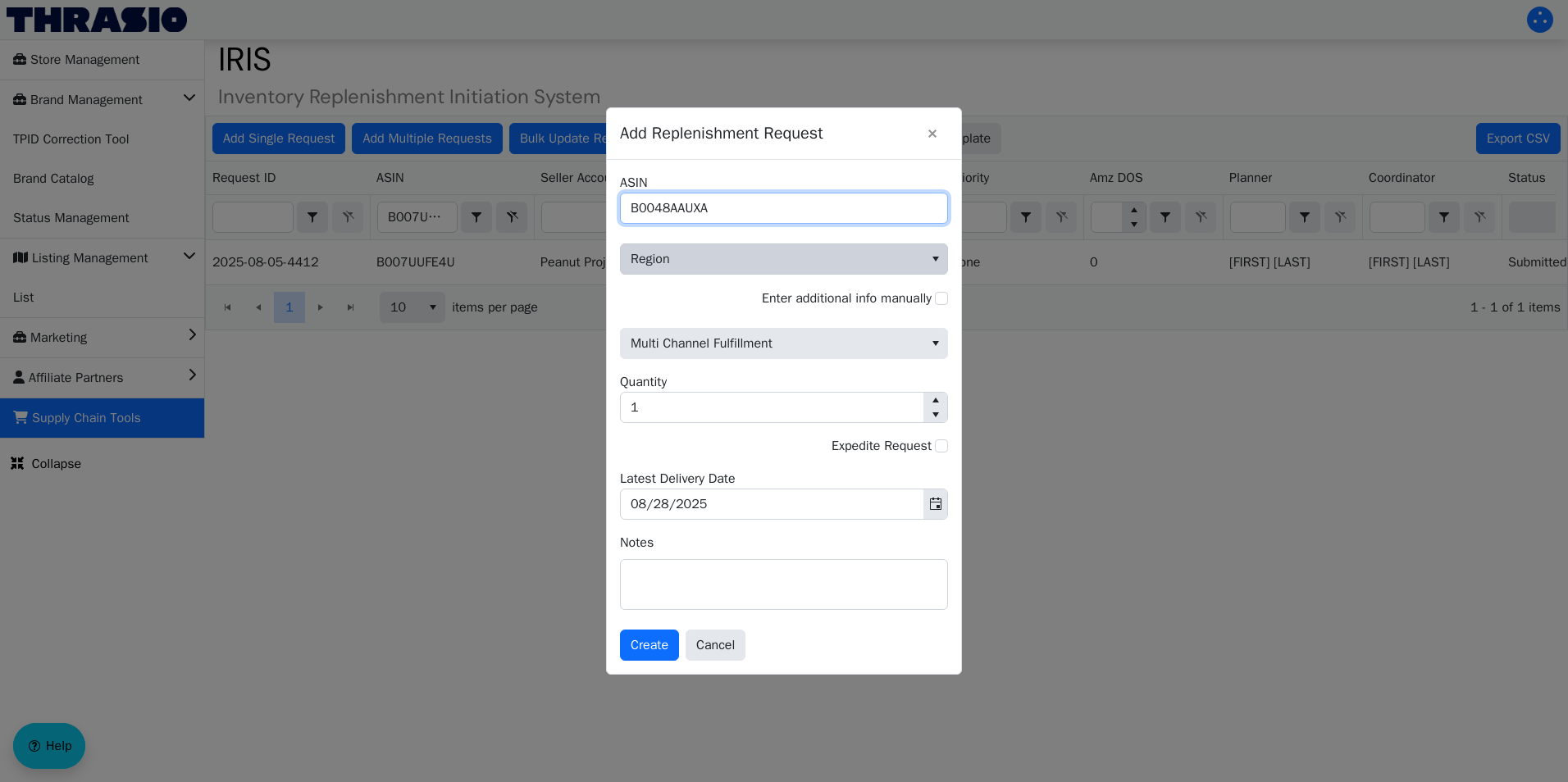 type on "B0048AAUXA" 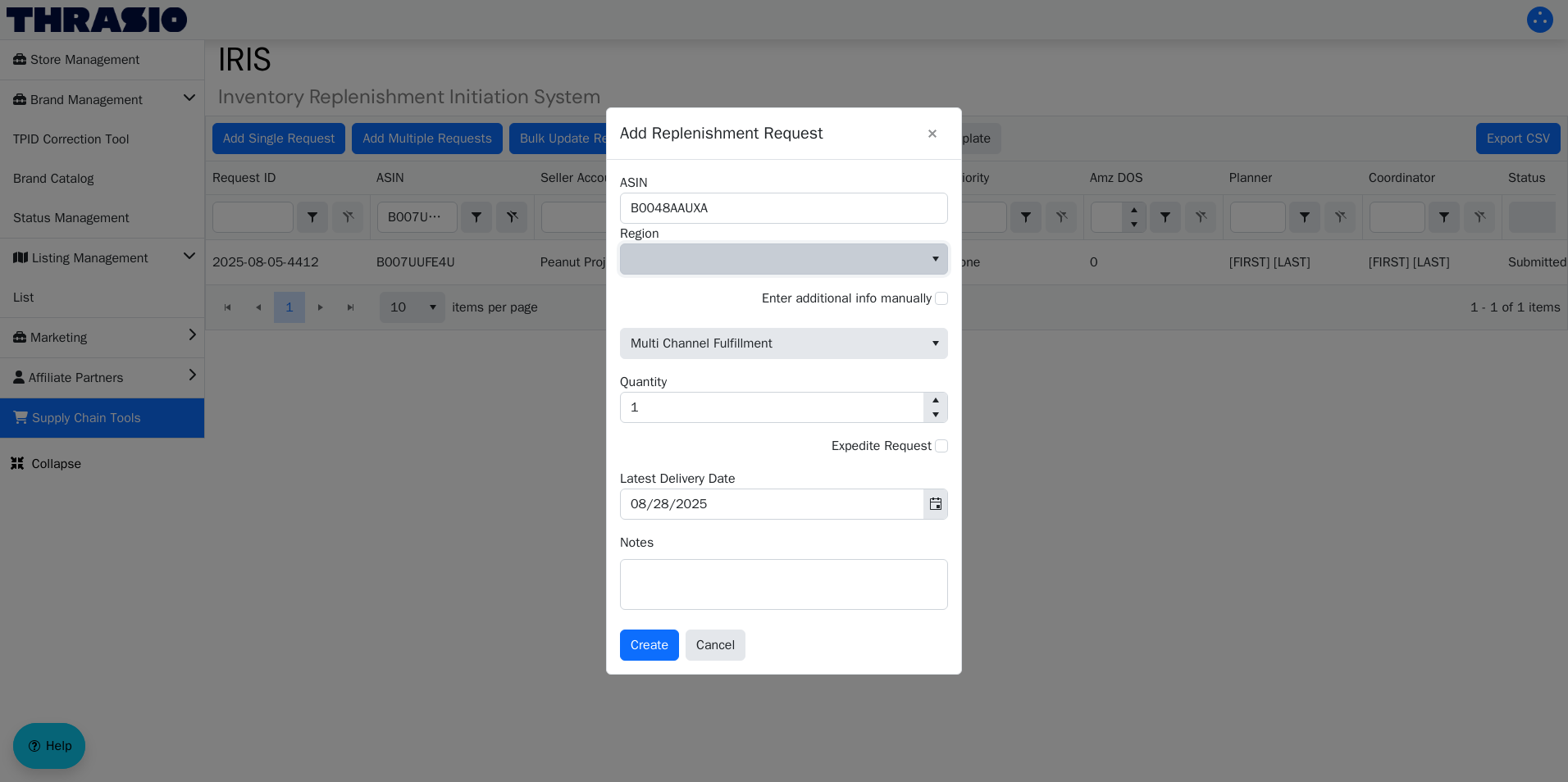 click at bounding box center [772, 259] 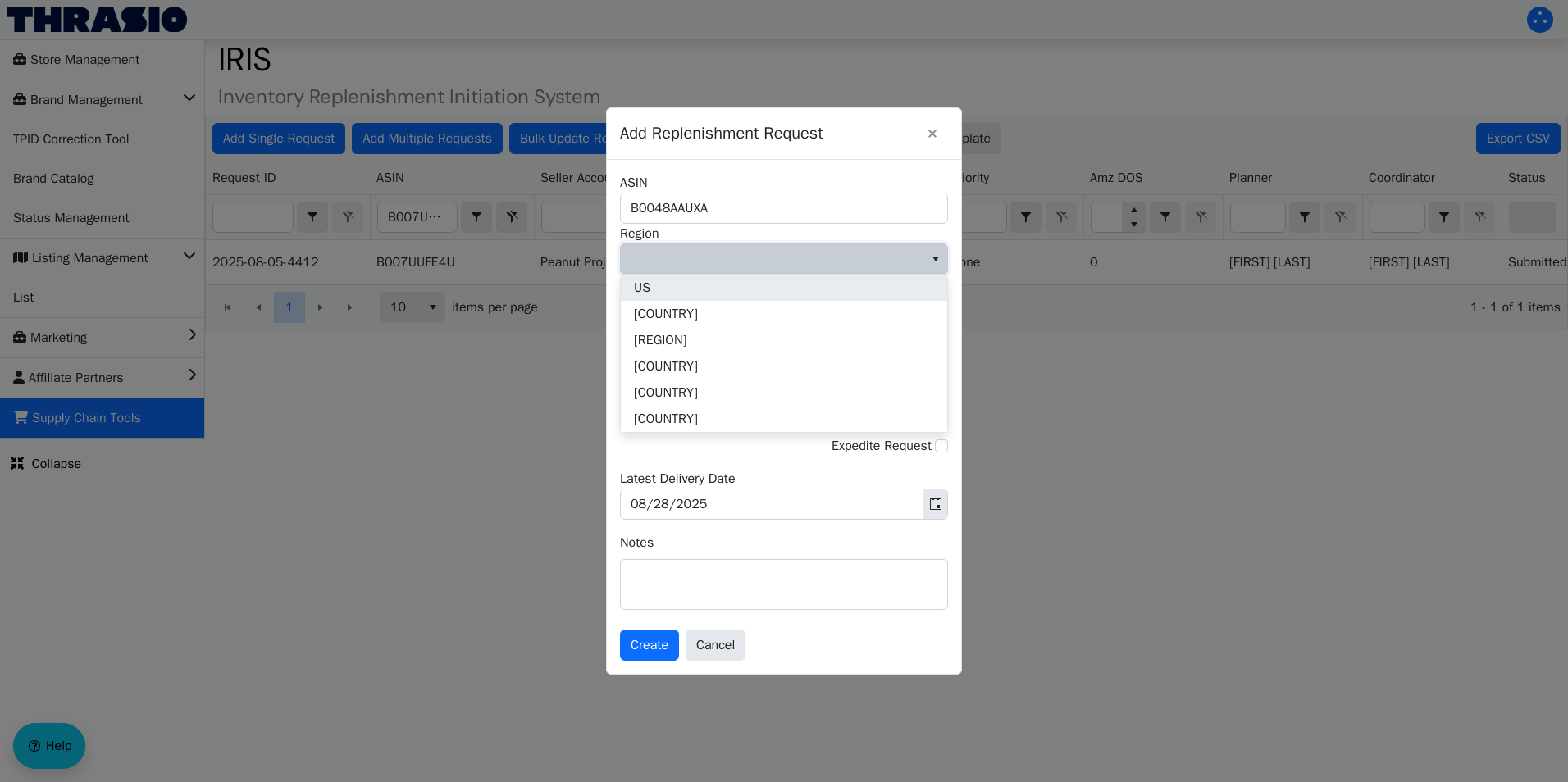 click on "US" at bounding box center [784, 288] 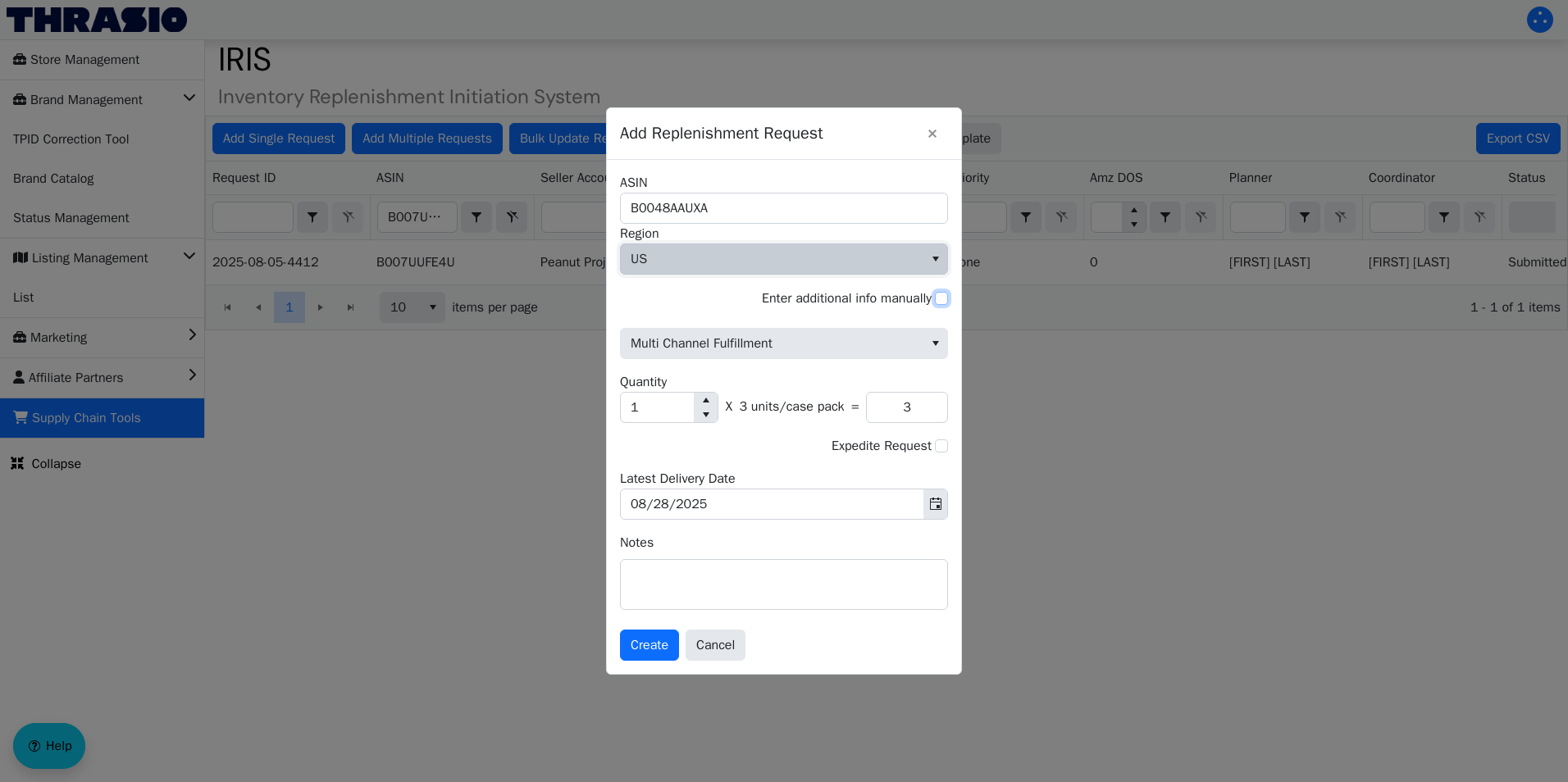 click on "Enter additional info manually" at bounding box center (941, 298) 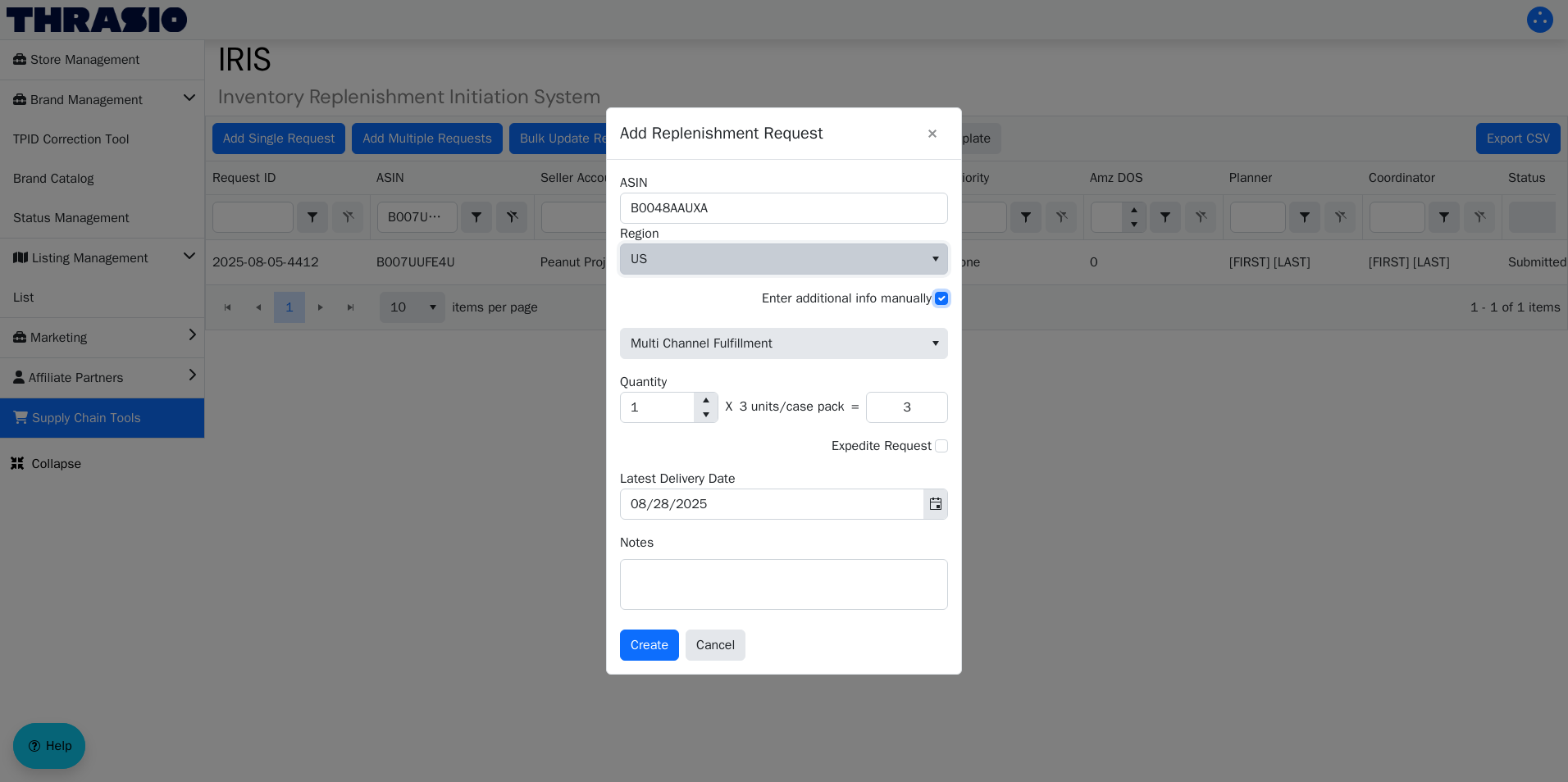 checkbox on "true" 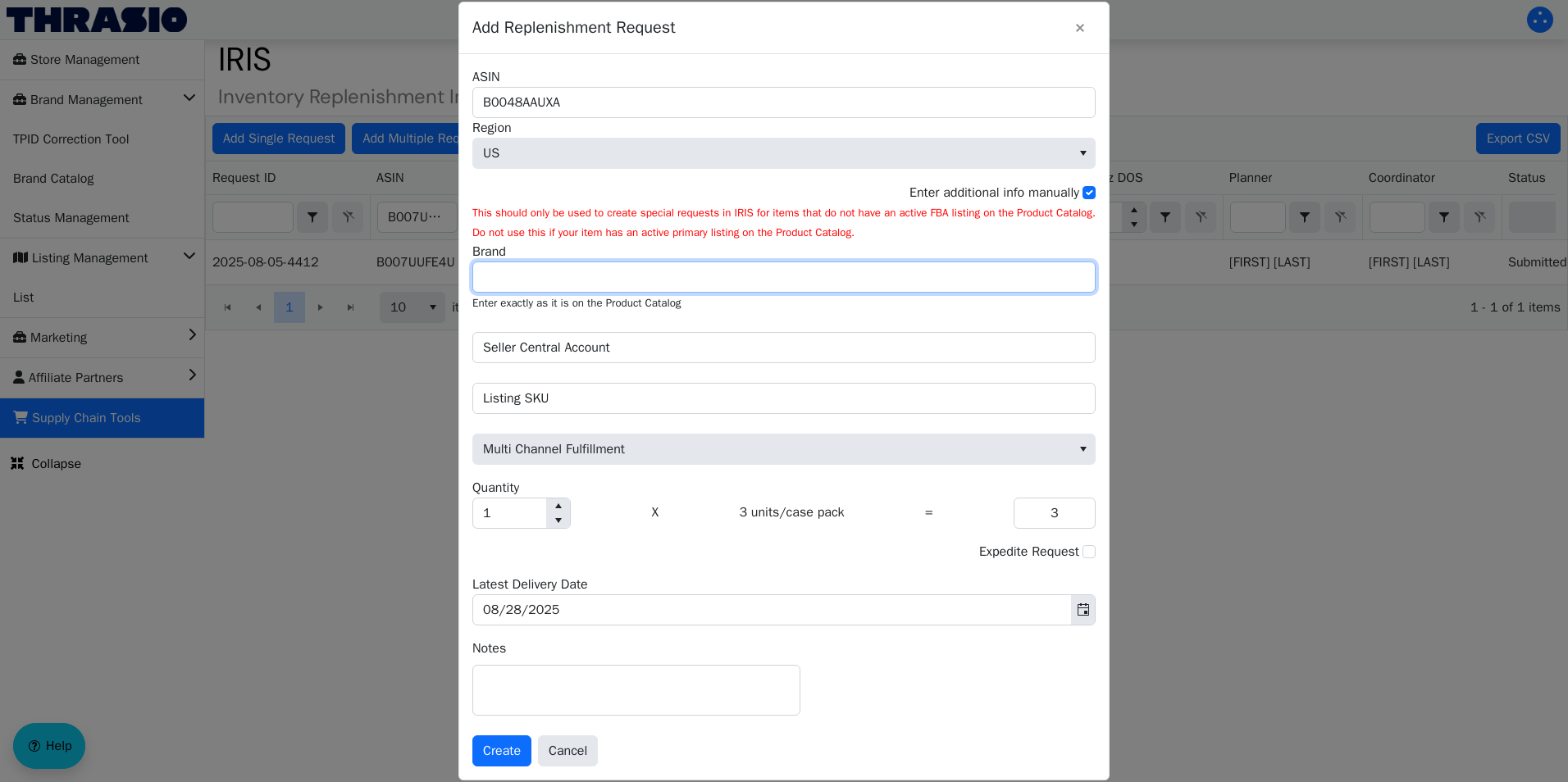 click on "Brand" at bounding box center [784, 277] 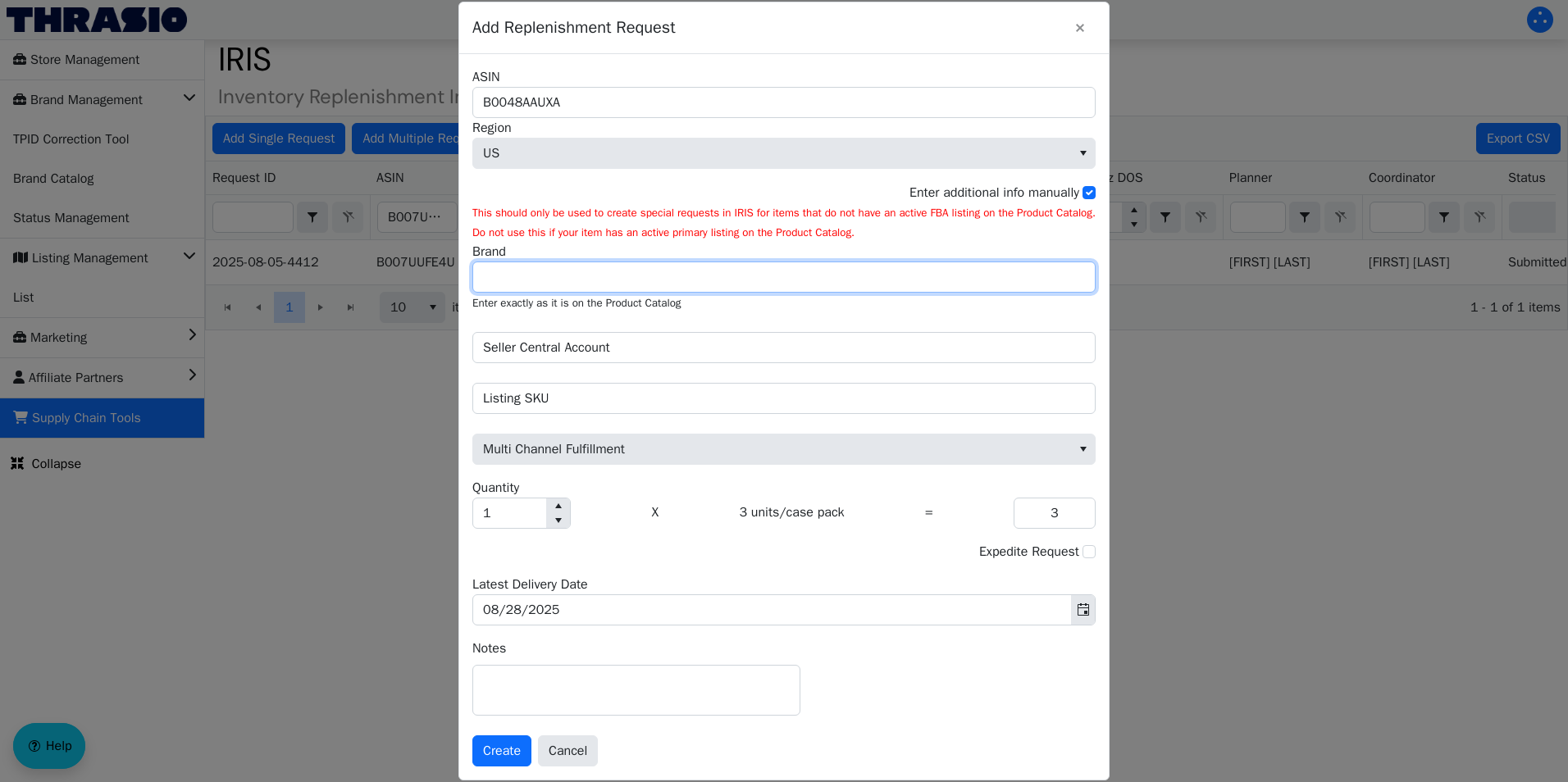 type on "Better Life" 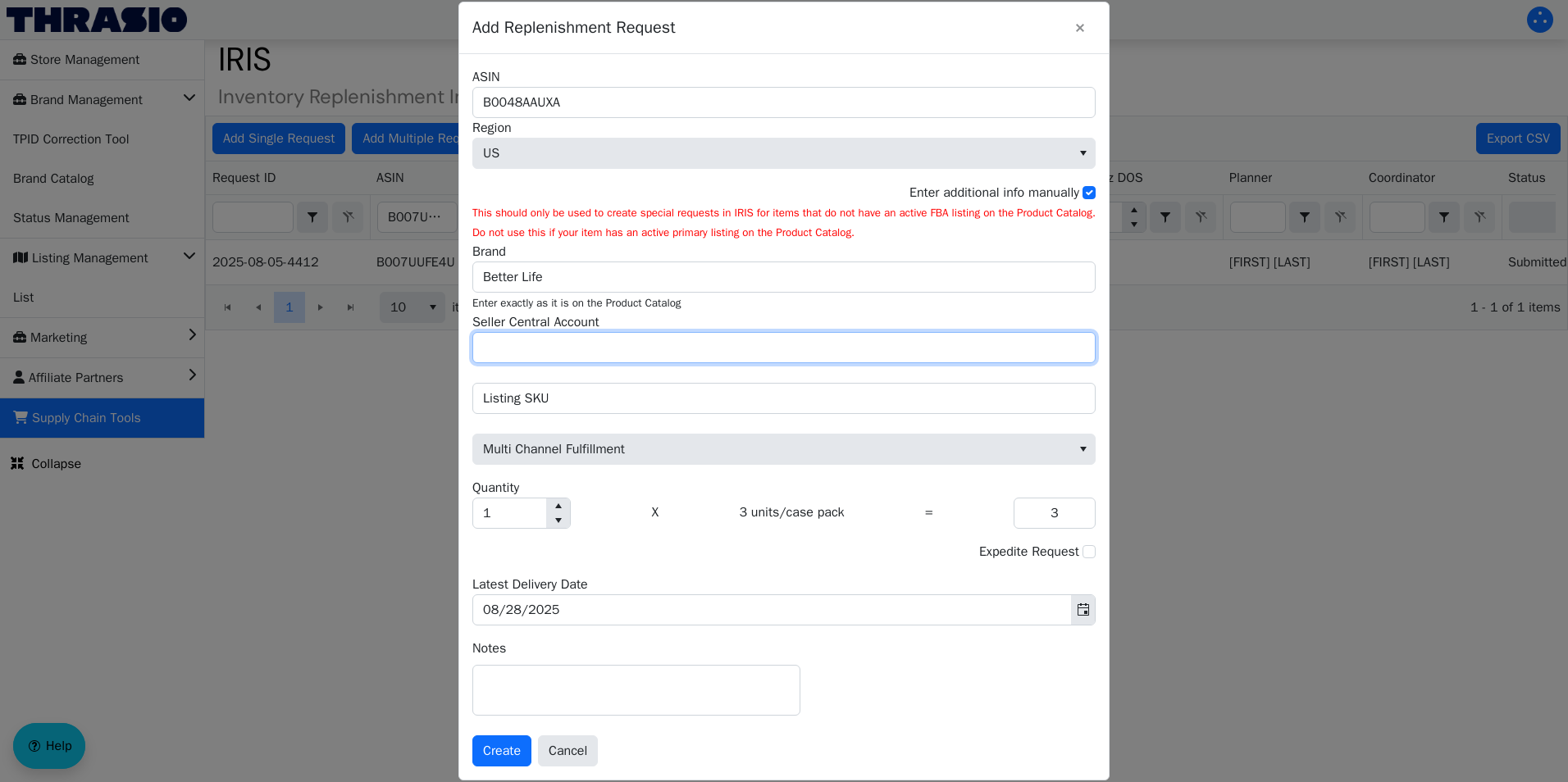 type on "Peanut Projects" 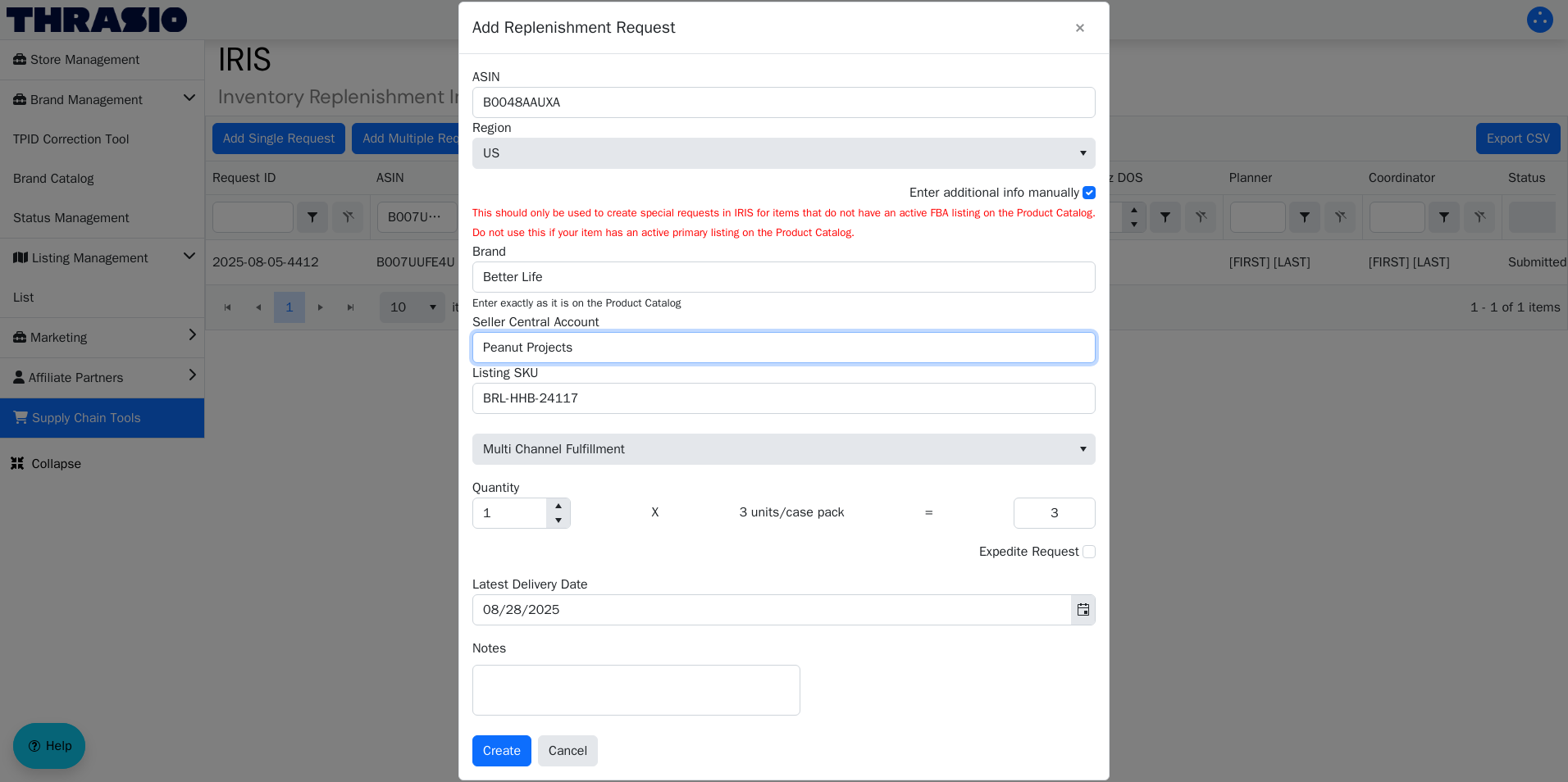 drag, startPoint x: 628, startPoint y: 283, endPoint x: 177, endPoint y: 565, distance: 531.90695 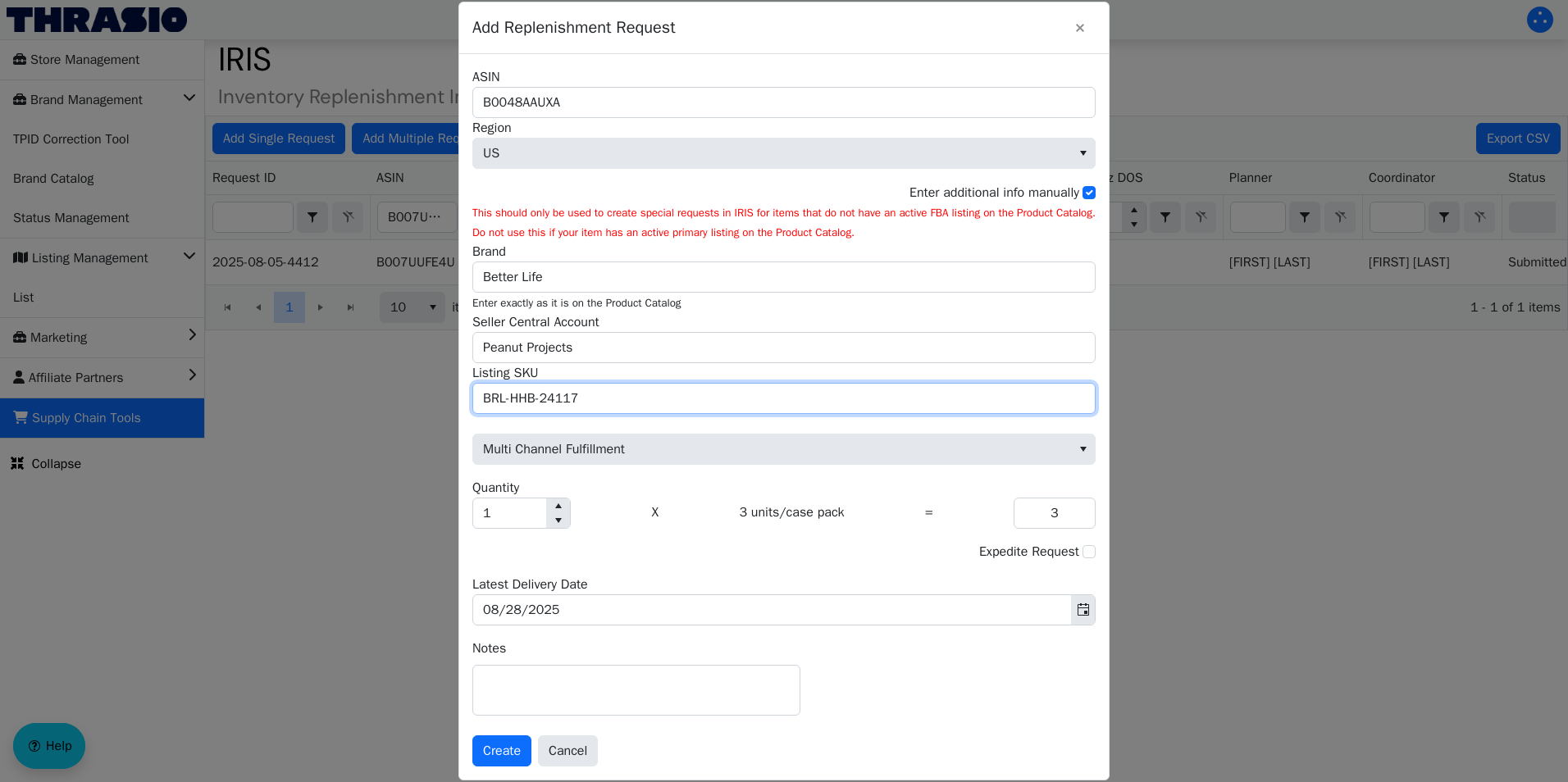 click on "BRL-HHB-24117" at bounding box center (784, 398) 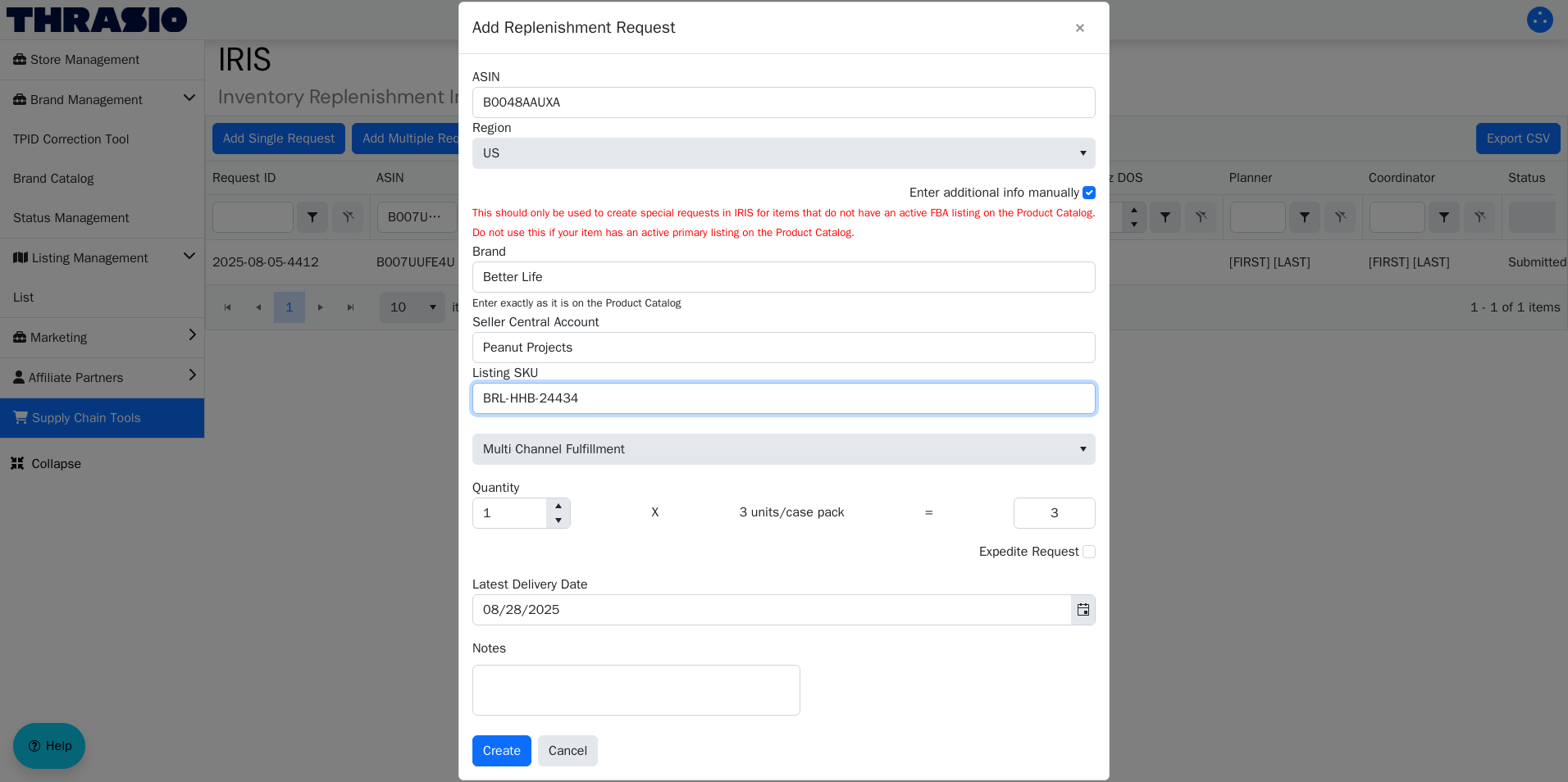 type on "BRL-HHB-24434" 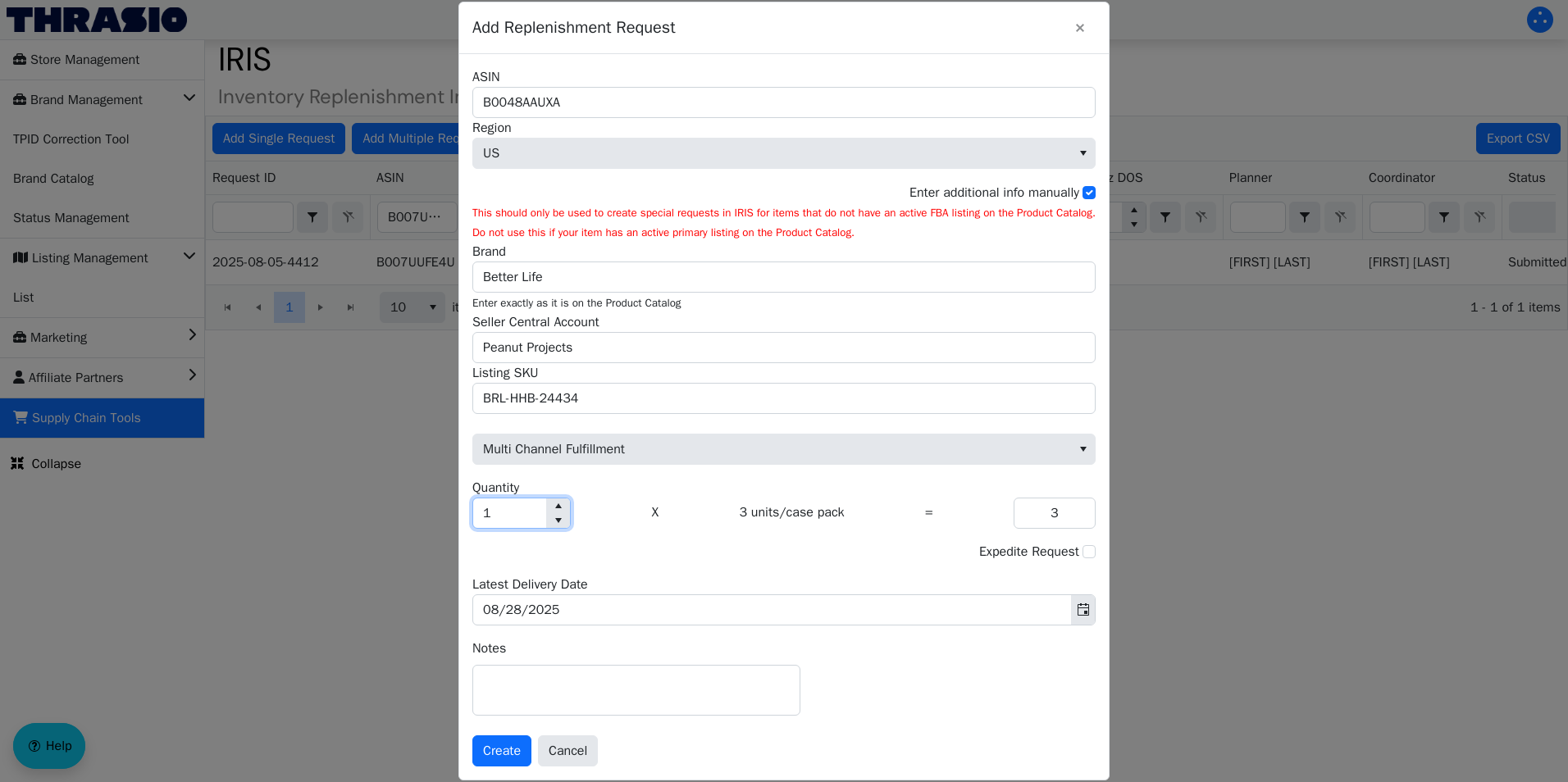 click on "1" at bounding box center (509, 513) 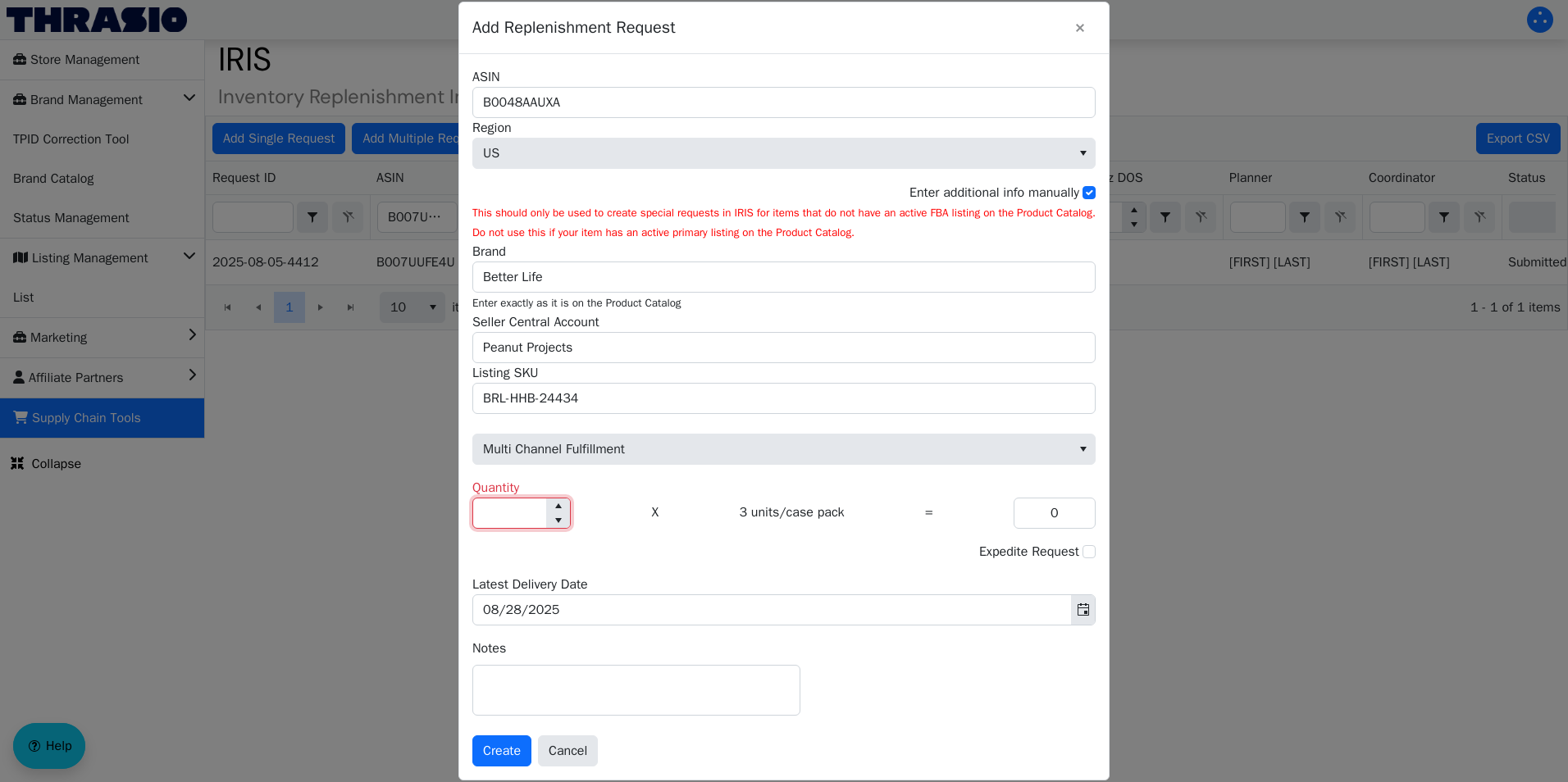 type on "5" 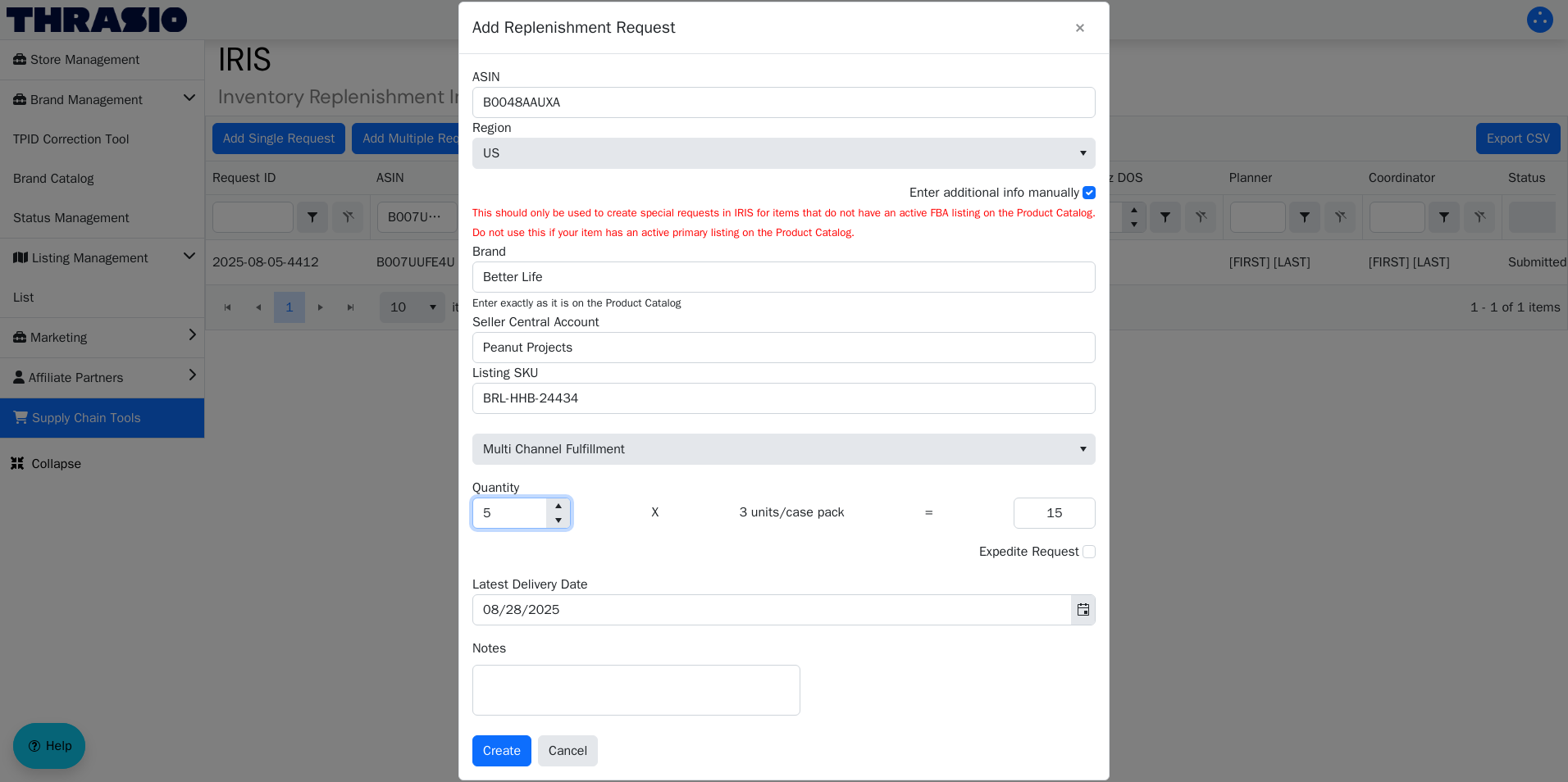 type on "50" 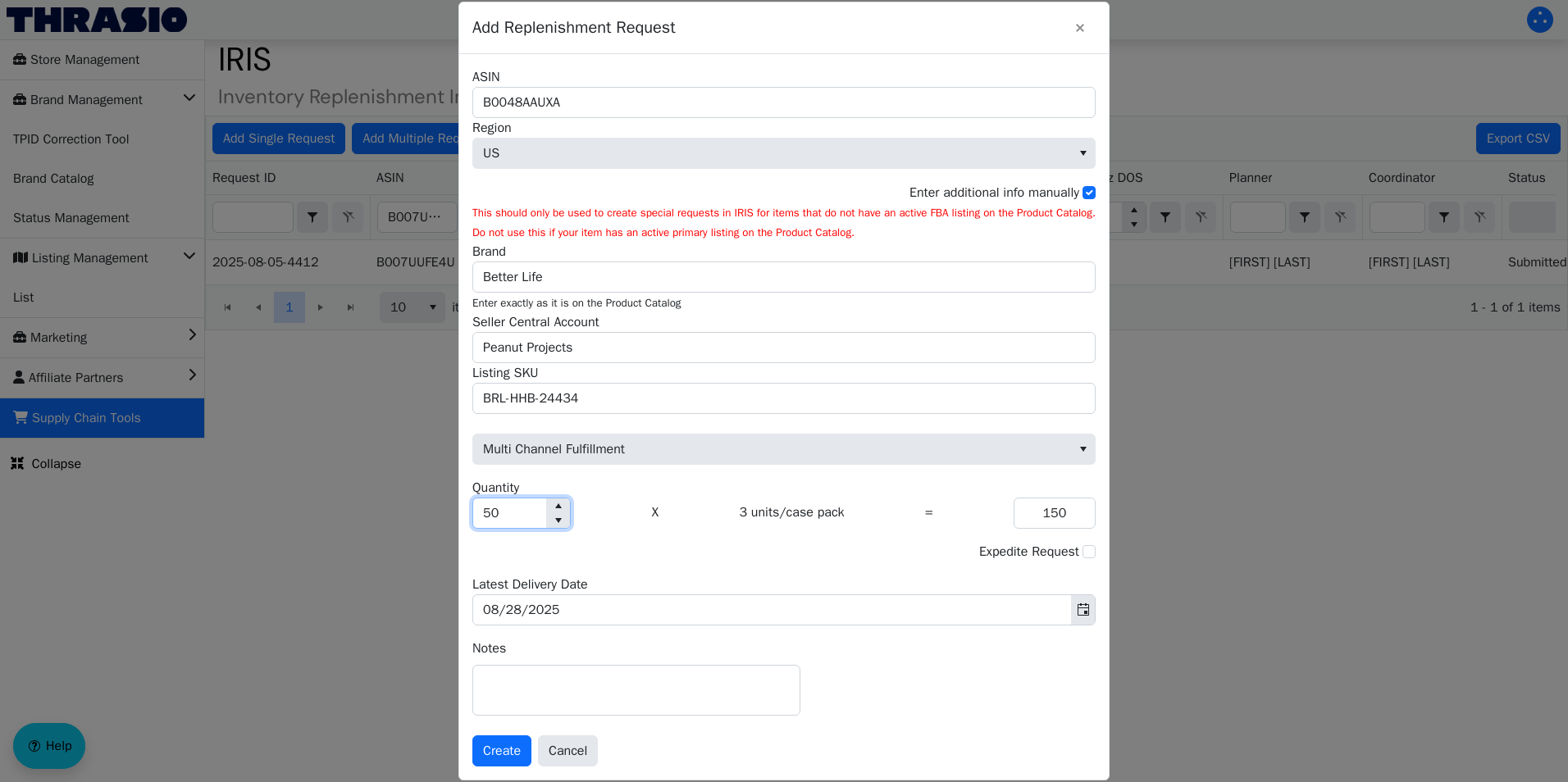 type on "5" 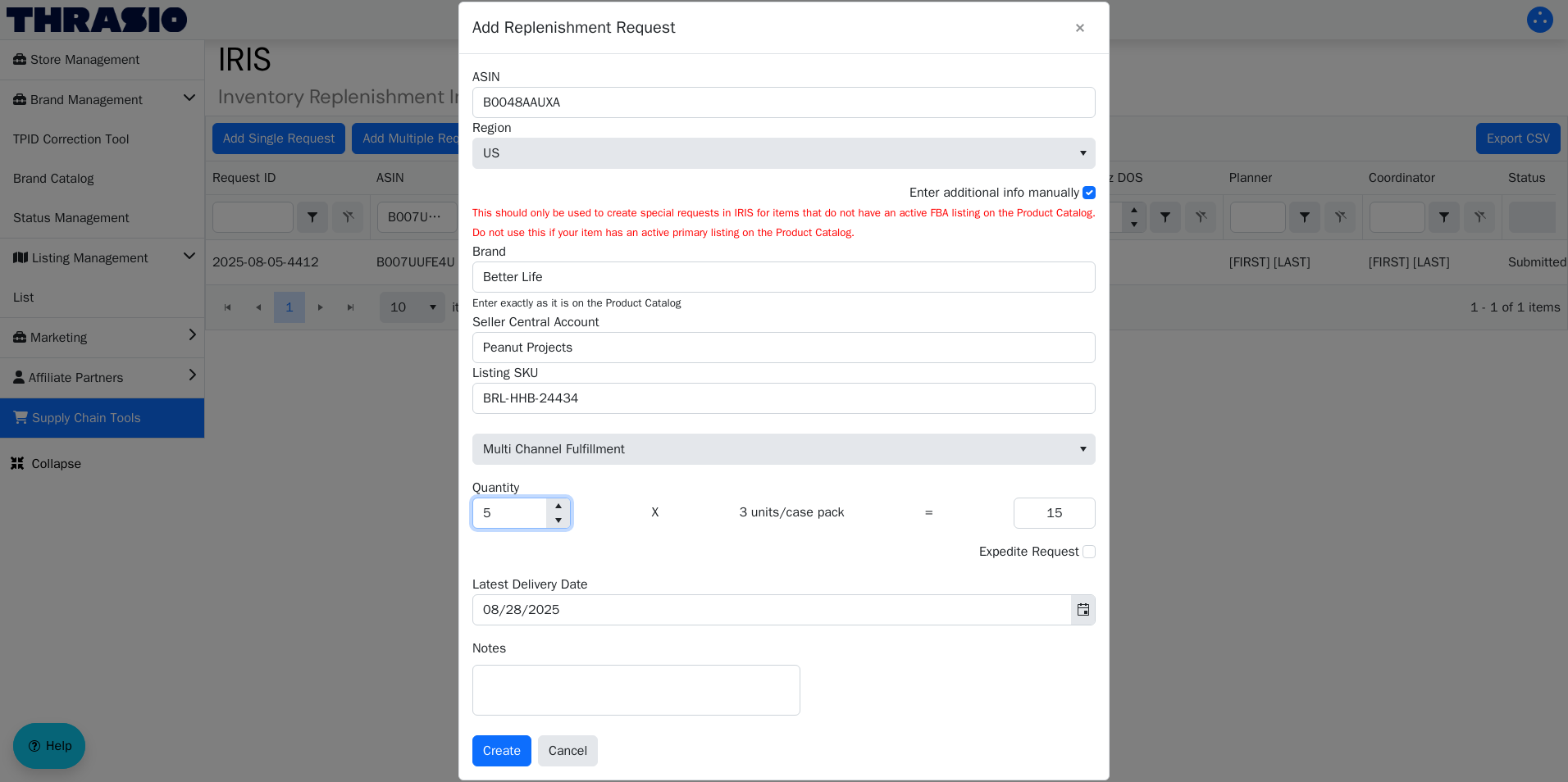 type 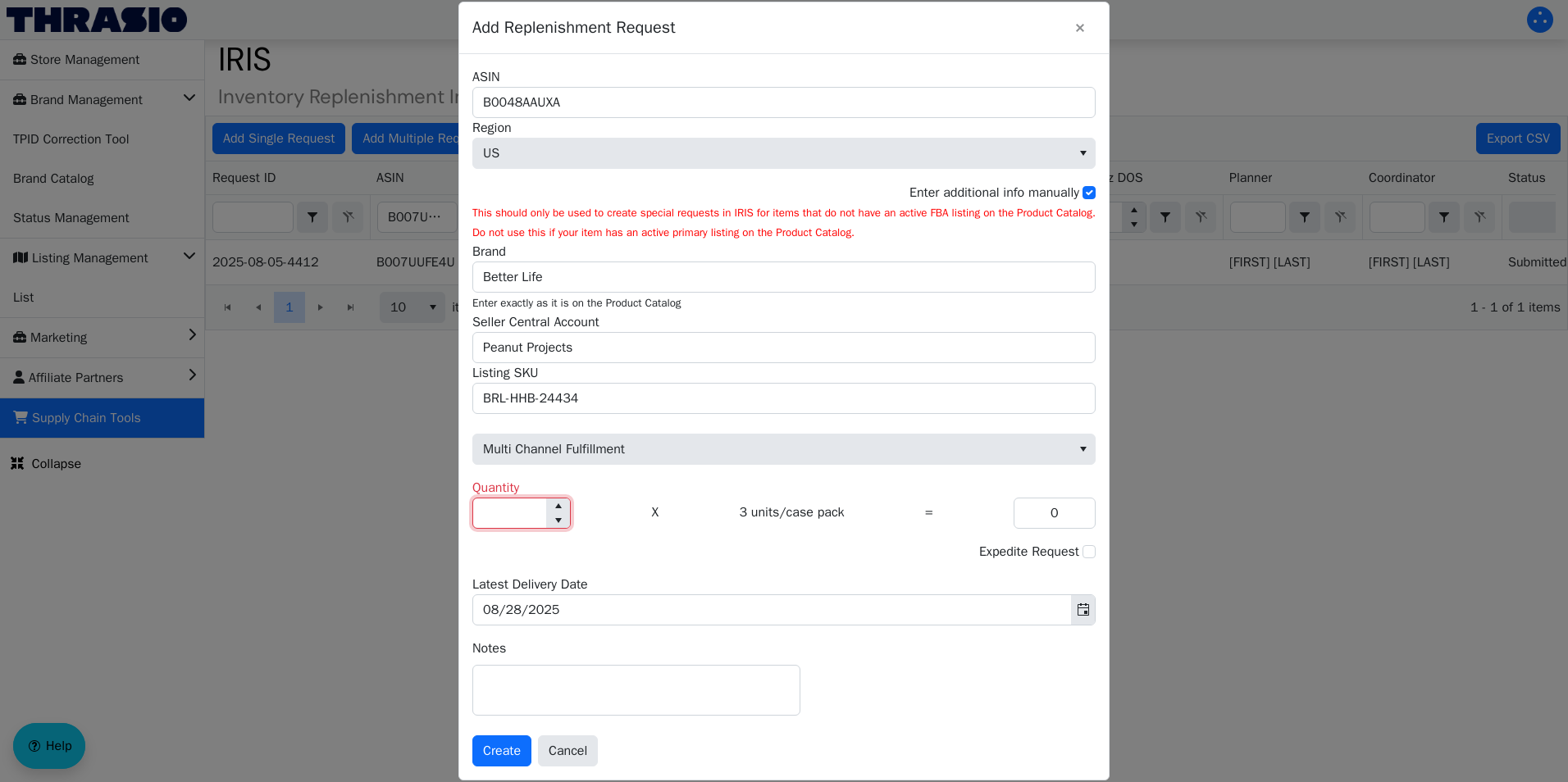 type on "1" 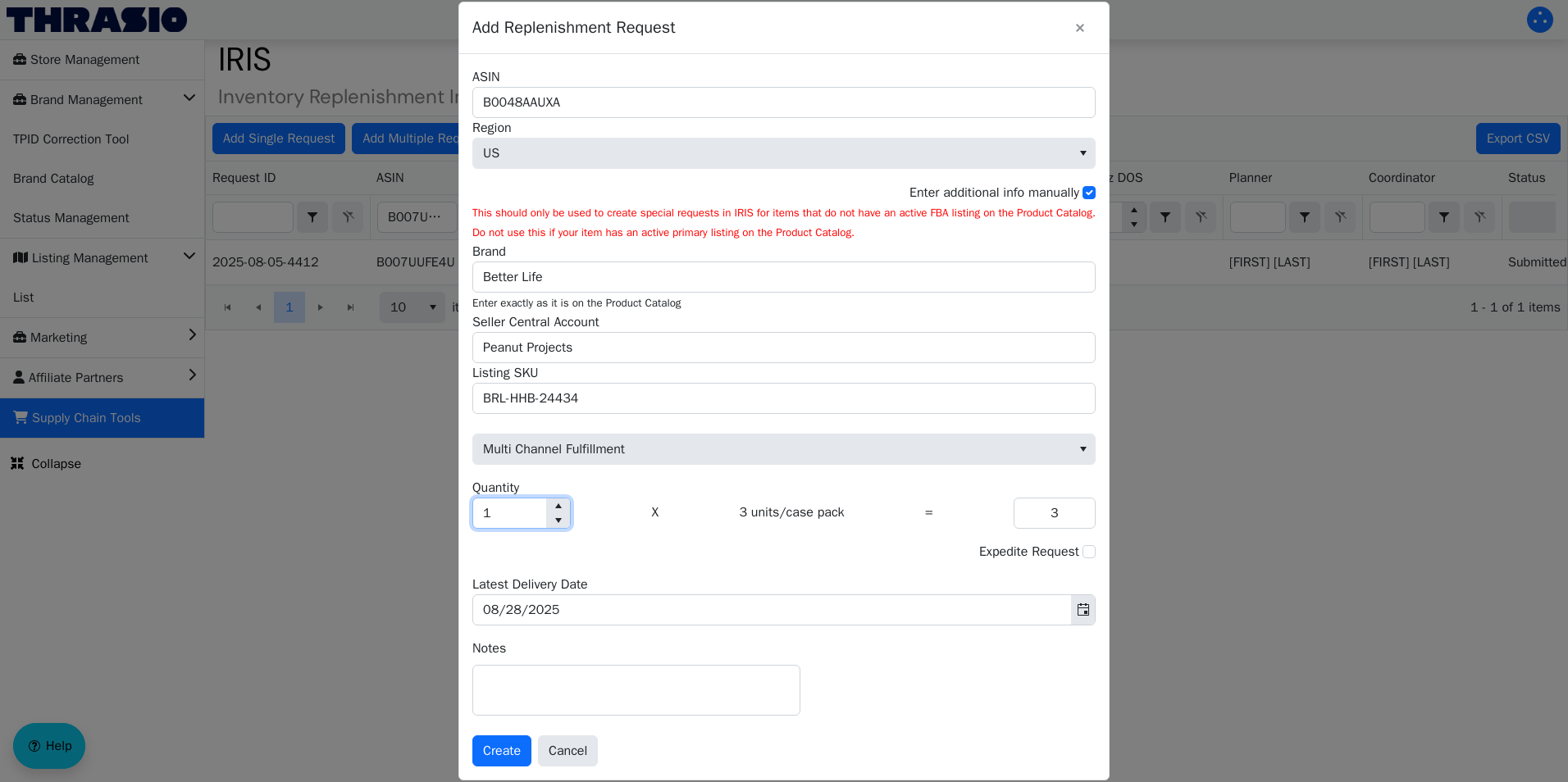 type on "10" 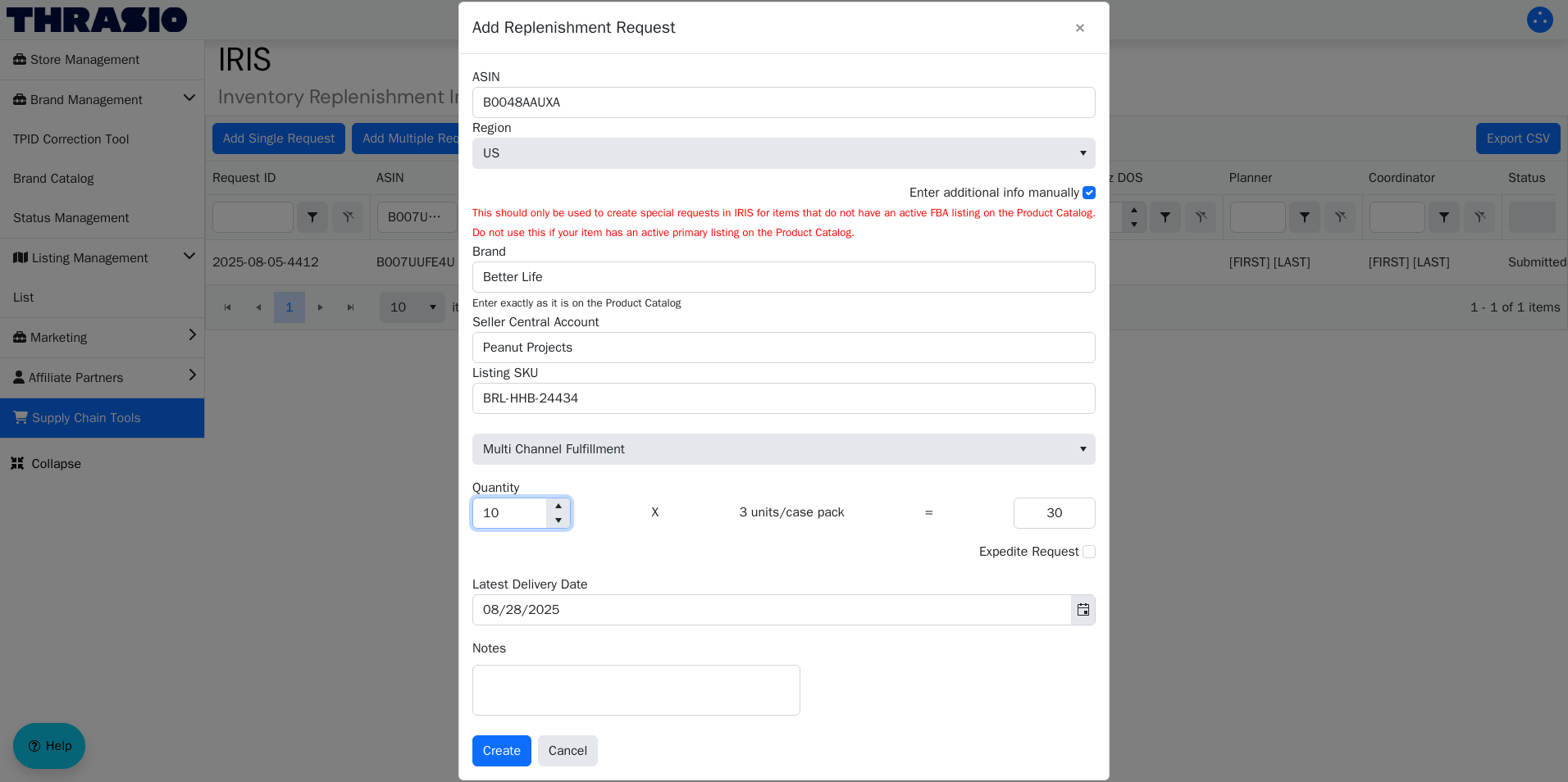 type on "100" 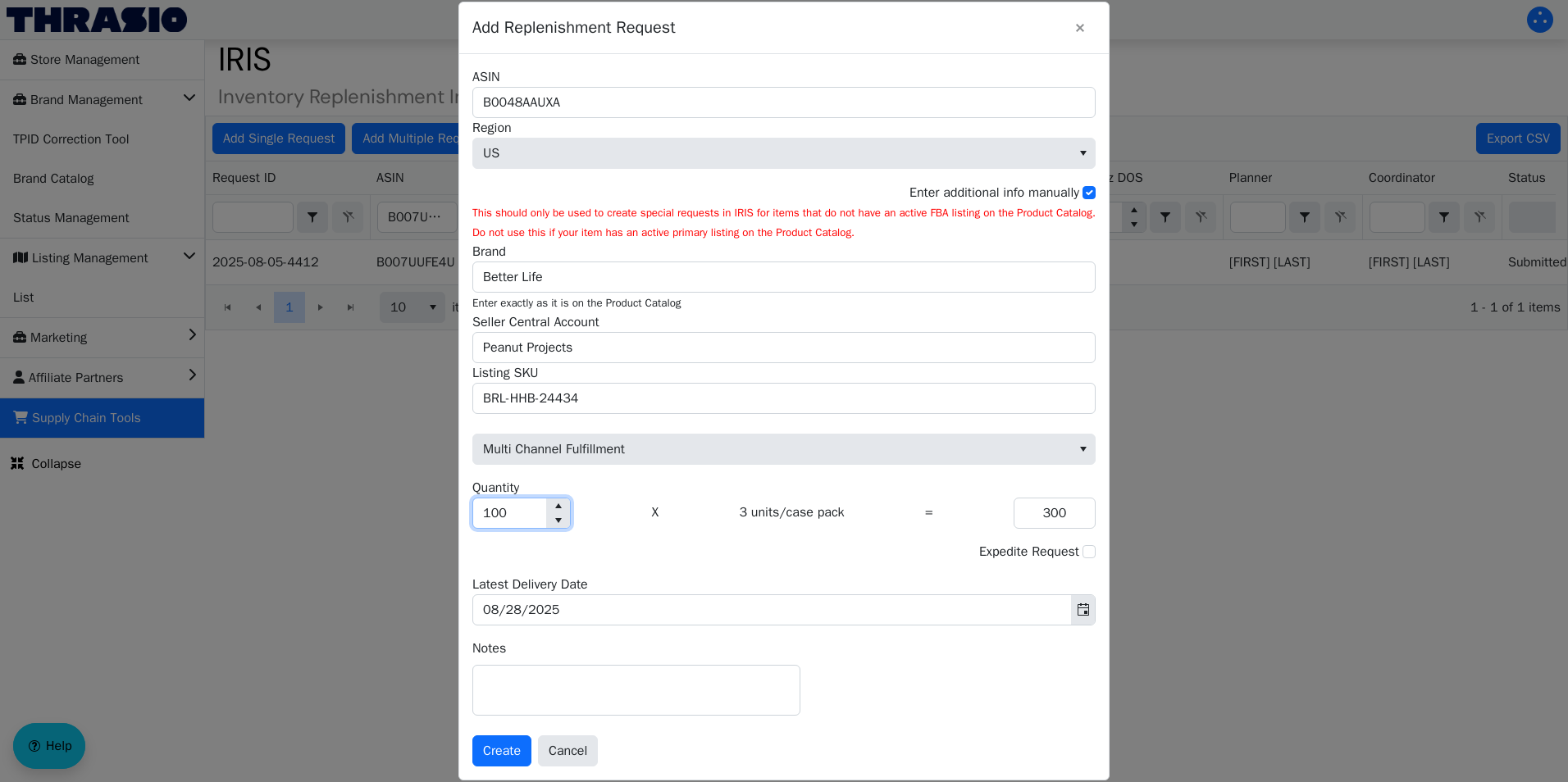 type on "10" 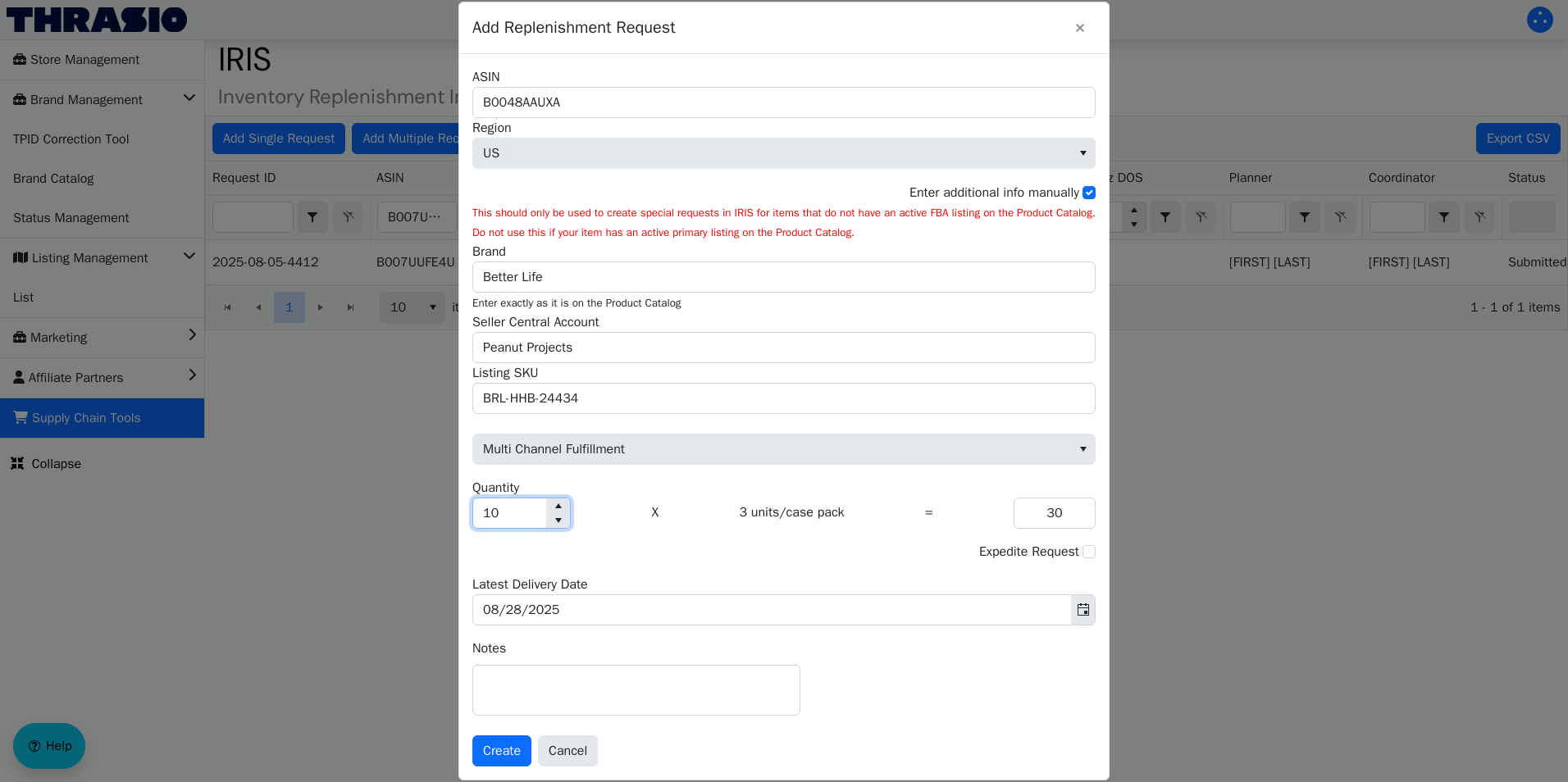 type on "1" 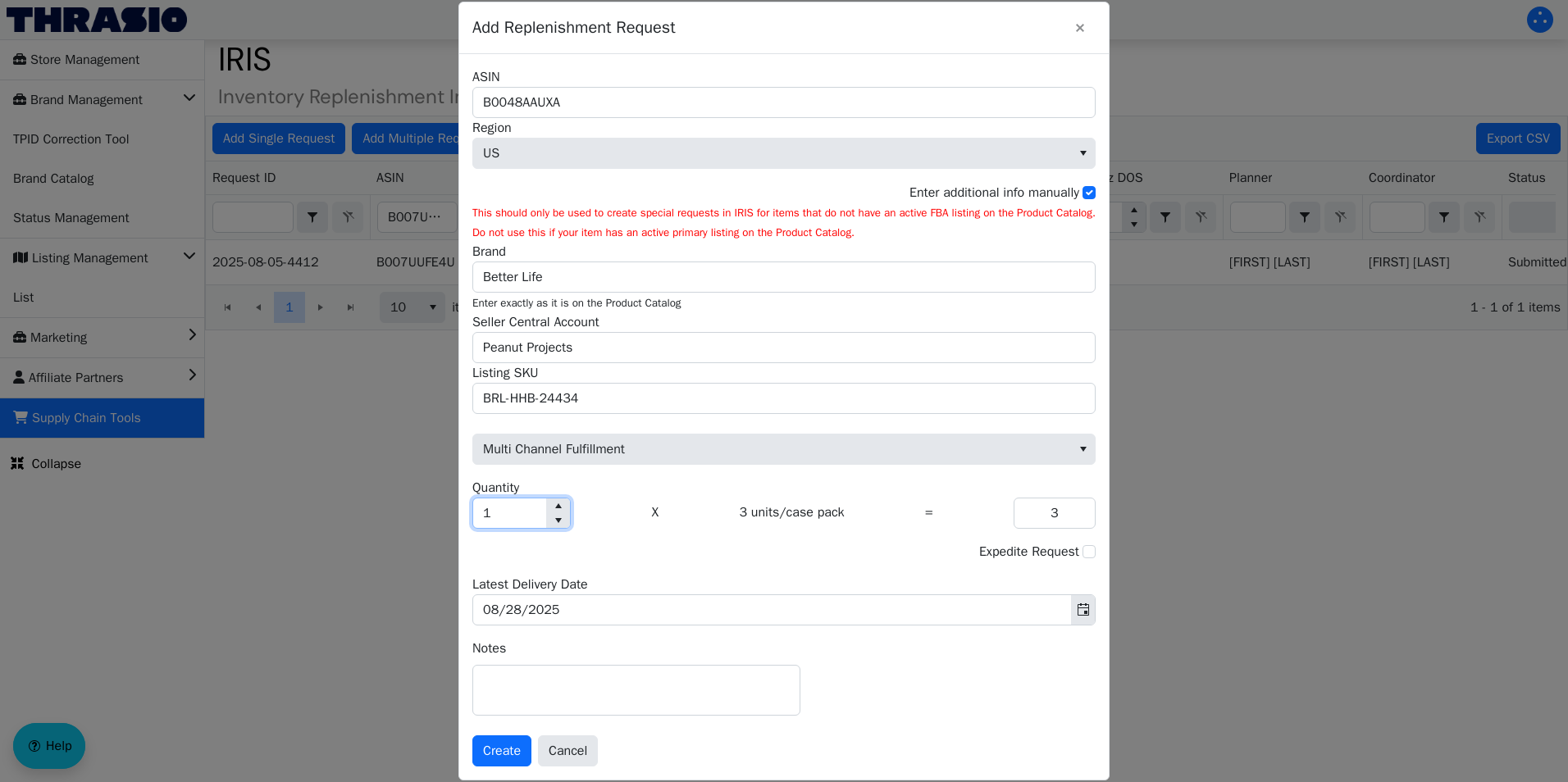type on "15" 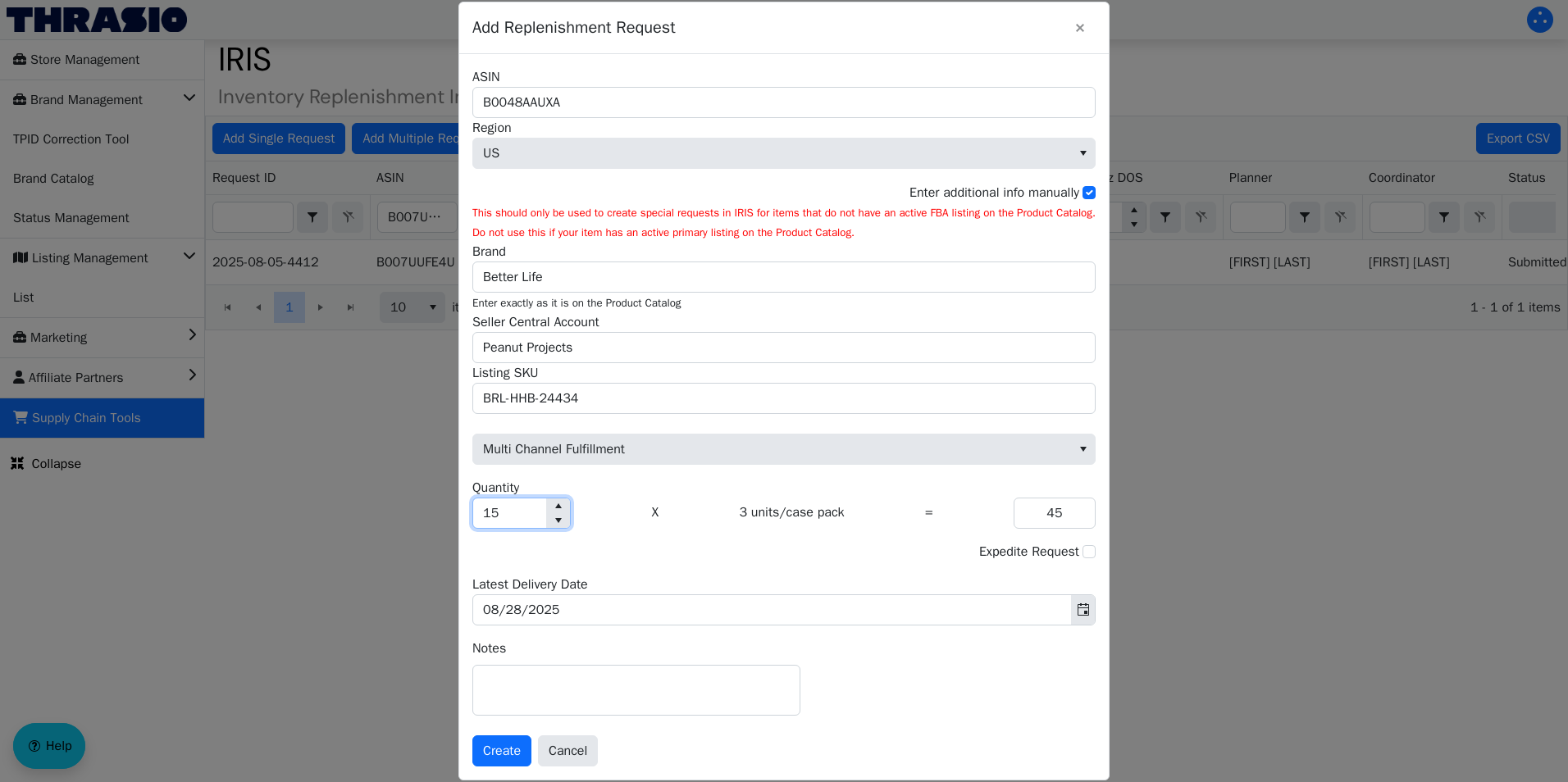 type on "150" 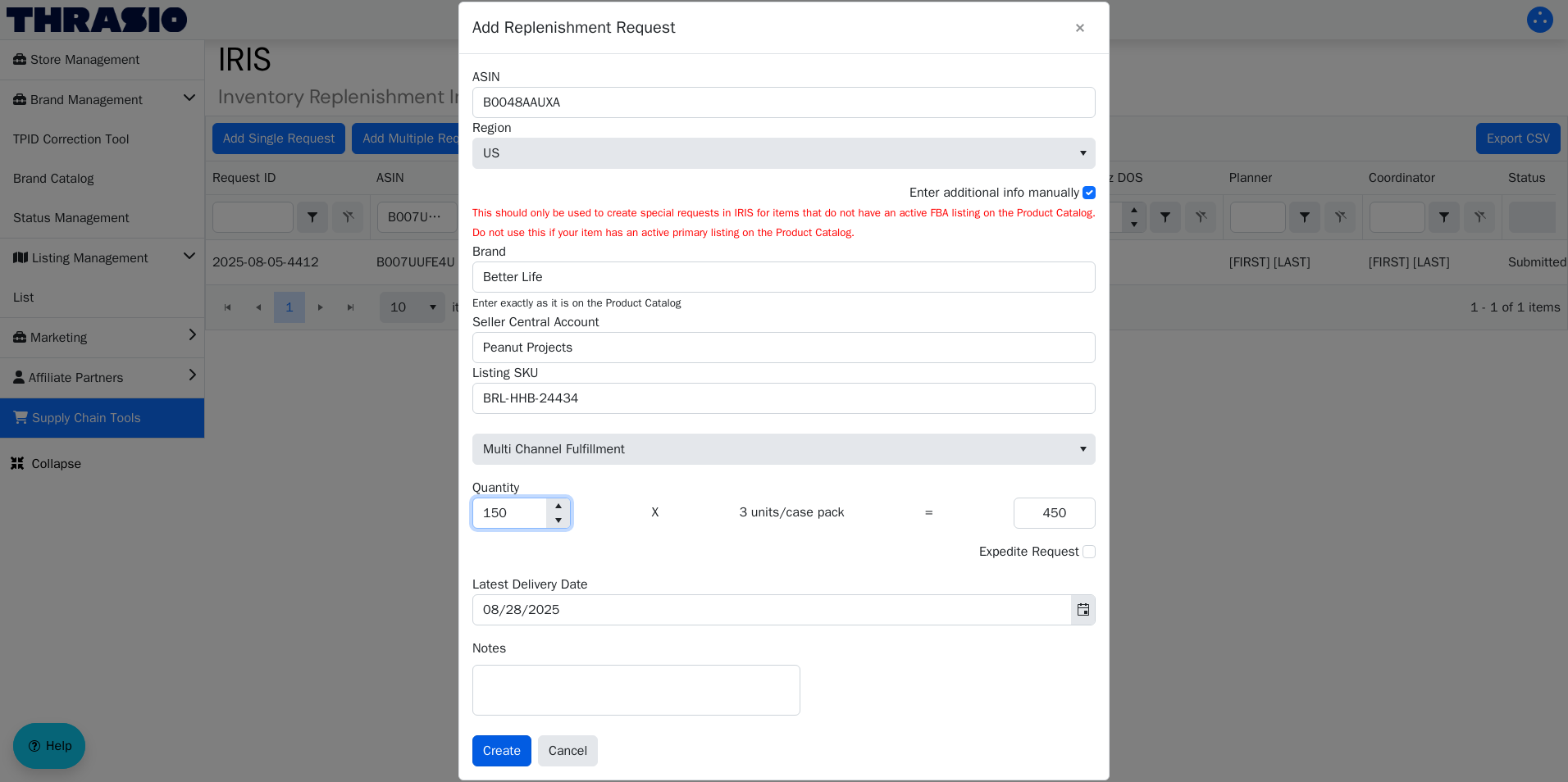 type on "150" 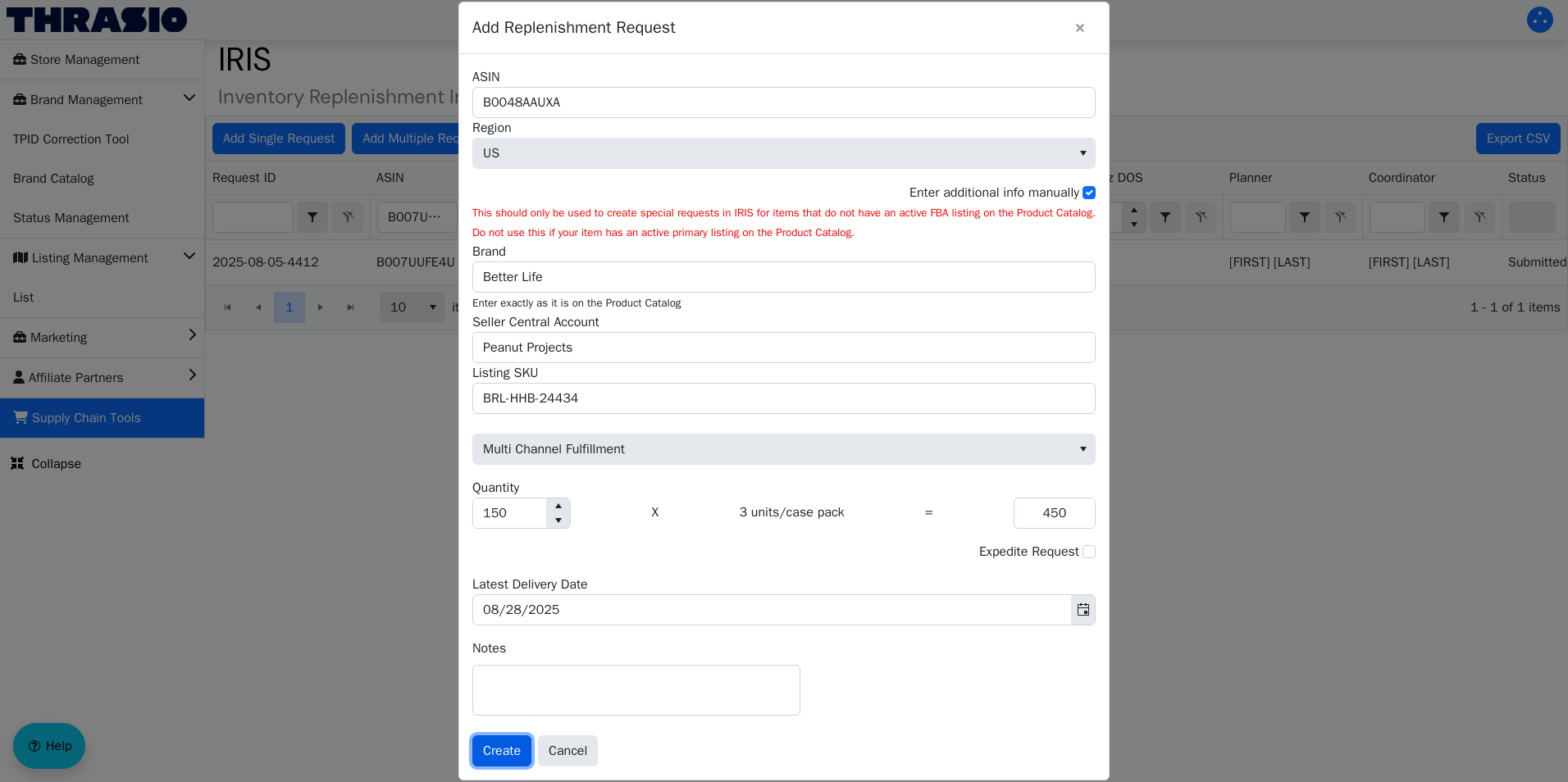 click on "Create" at bounding box center [502, 751] 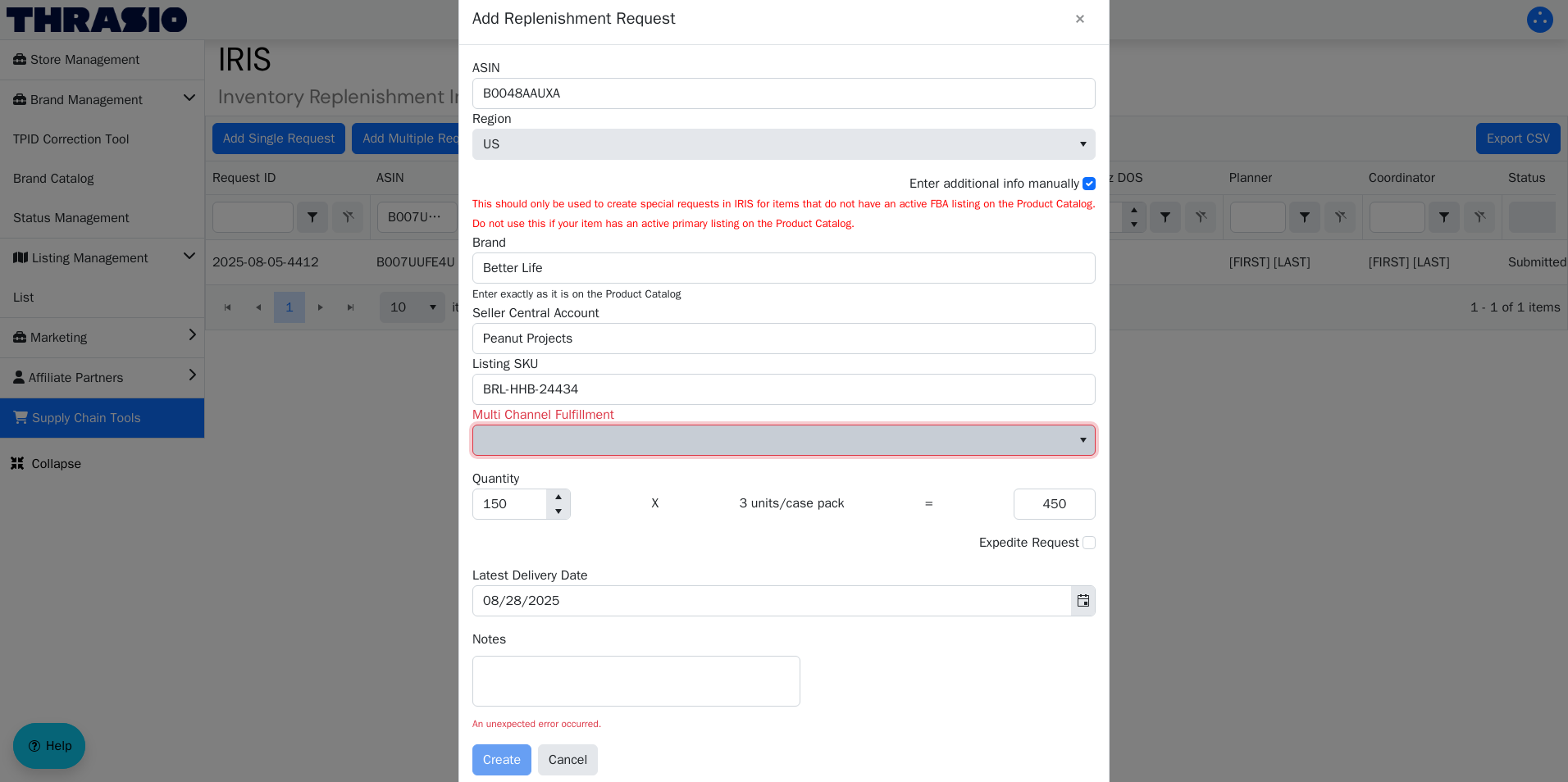 click at bounding box center [772, 440] 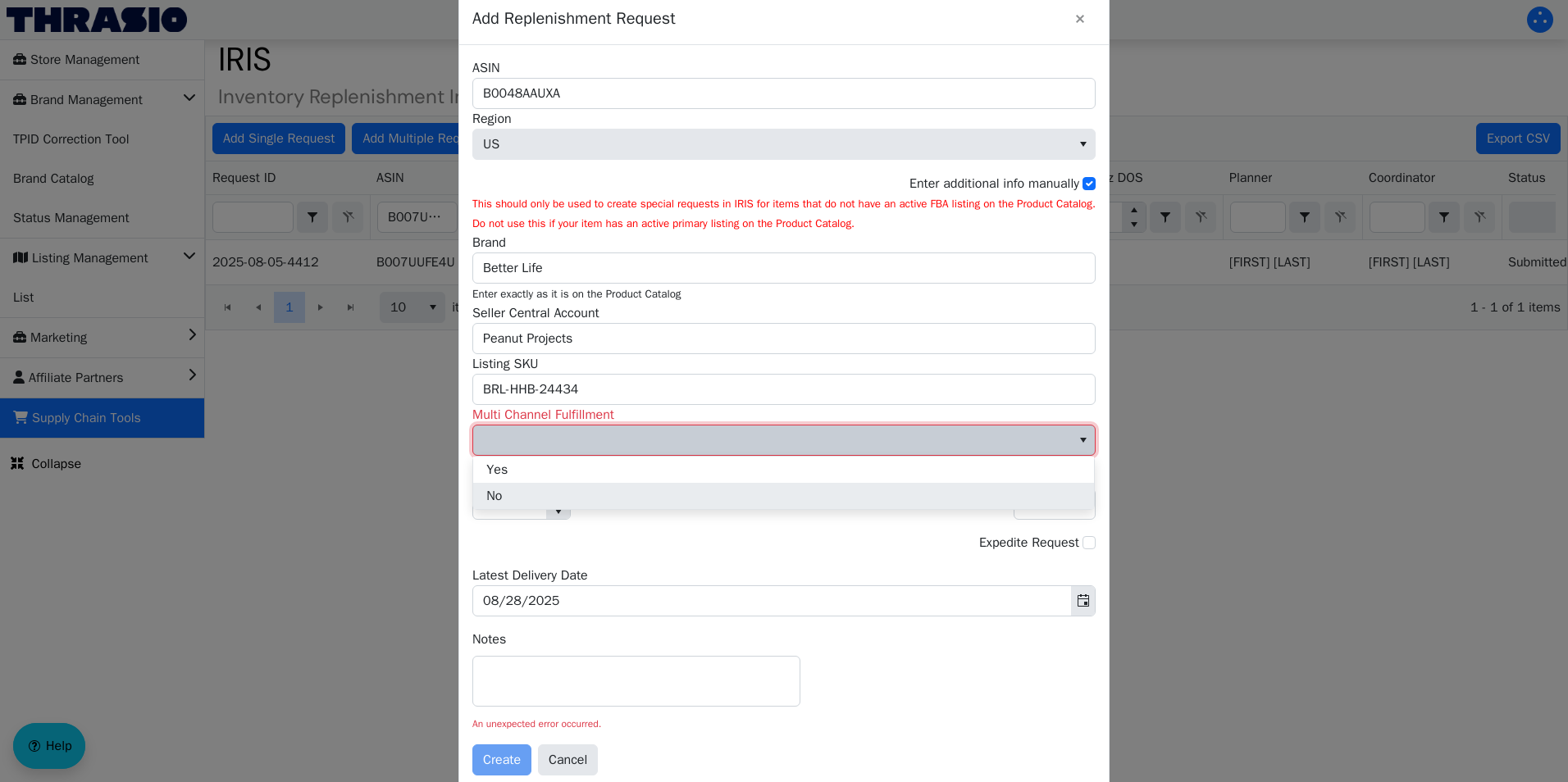 click on "No" at bounding box center [783, 496] 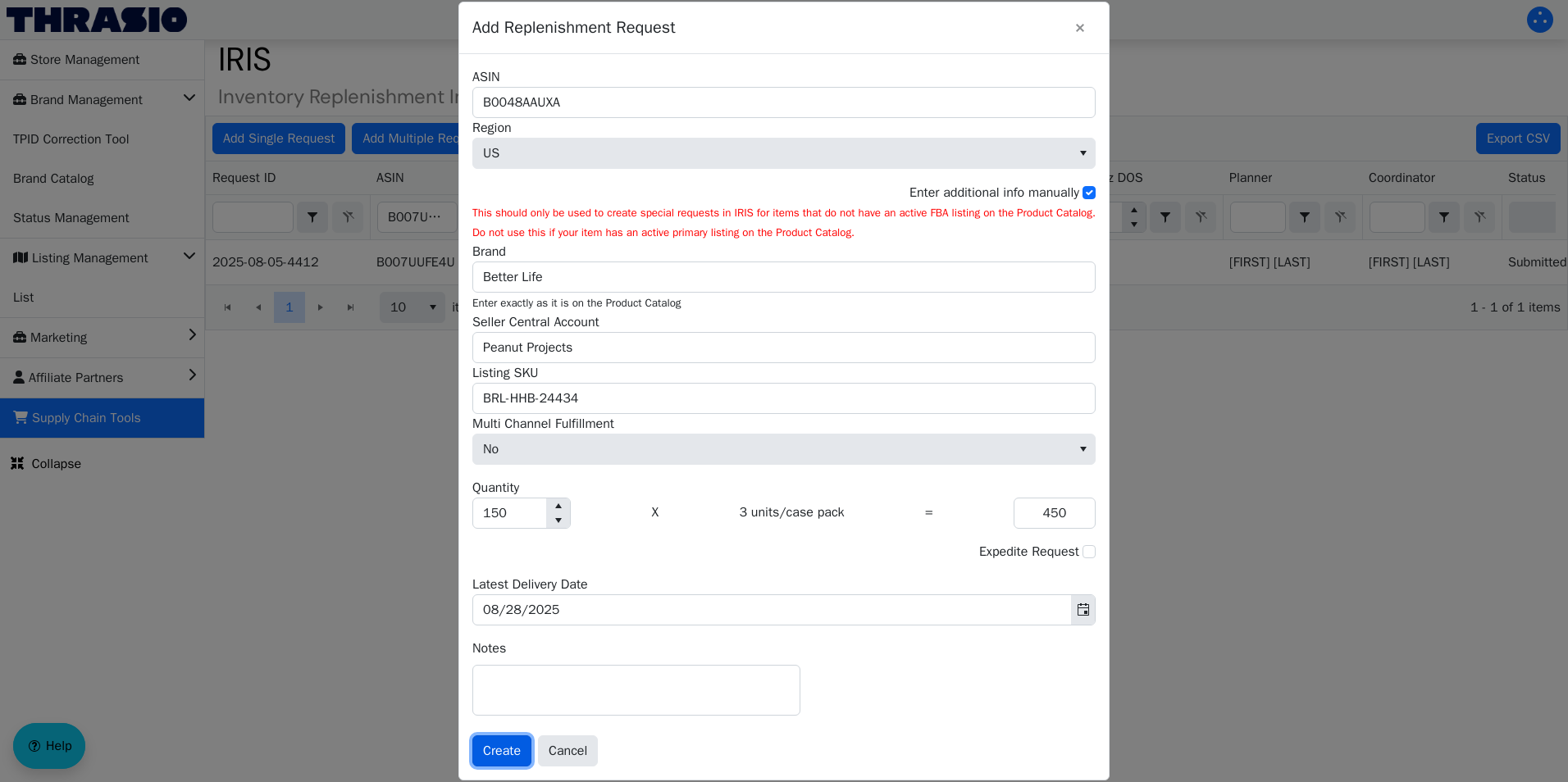 click on "Create" at bounding box center [502, 751] 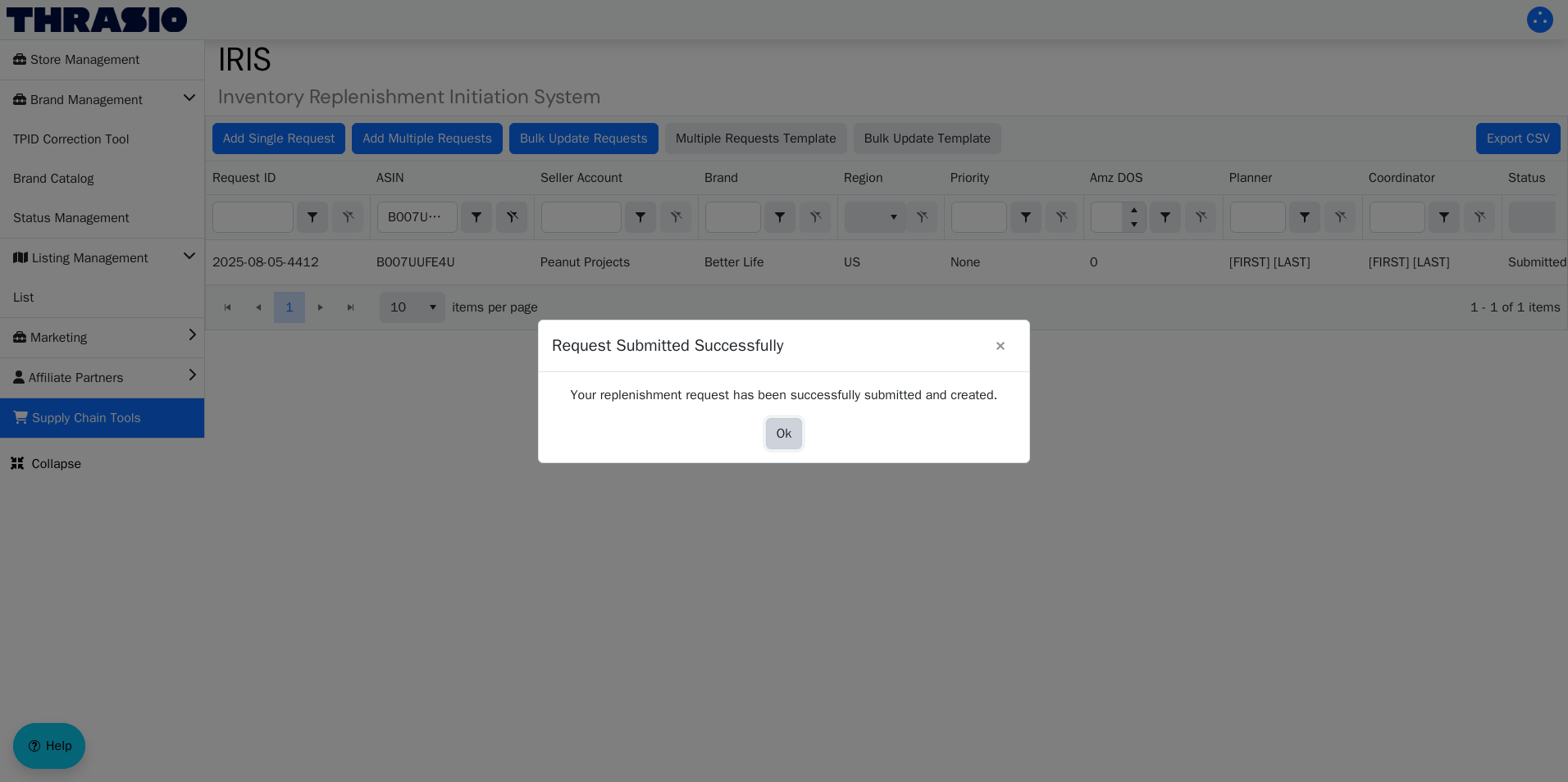 click on "Ok" at bounding box center (784, 434) 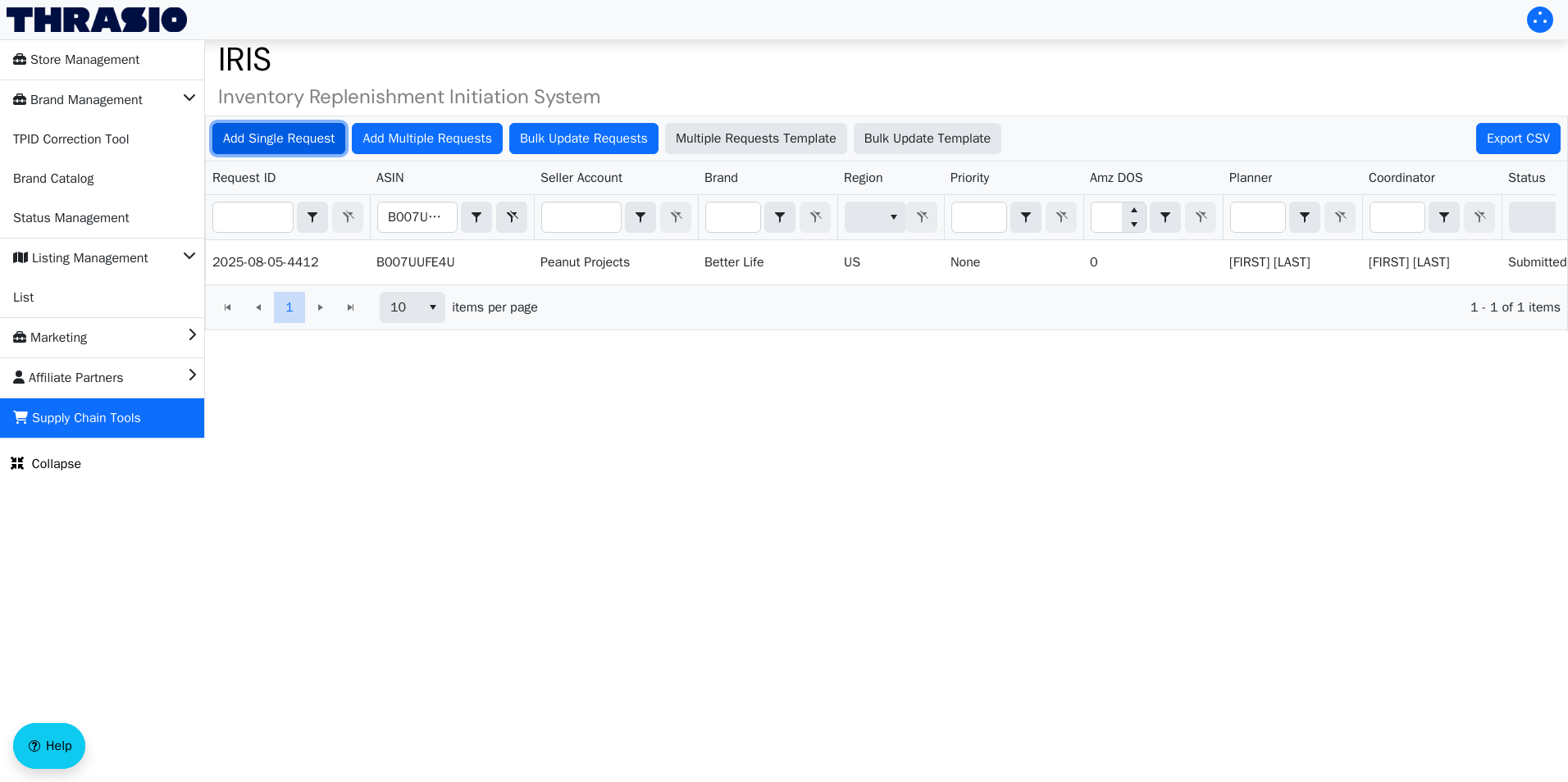 click on "Add Single Request" at bounding box center (279, 139) 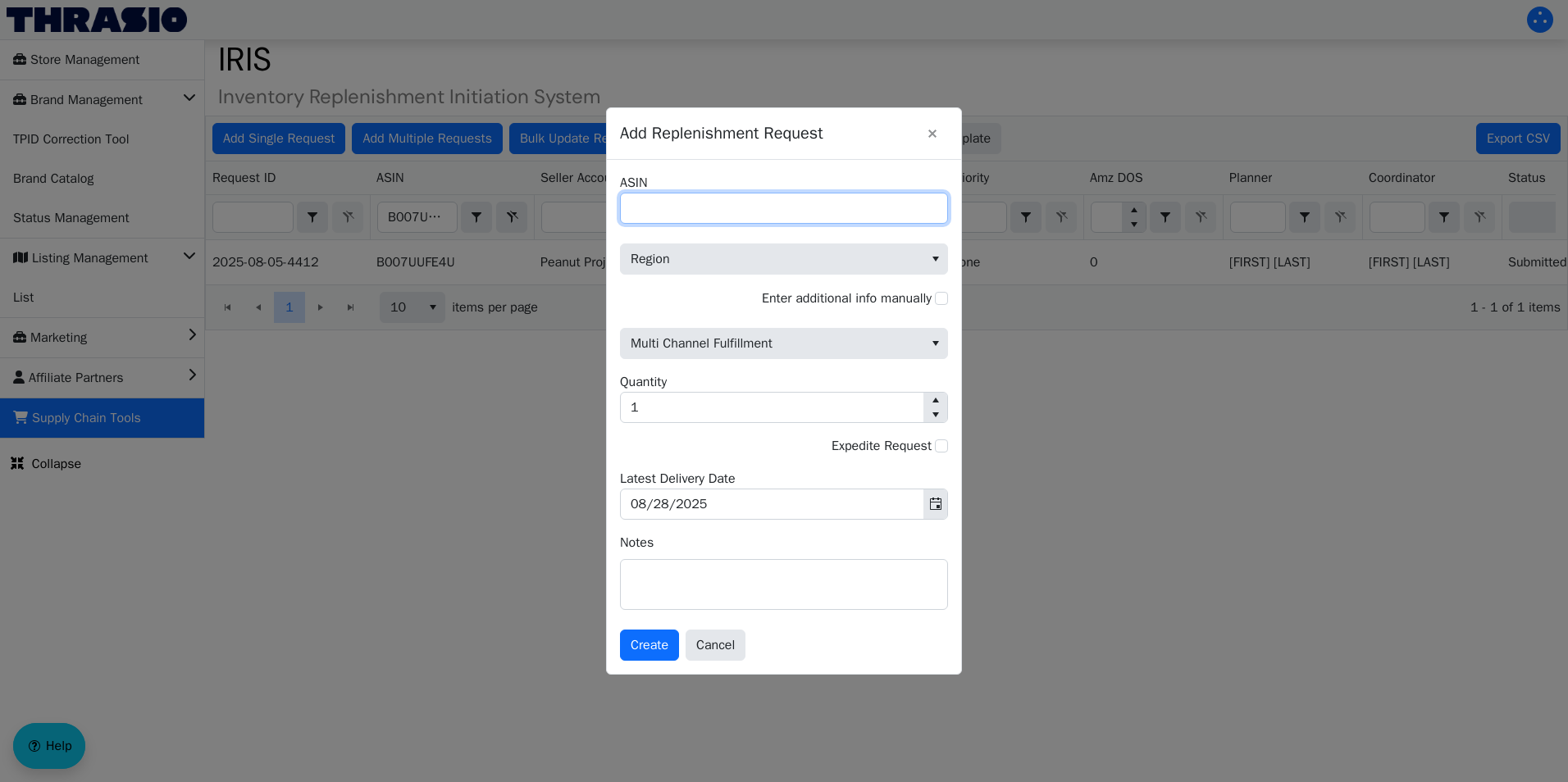 click on "ASIN" at bounding box center (784, 208) 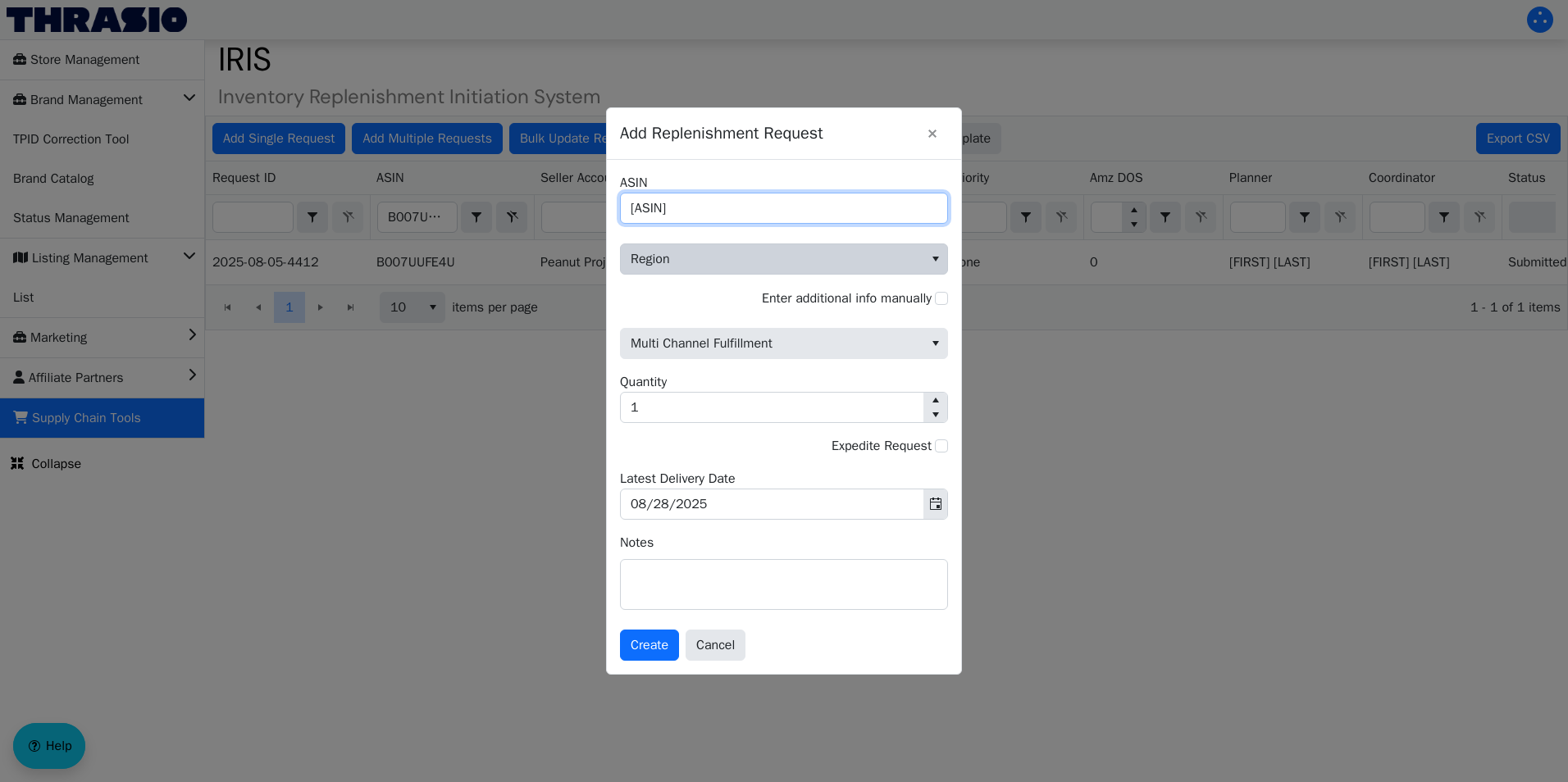 type on "[ASIN]" 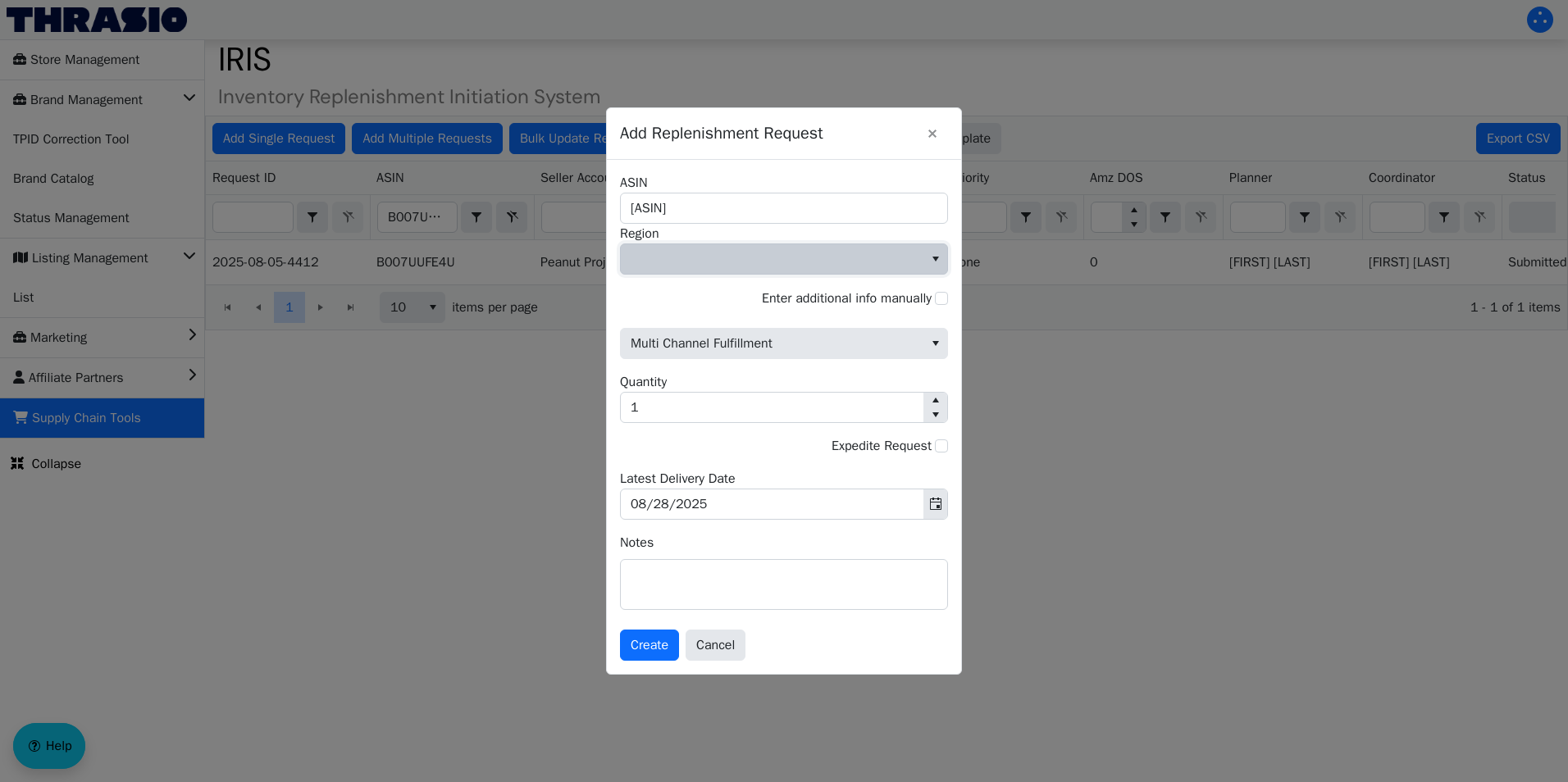 click at bounding box center (772, 259) 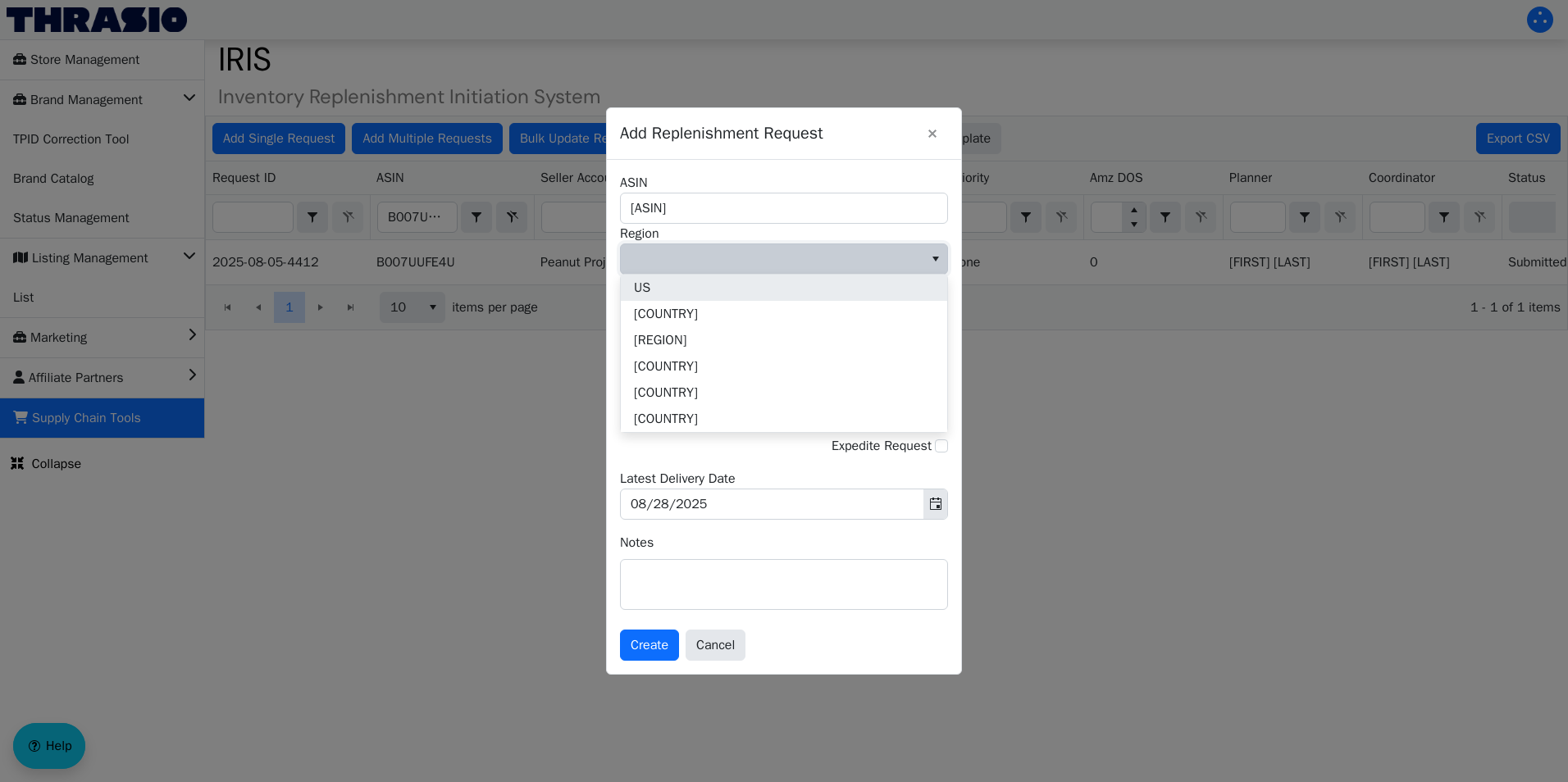click on "US" at bounding box center [784, 288] 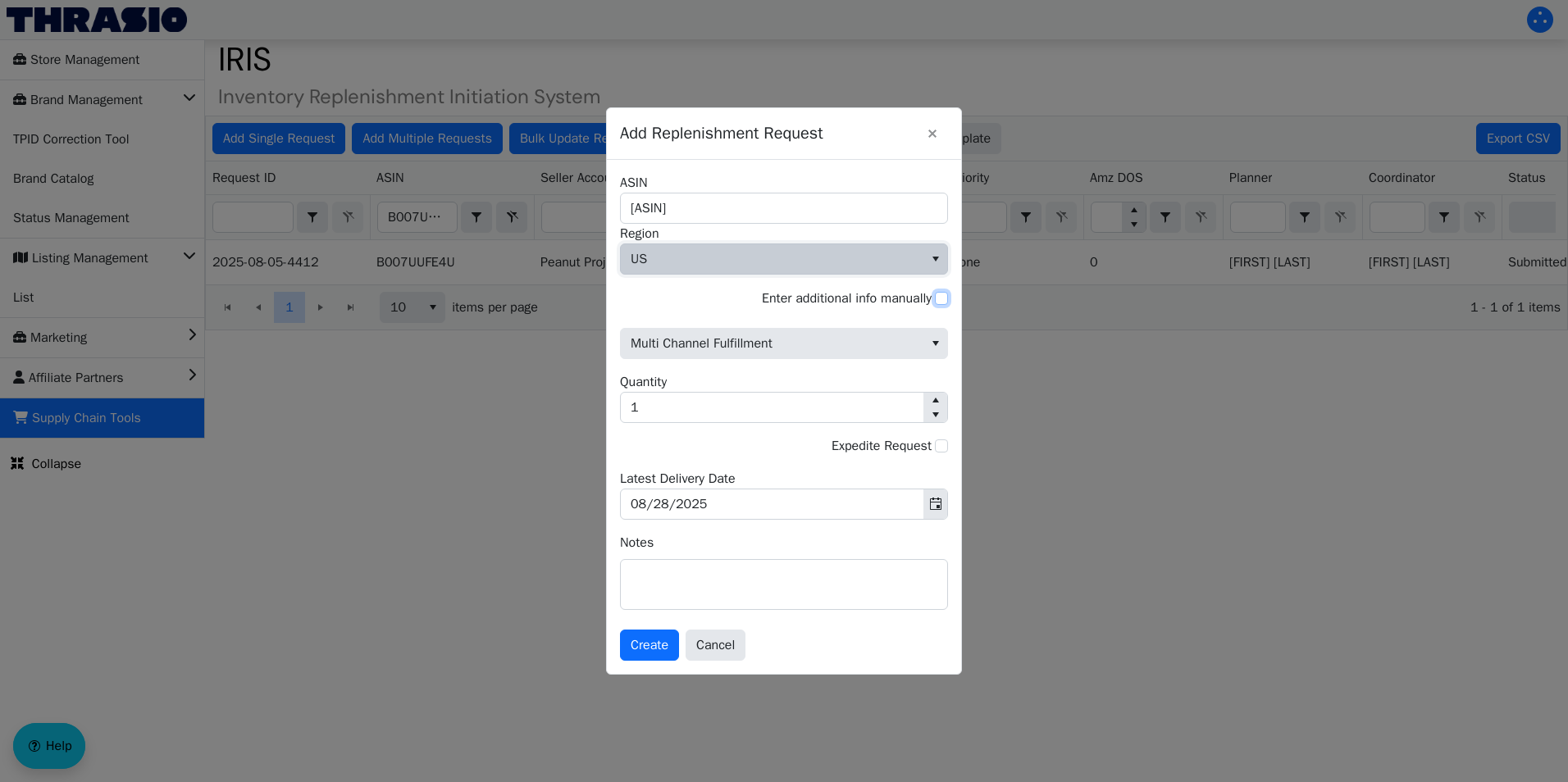 click on "Enter additional info manually" at bounding box center [941, 298] 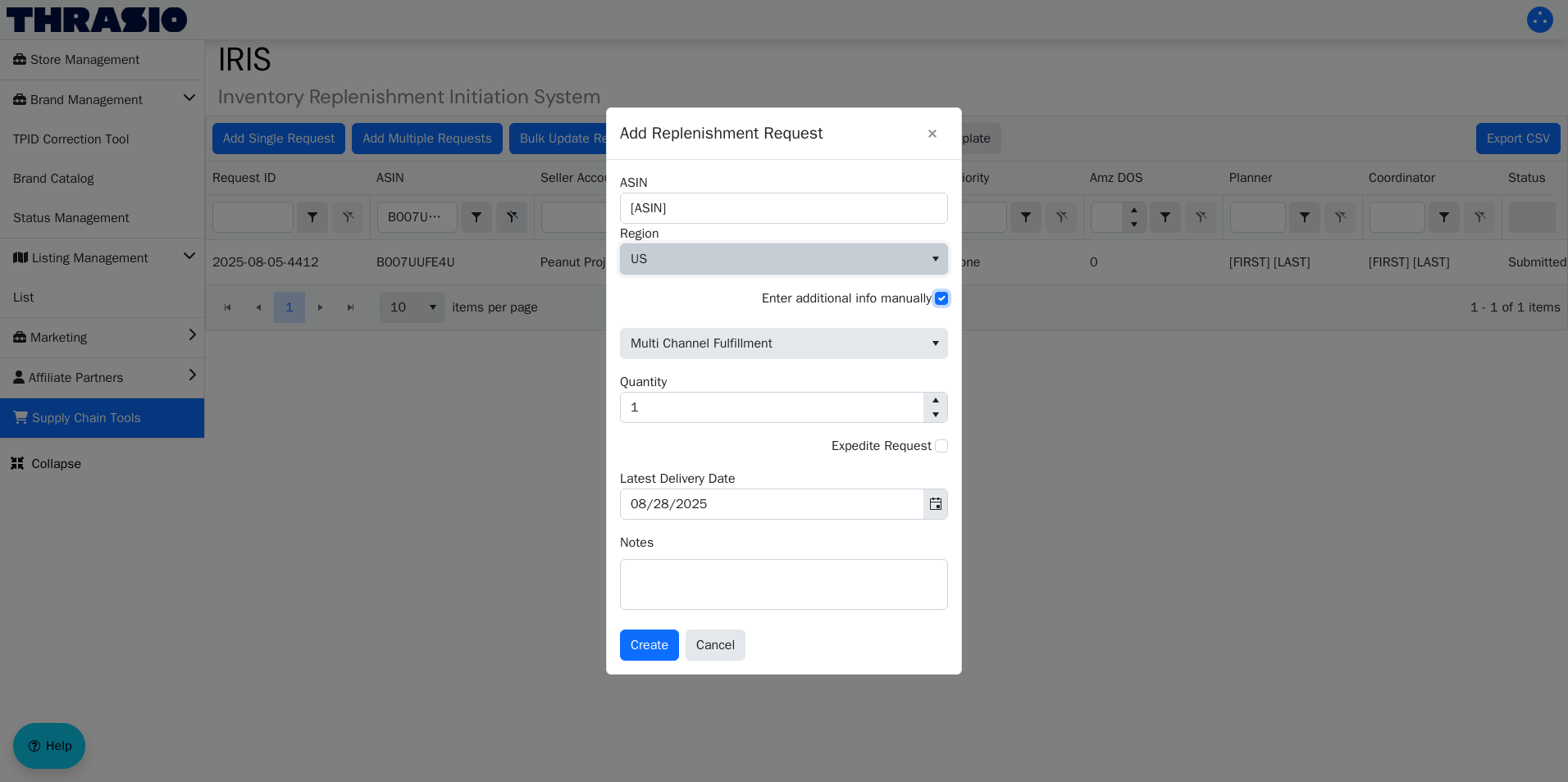 checkbox on "true" 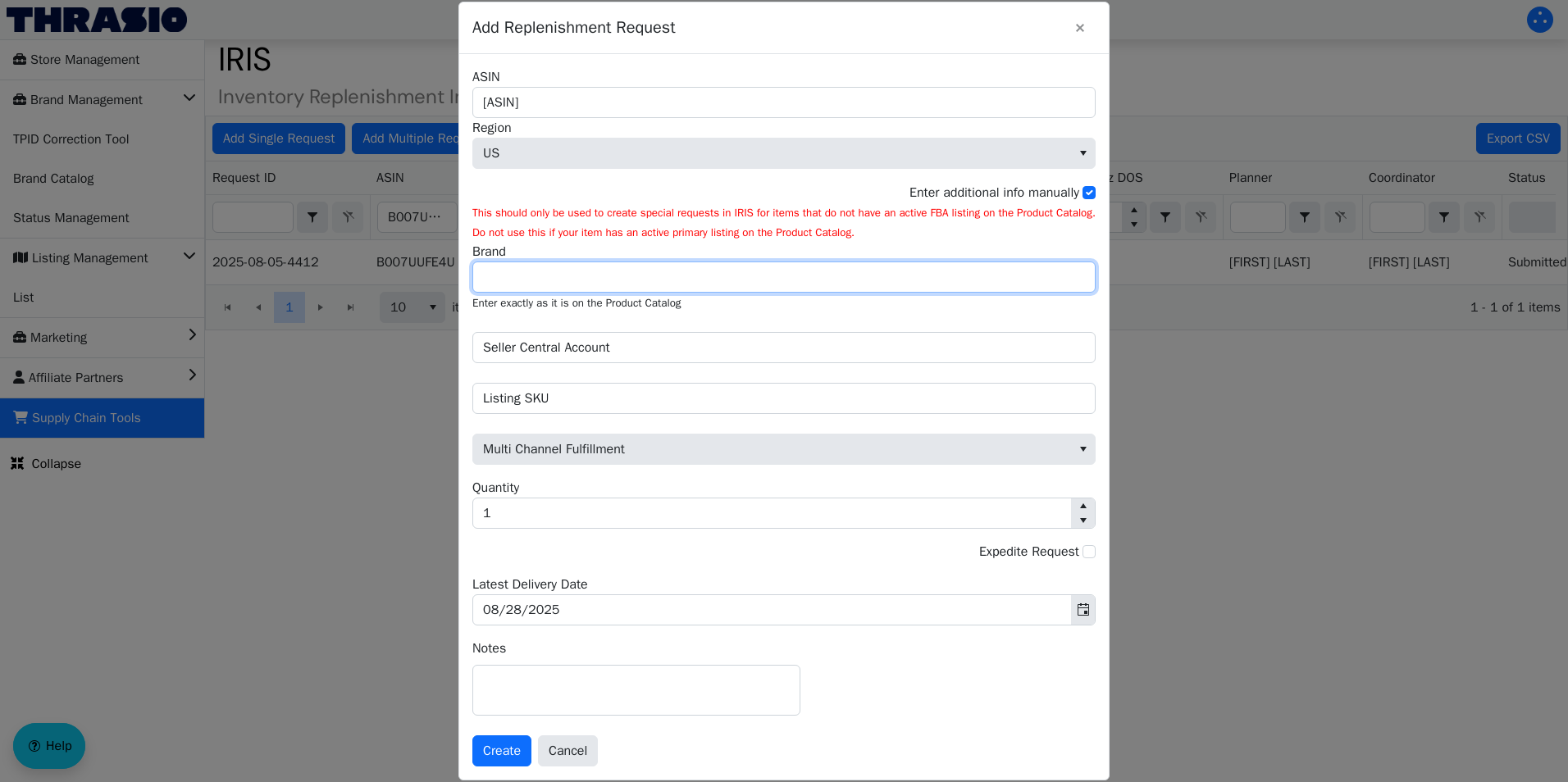 click on "Brand" at bounding box center (784, 277) 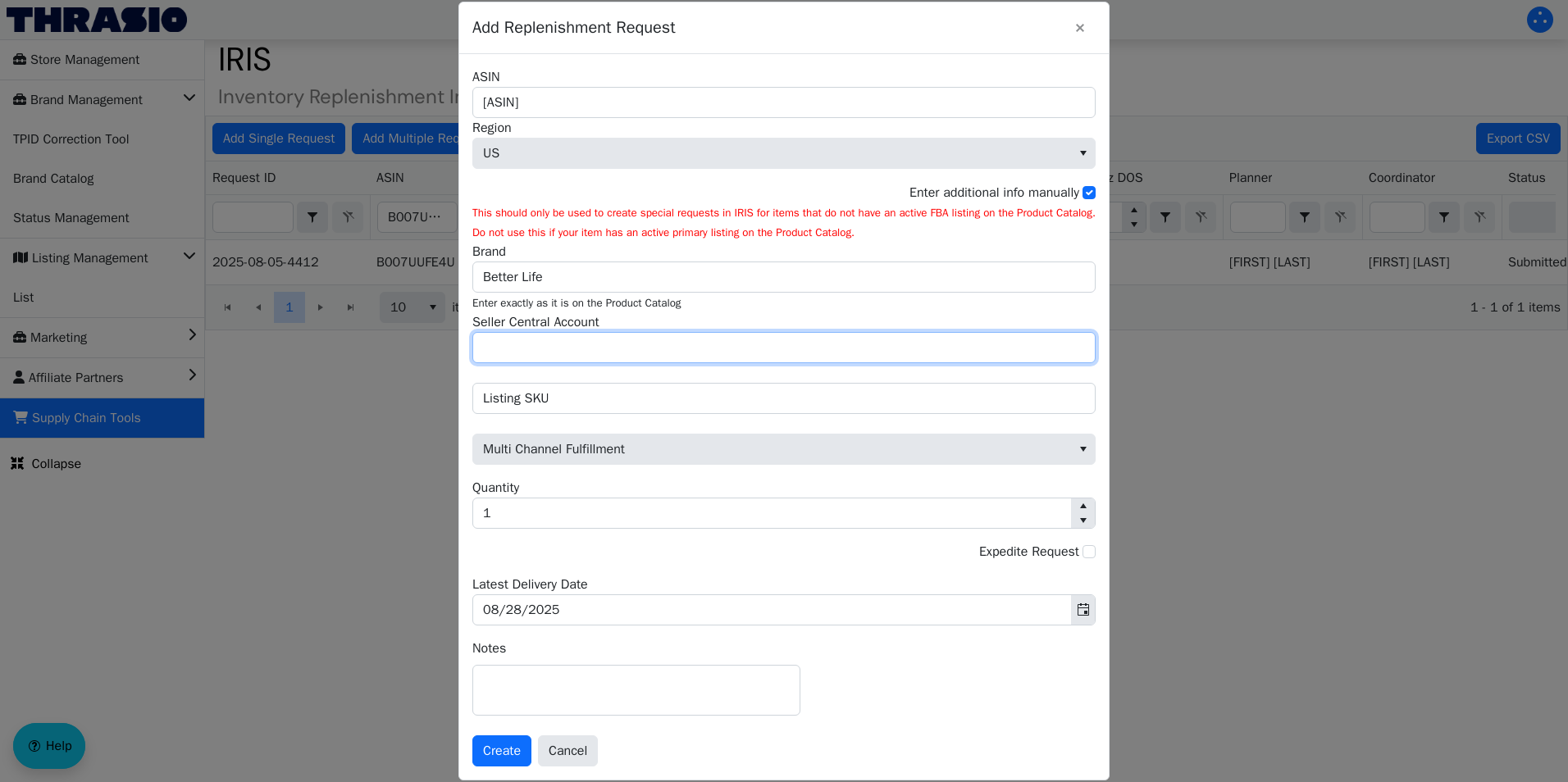 type on "Peanut Projects" 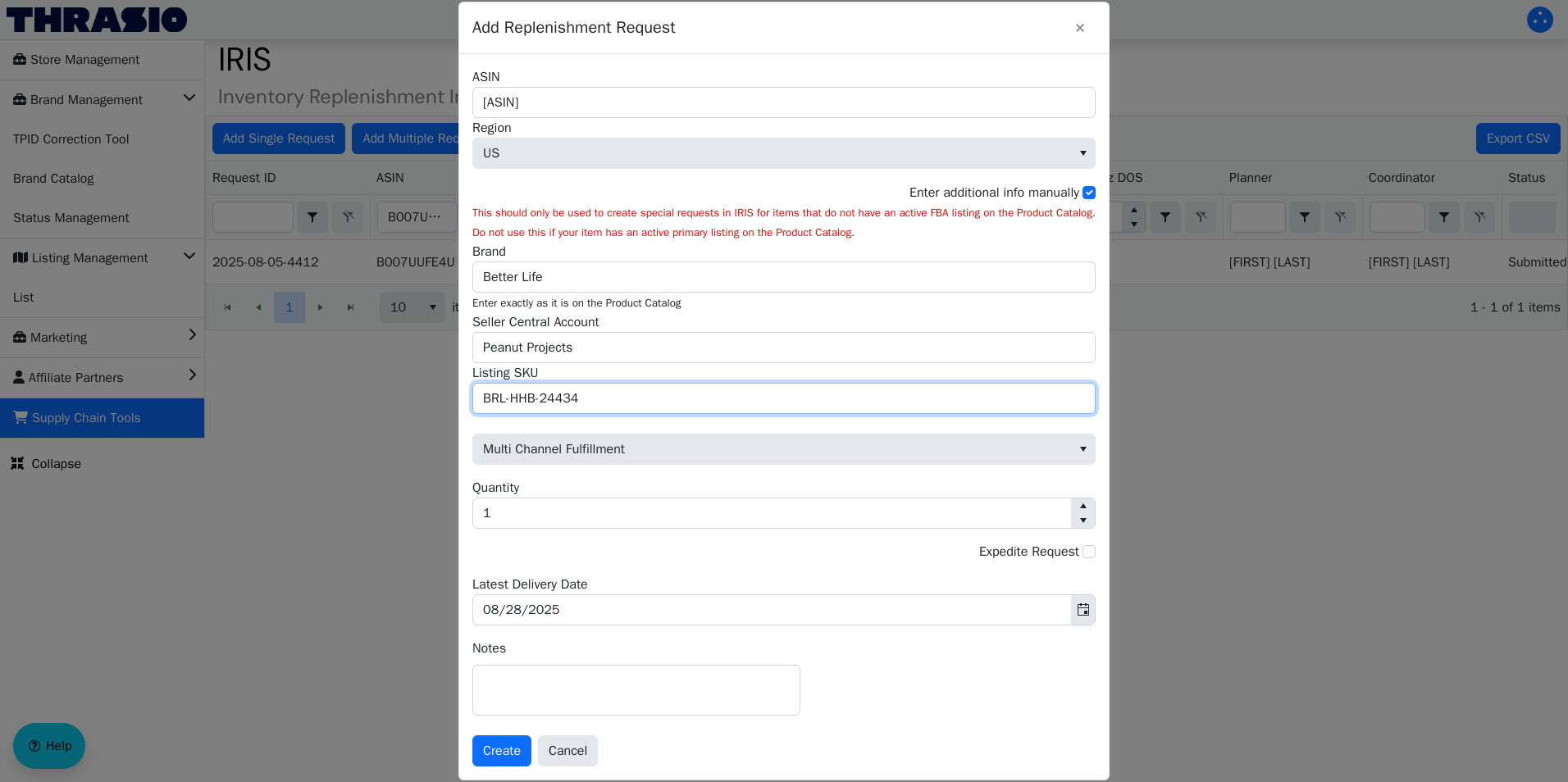 click on "BRL-HHB-24434" at bounding box center [784, 398] 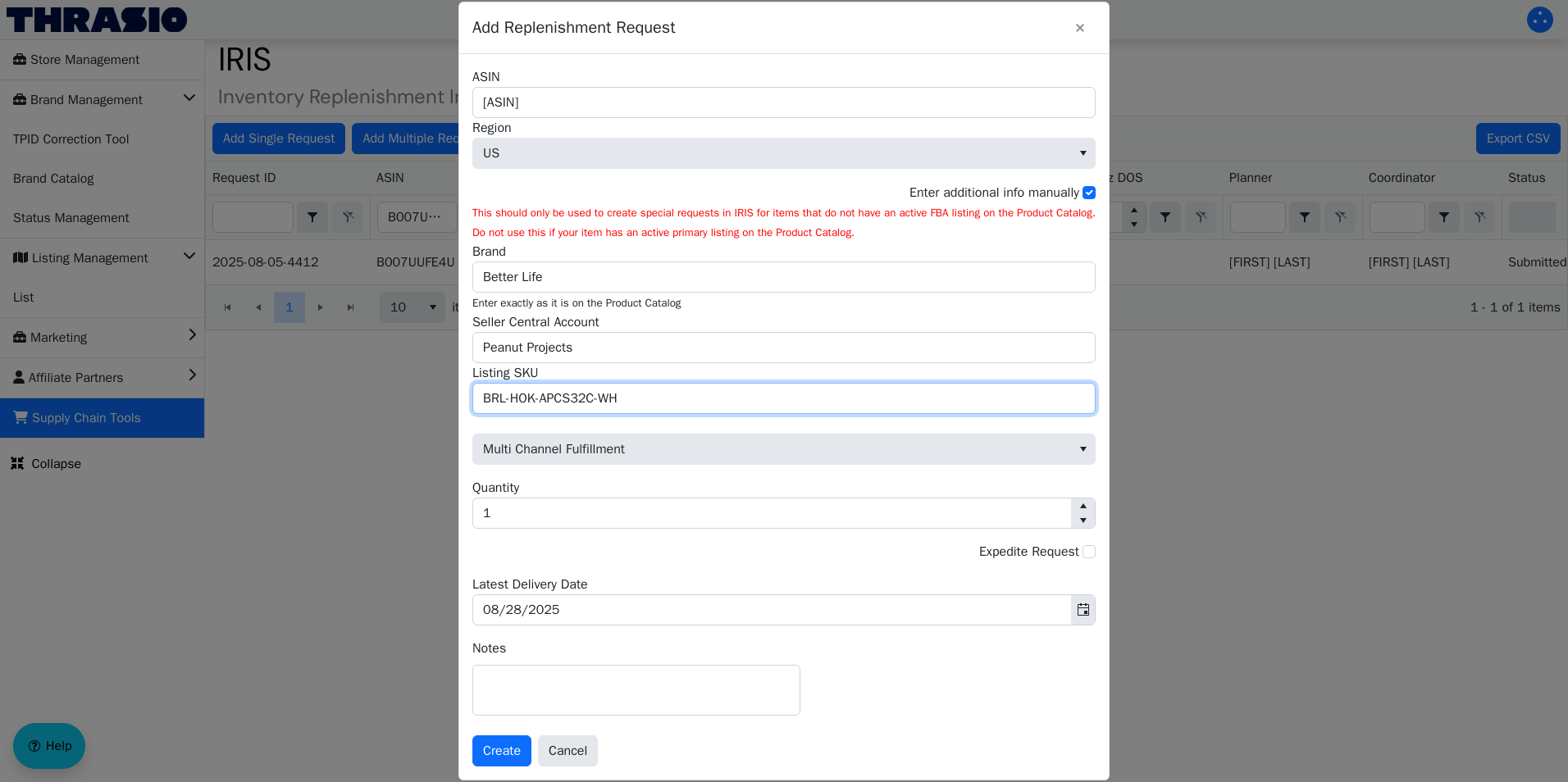 type on "BRL-HOK-APCS32C-WH" 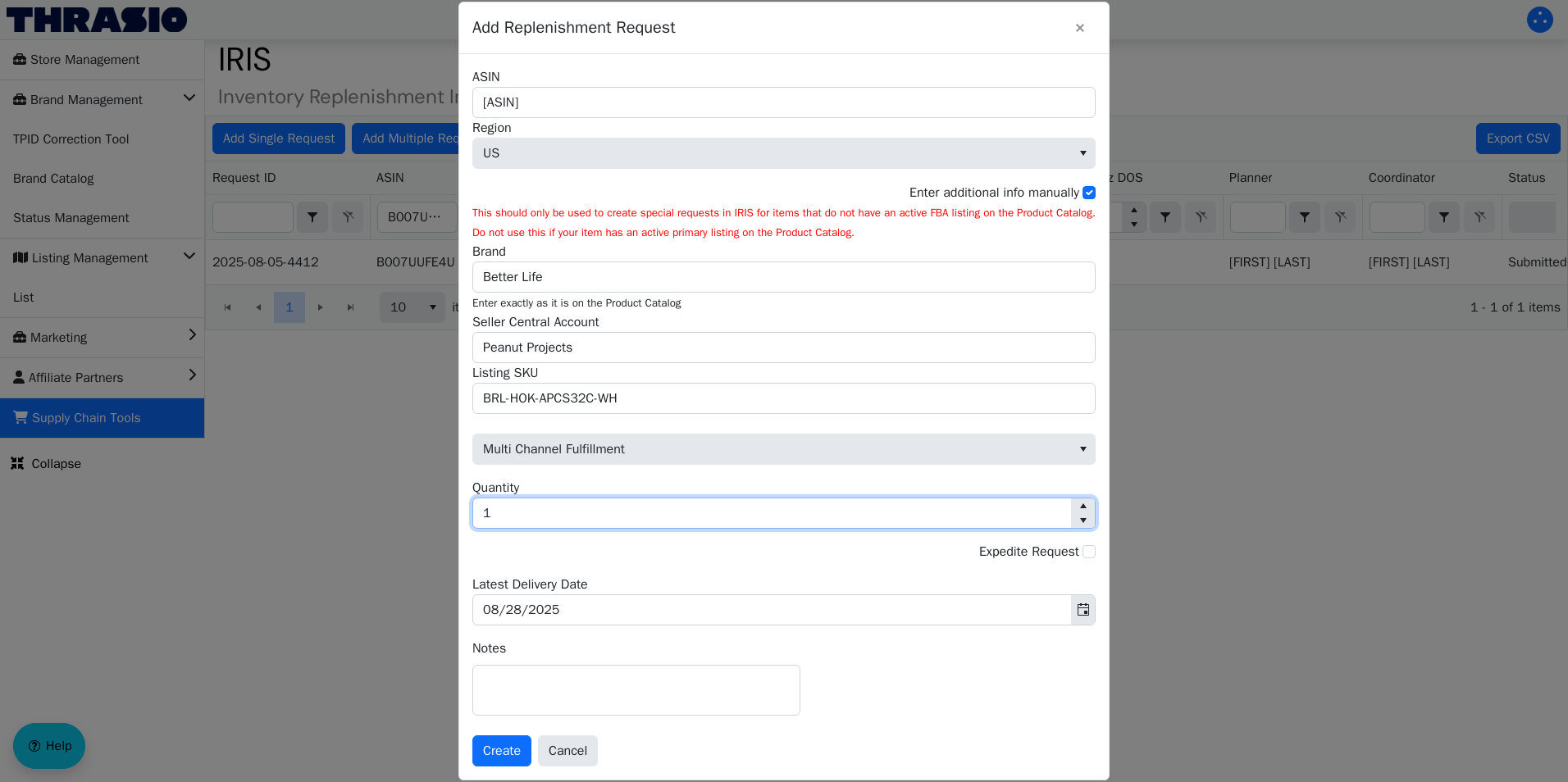 click on "1" at bounding box center [772, 513] 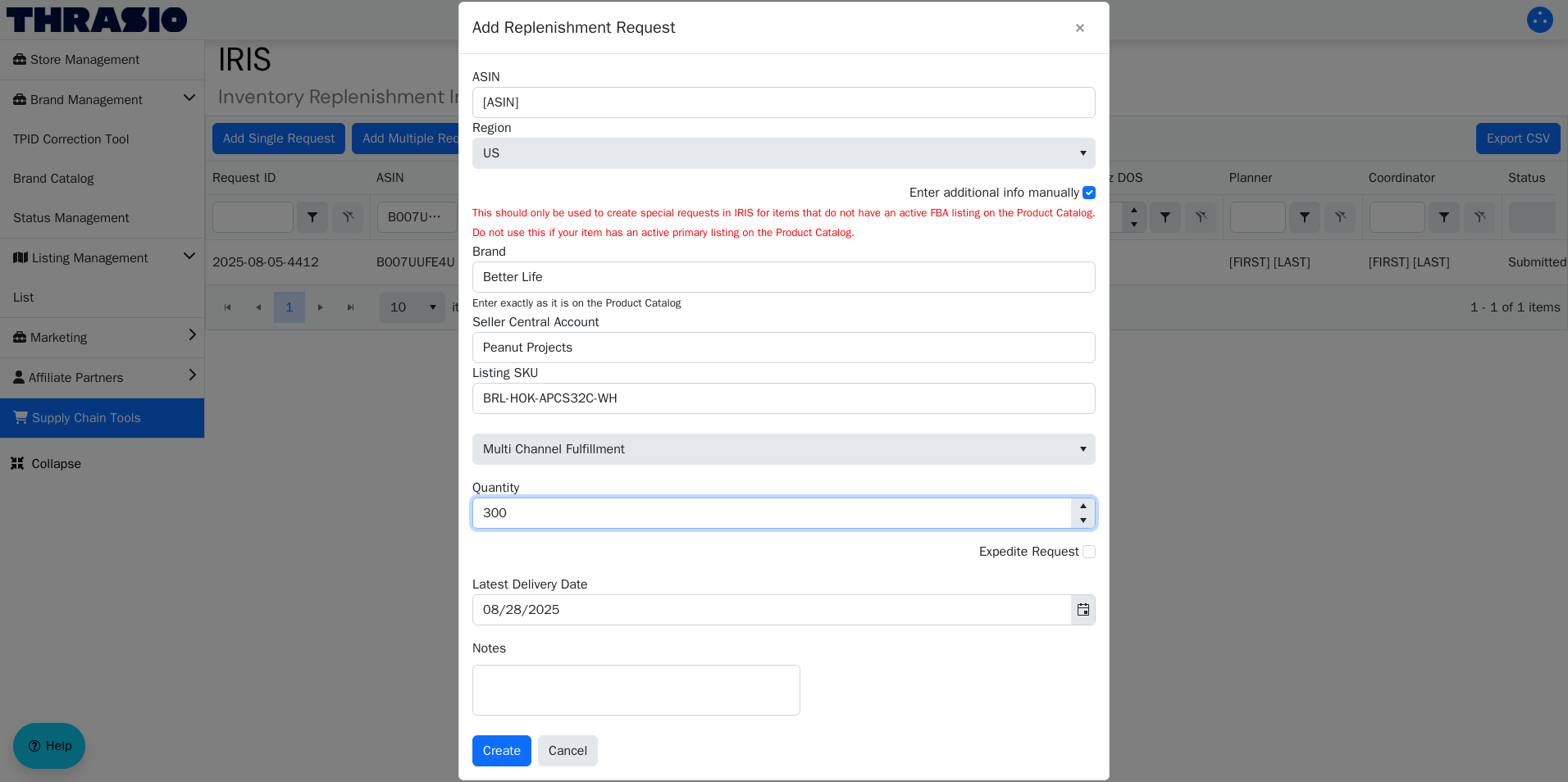 type on "300" 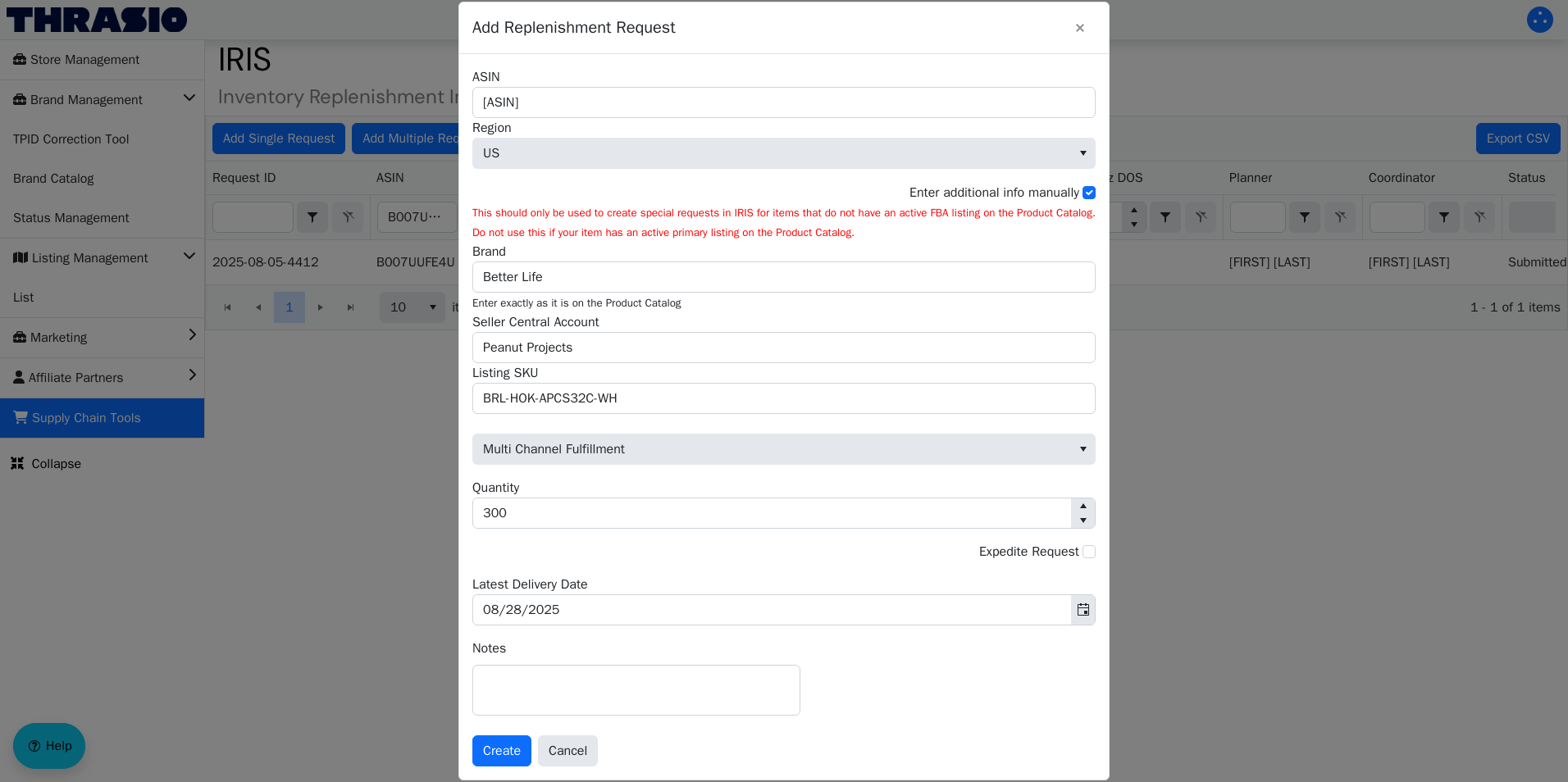 click on "Multi Channel Fulfillment 300 Quantity Expedite Request 08/28/2025 Latest Delivery Date" at bounding box center [784, 520] 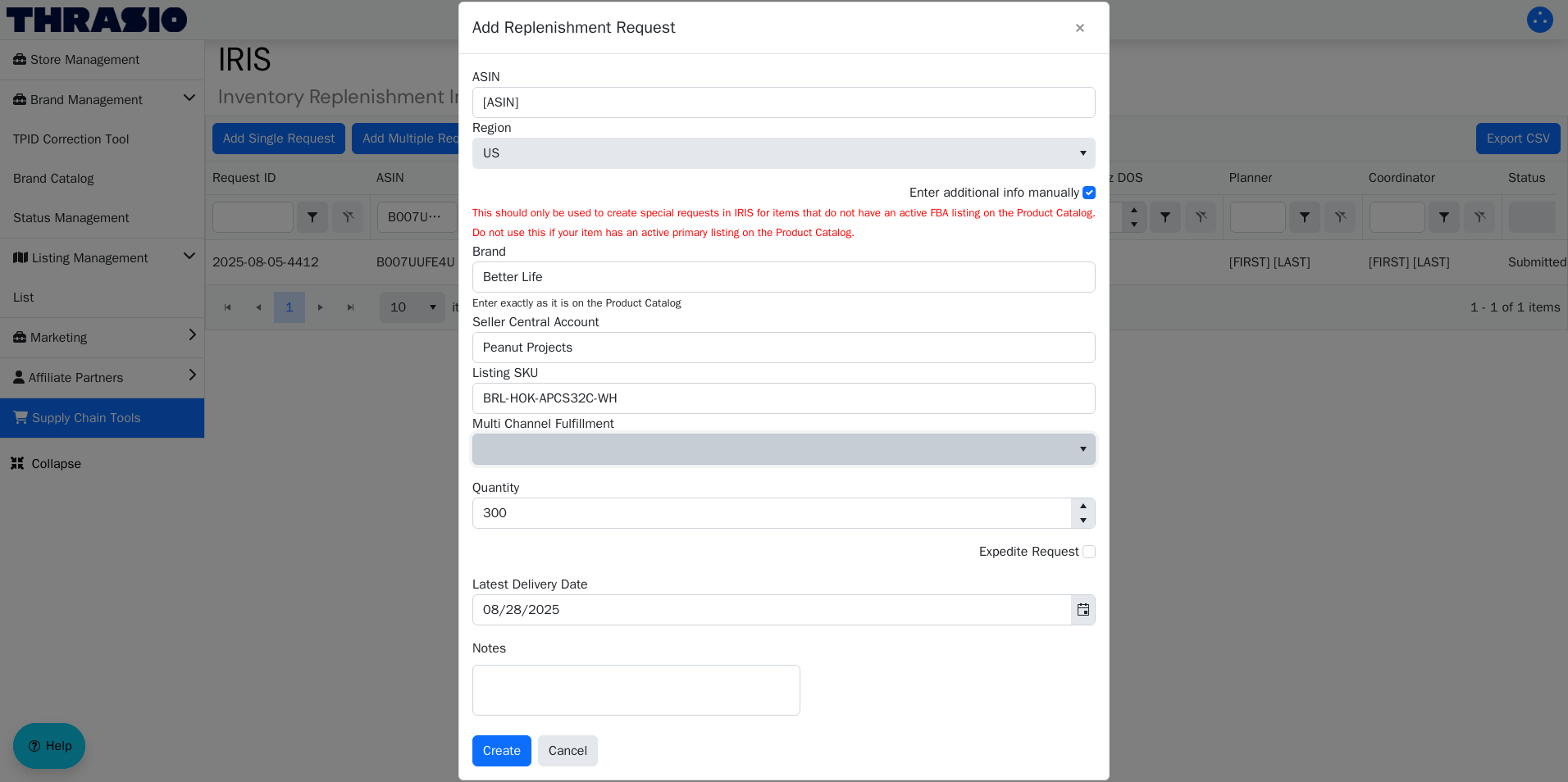 click at bounding box center (772, 449) 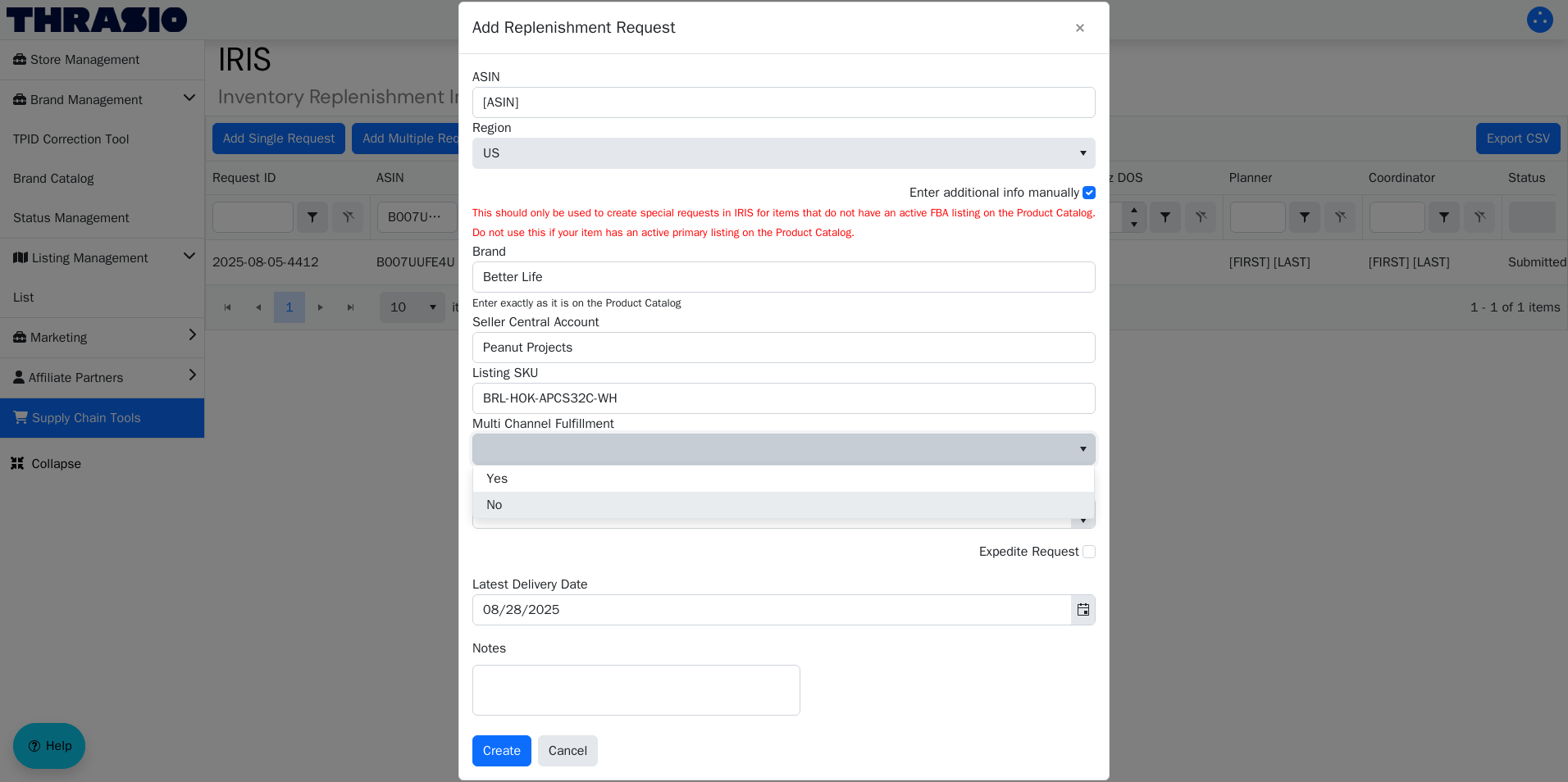 click on "No" at bounding box center [783, 505] 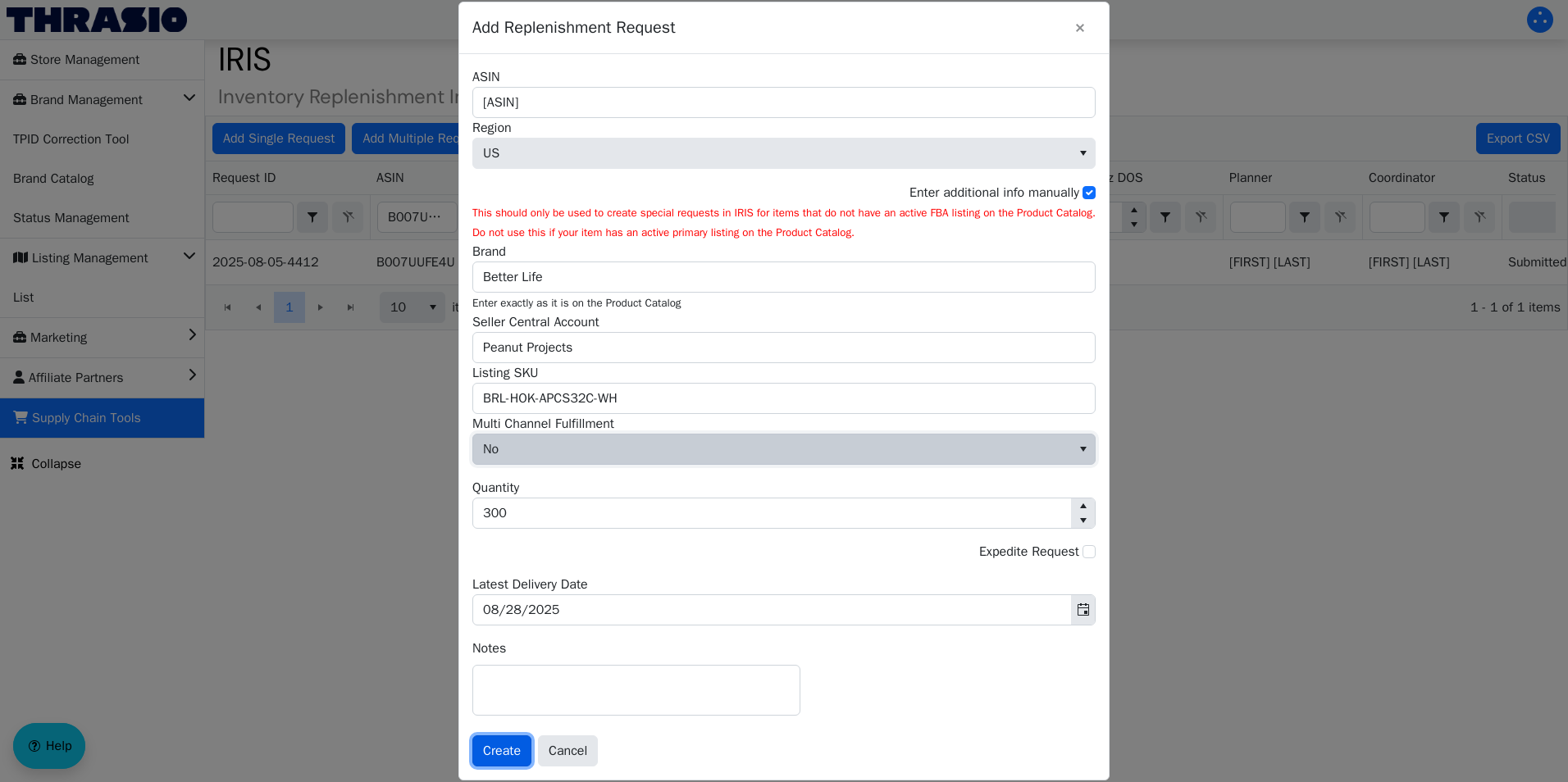 click on "Create" at bounding box center [502, 751] 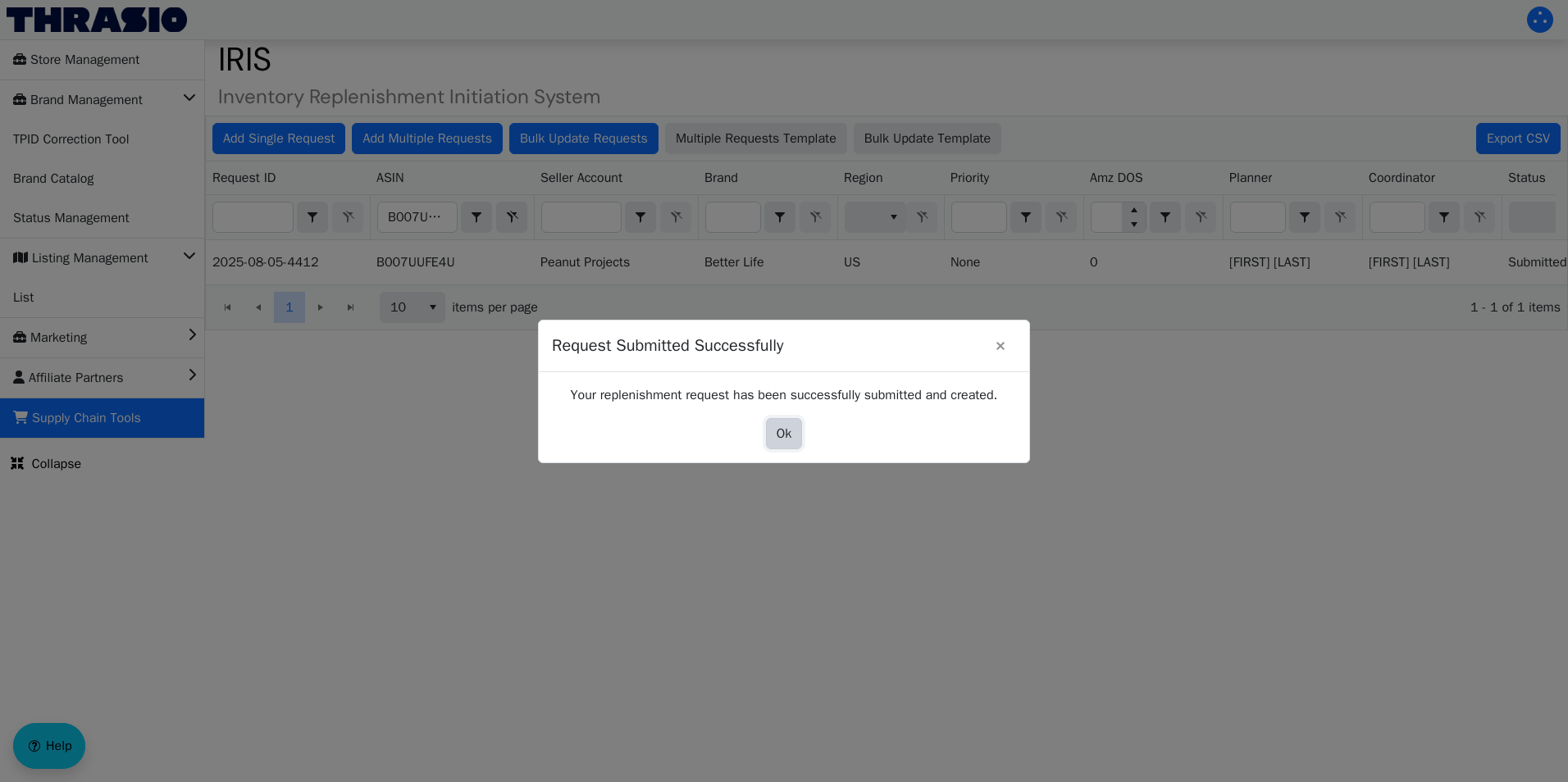 click on "Ok" at bounding box center (784, 434) 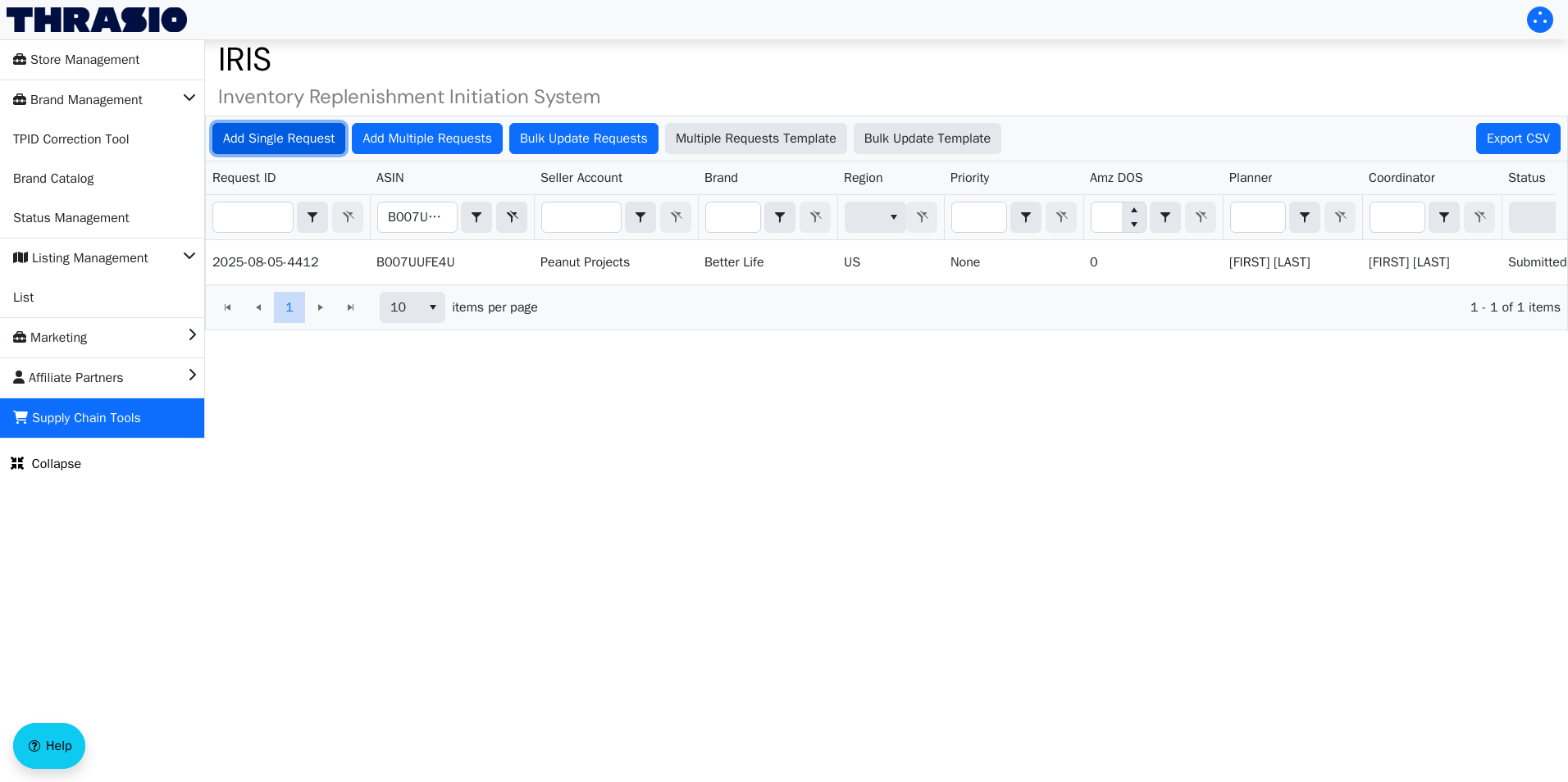 click on "Add Single Request" at bounding box center (279, 139) 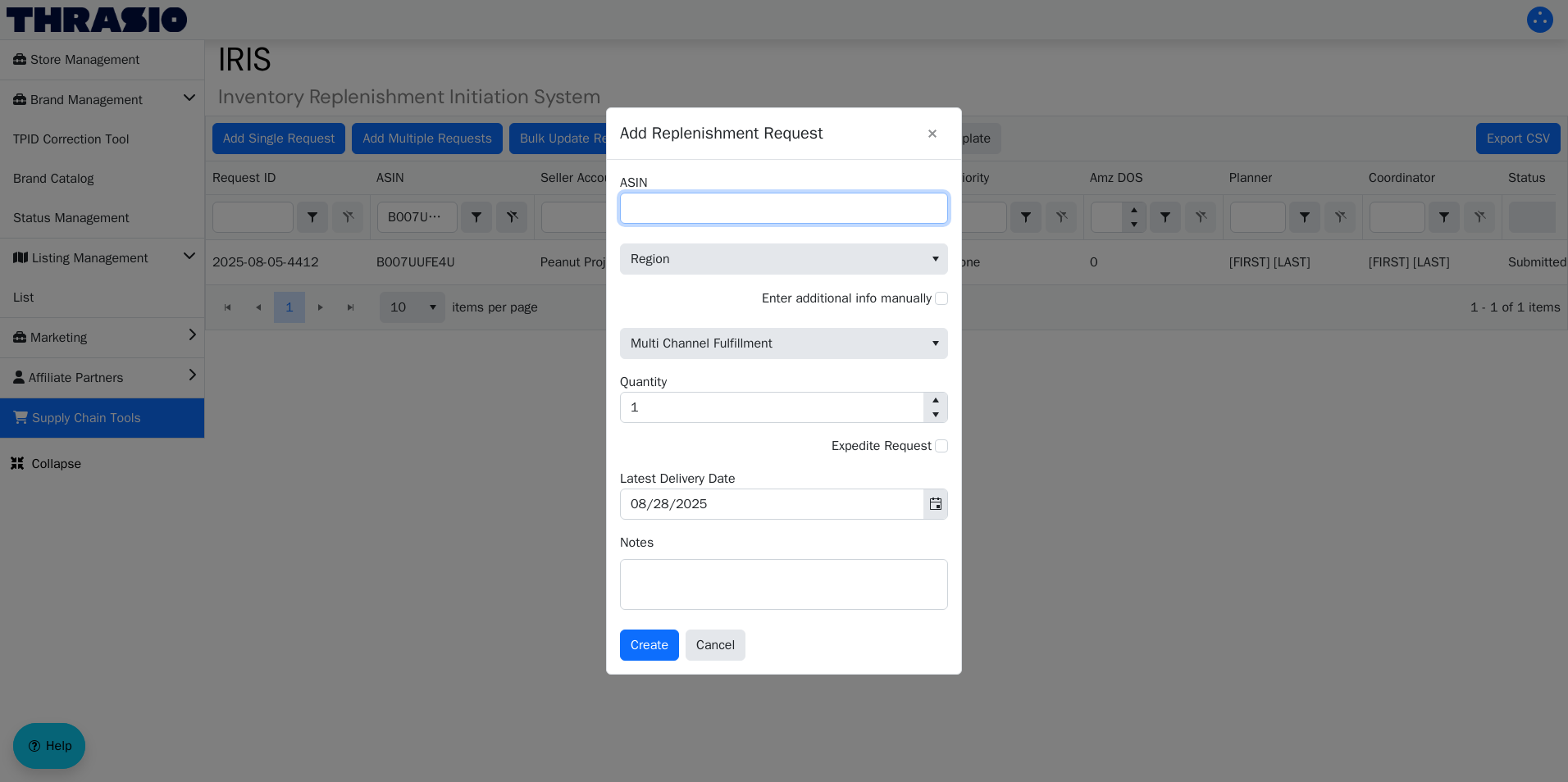 click on "ASIN" at bounding box center (784, 208) 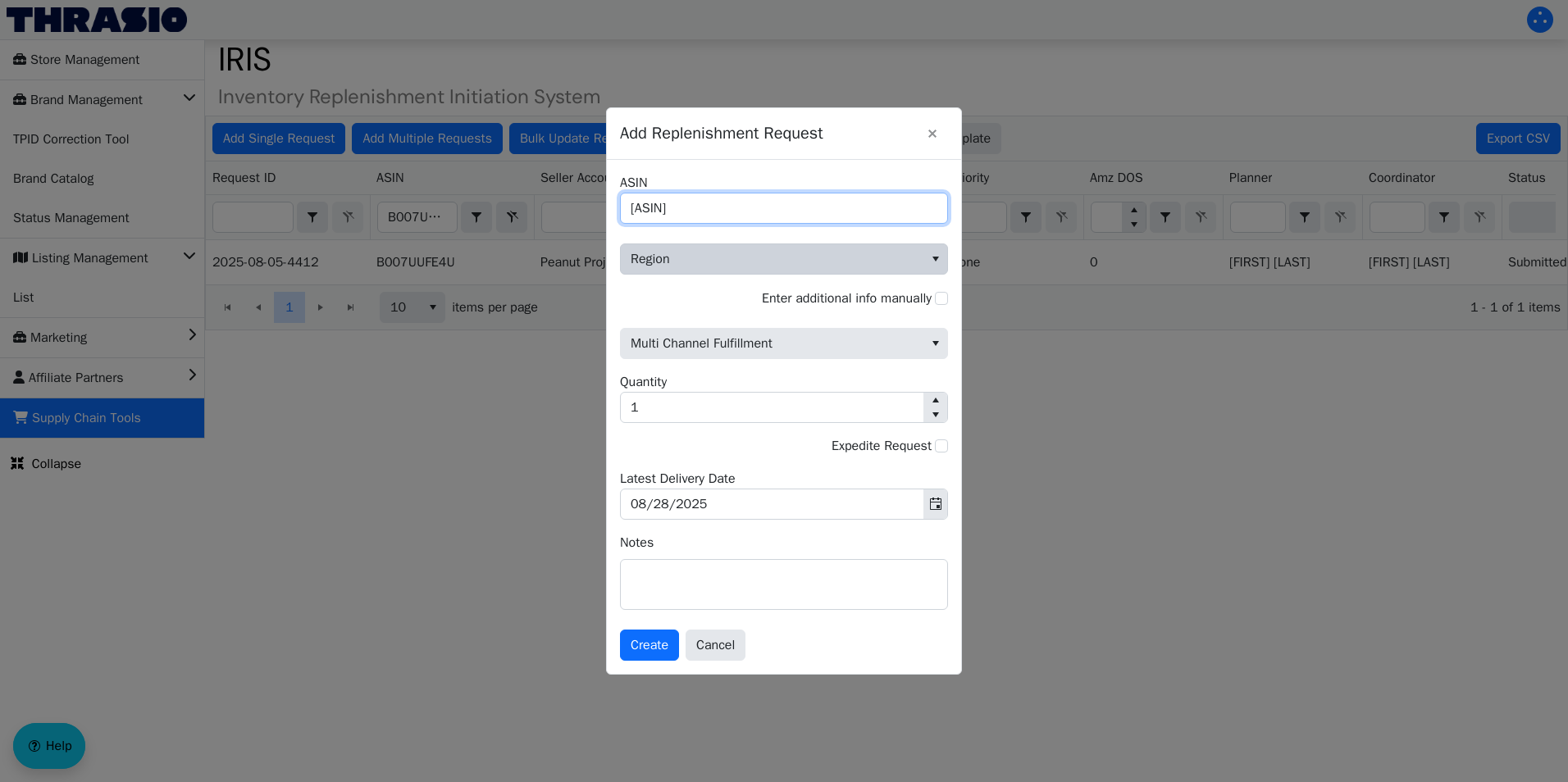type on "[ASIN]" 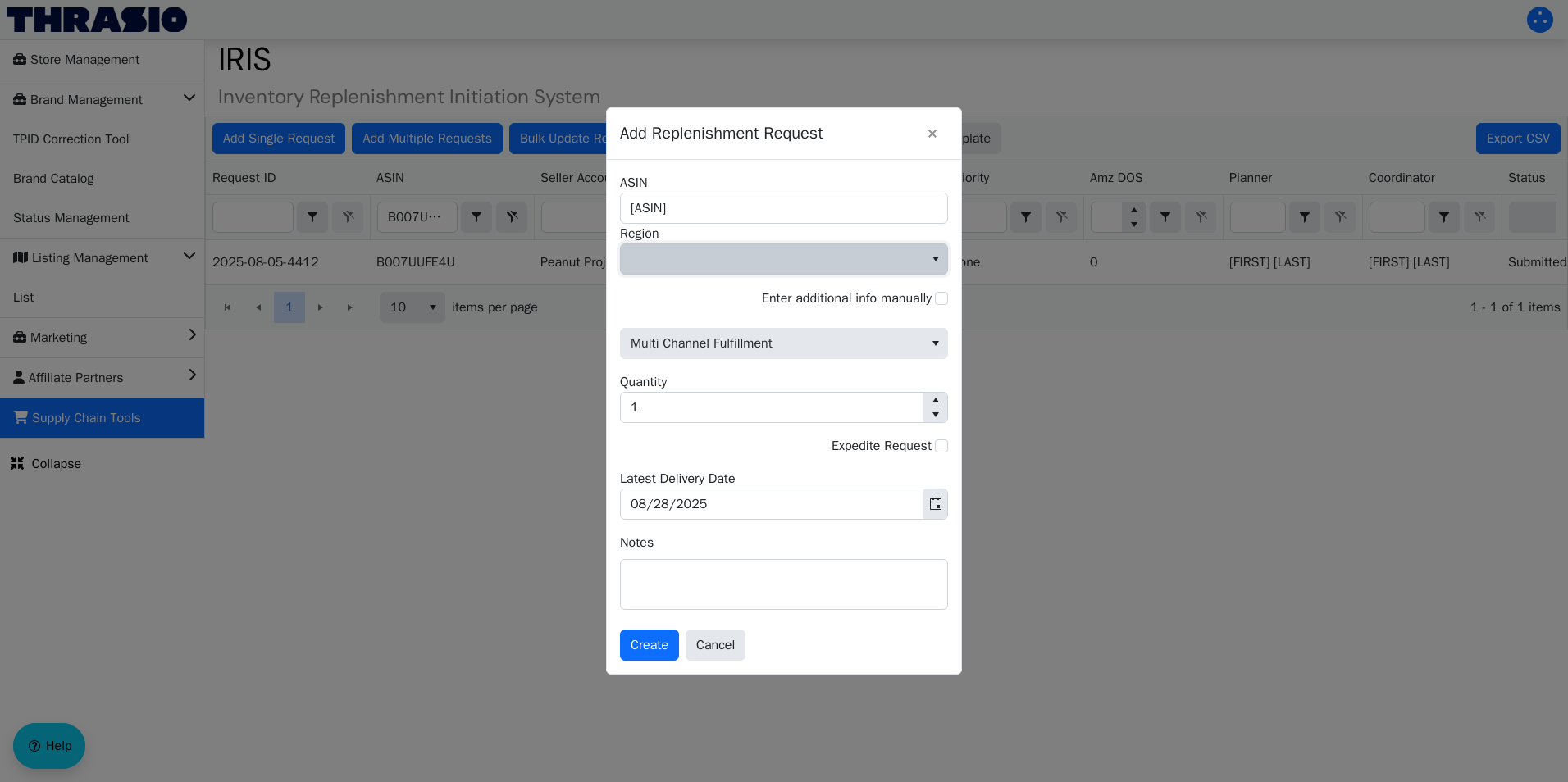 click at bounding box center [772, 259] 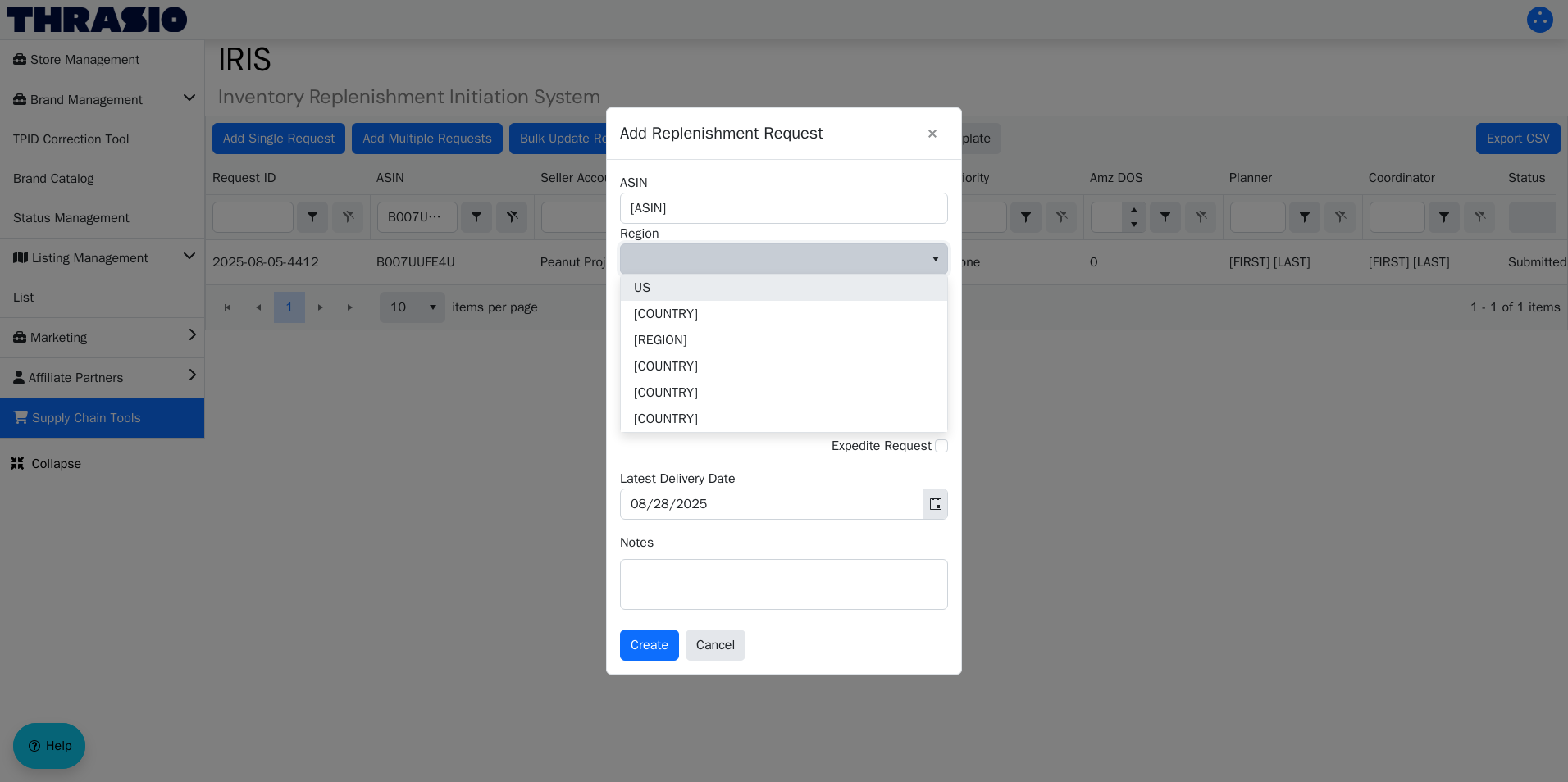 click on "US" at bounding box center (784, 288) 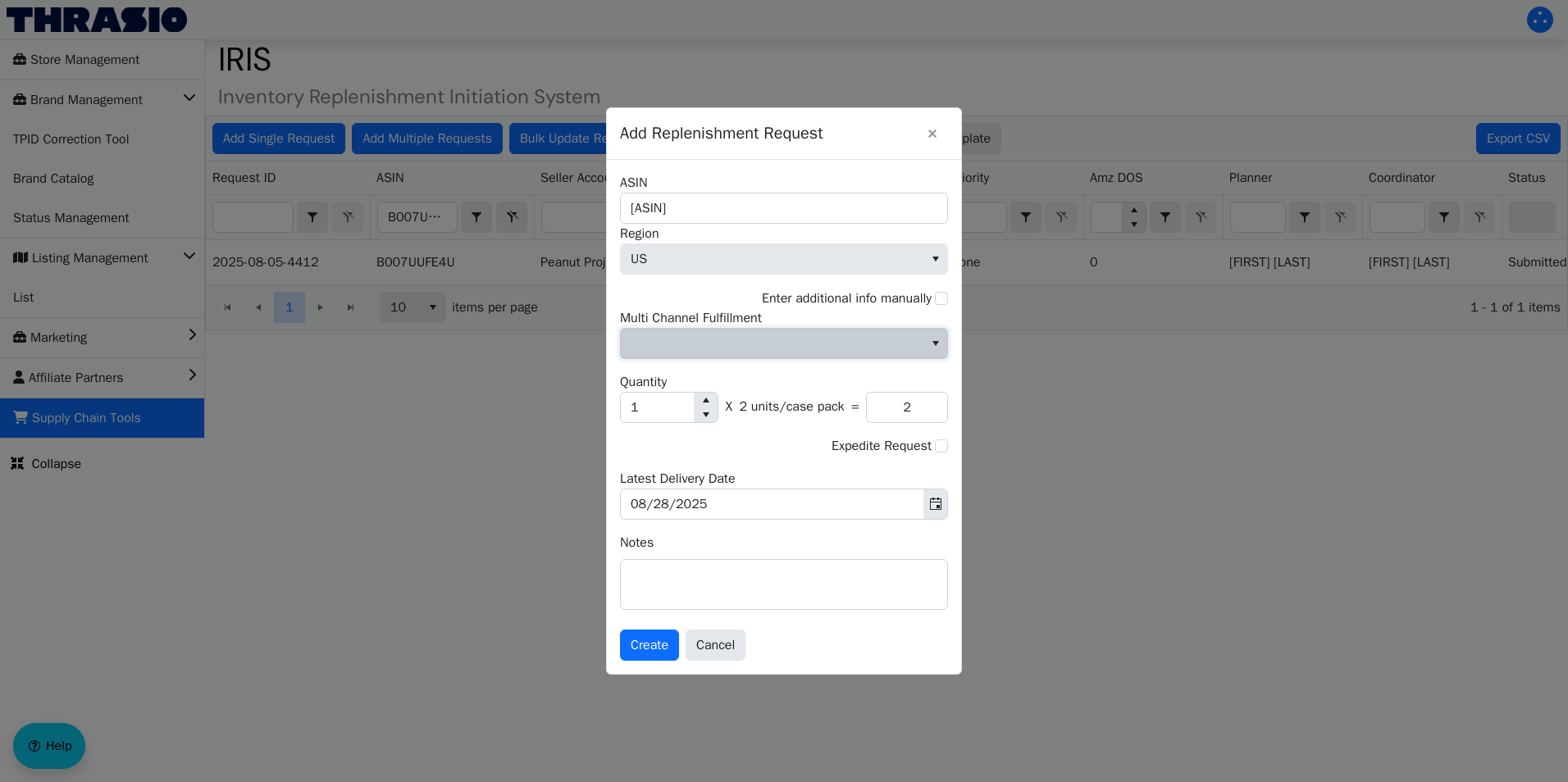 click at bounding box center [772, 343] 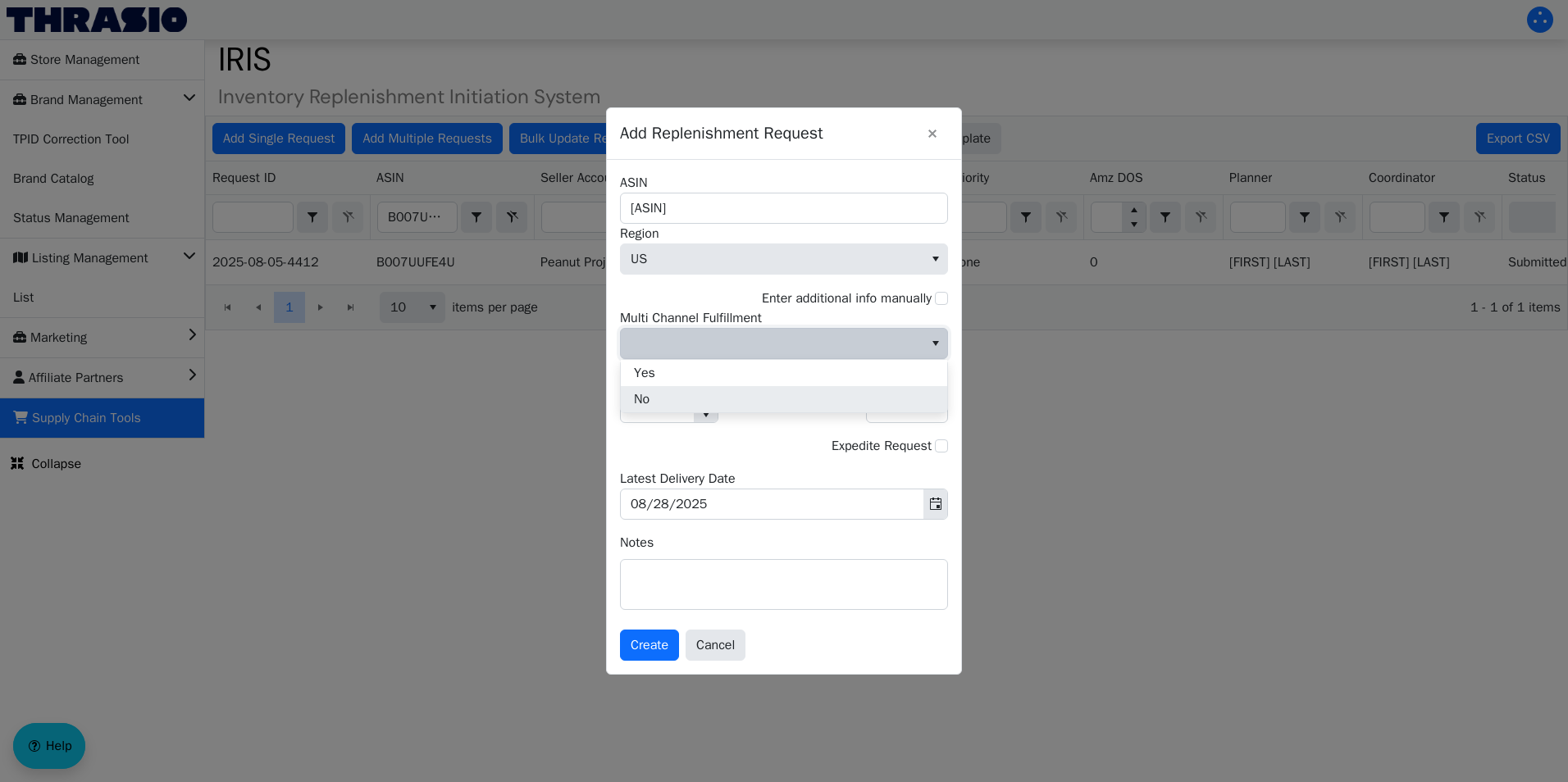 click on "No" at bounding box center [641, 399] 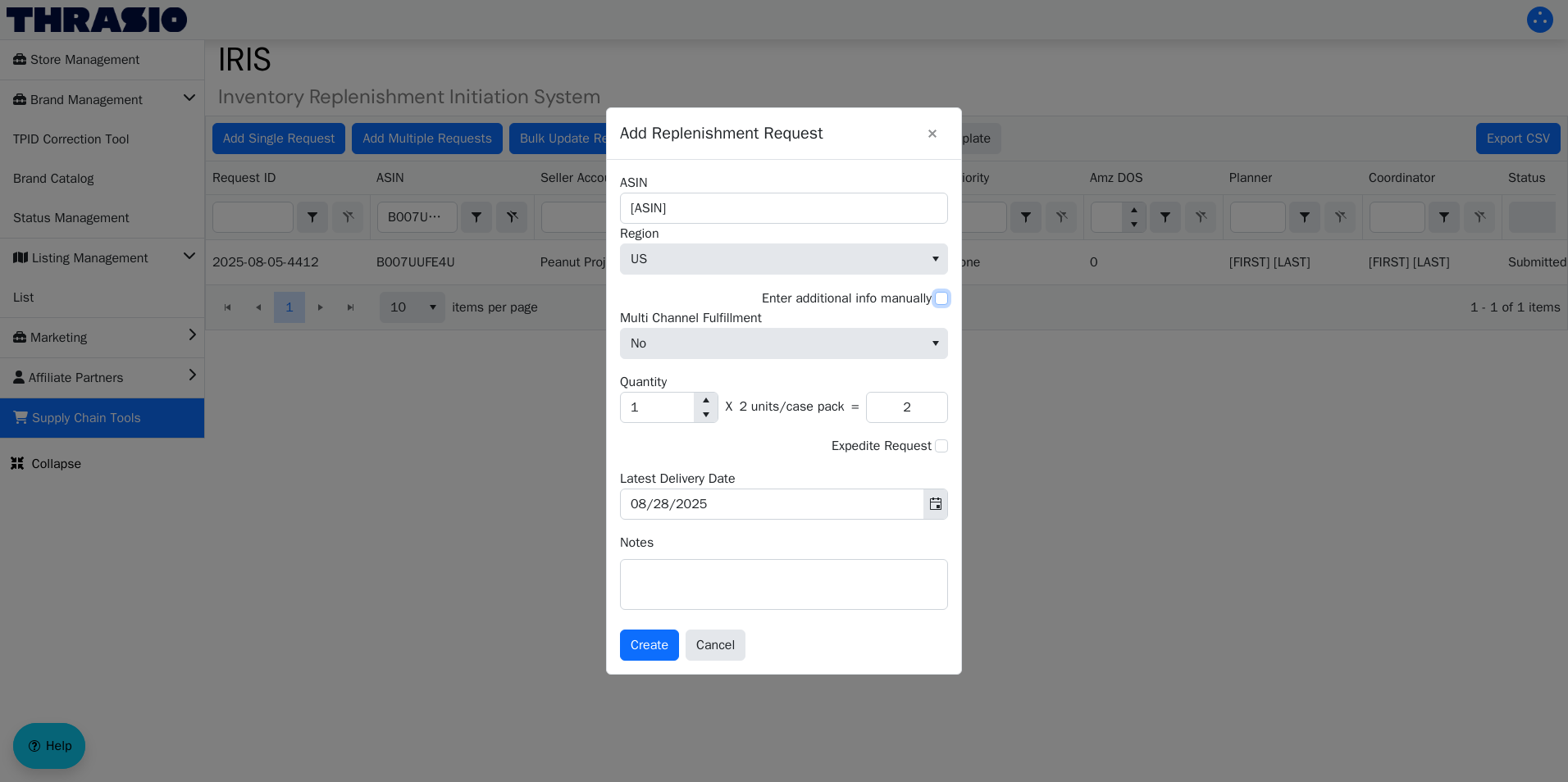 click on "Enter additional info manually" at bounding box center (941, 298) 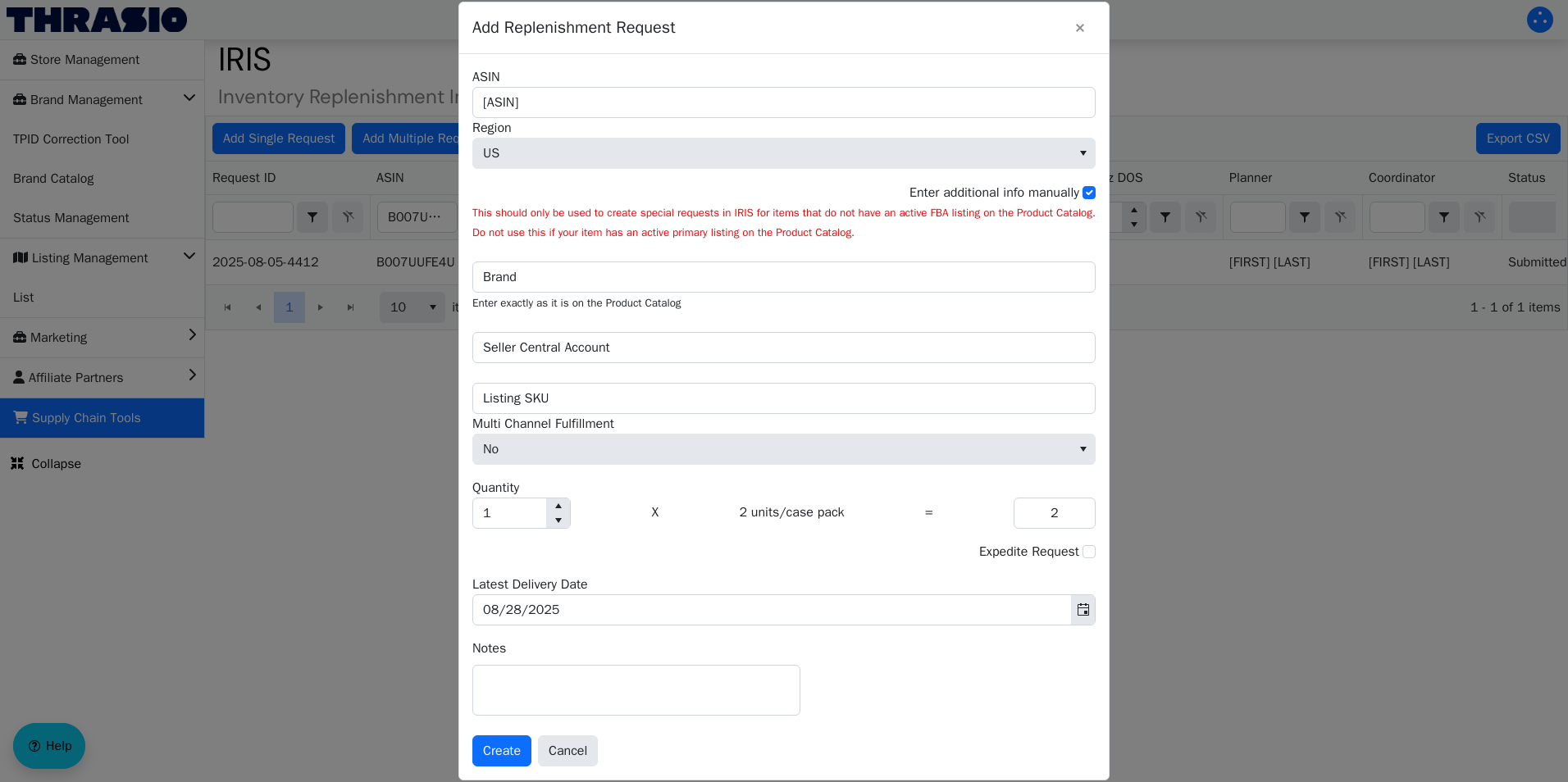 click on "Brand Enter exactly as it is on the Product Catalog" at bounding box center (784, 277) 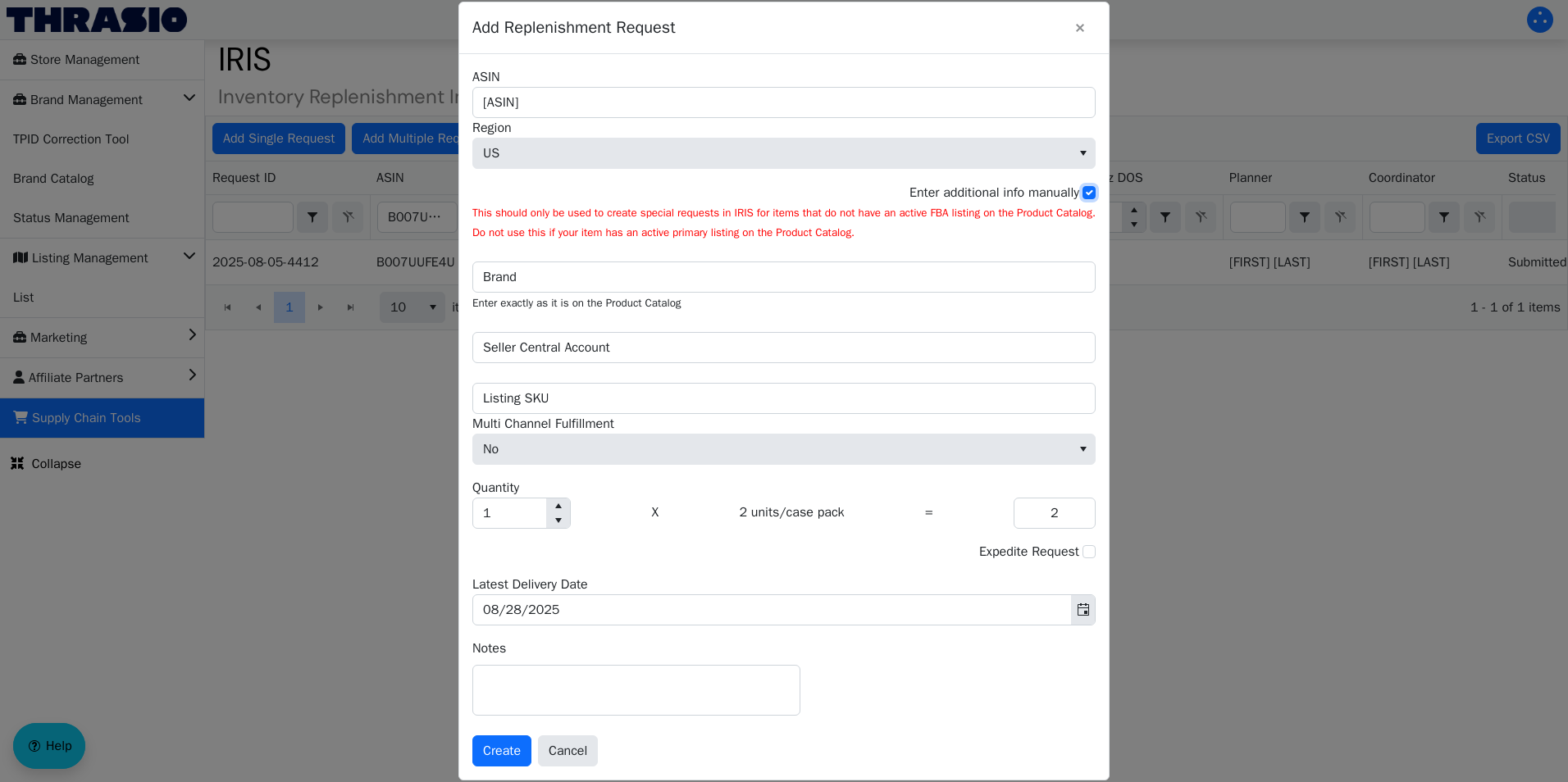 click on "Enter additional info manually" at bounding box center [1089, 193] 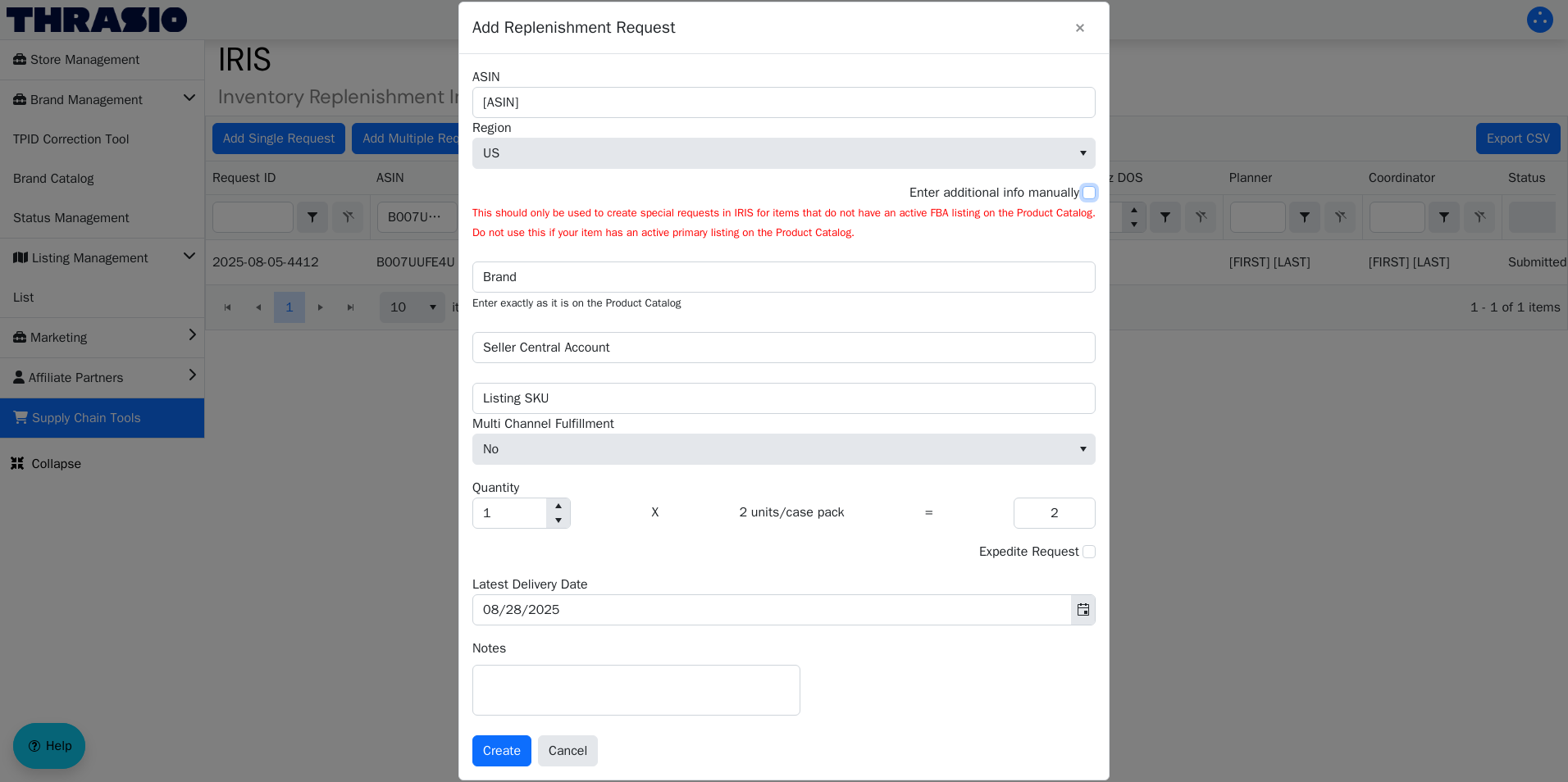 checkbox on "false" 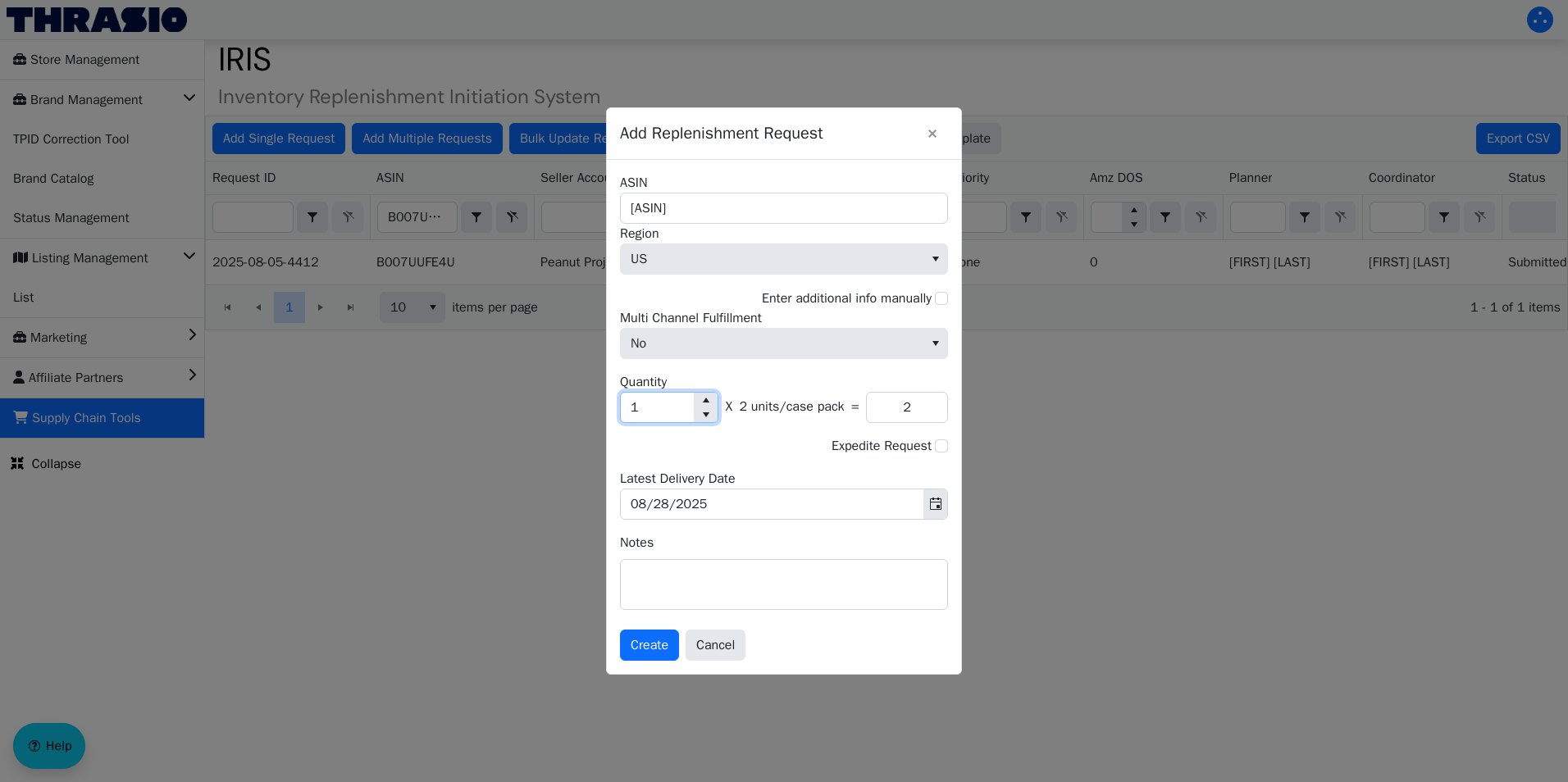 click on "1" at bounding box center (657, 407) 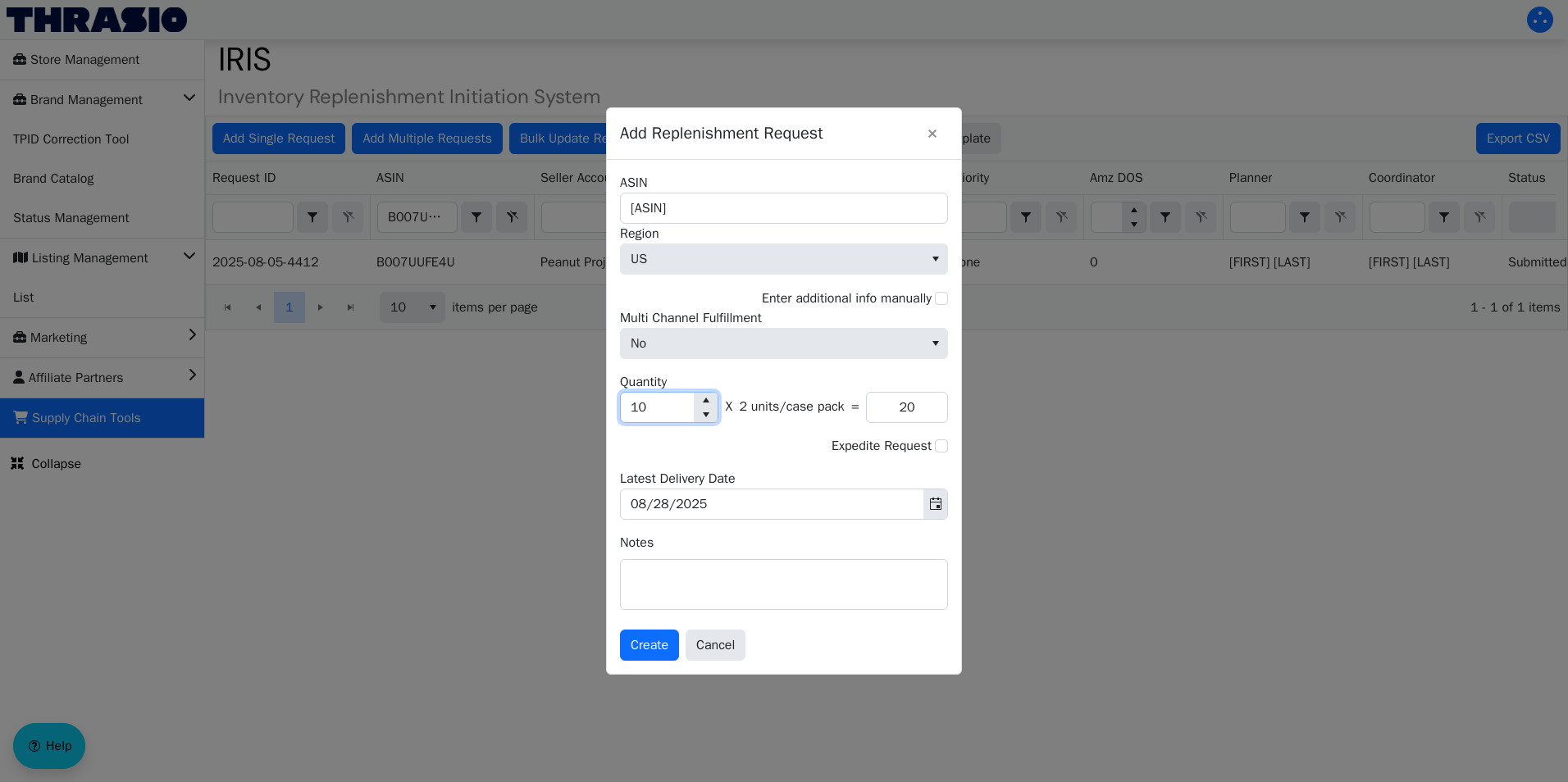type on "100" 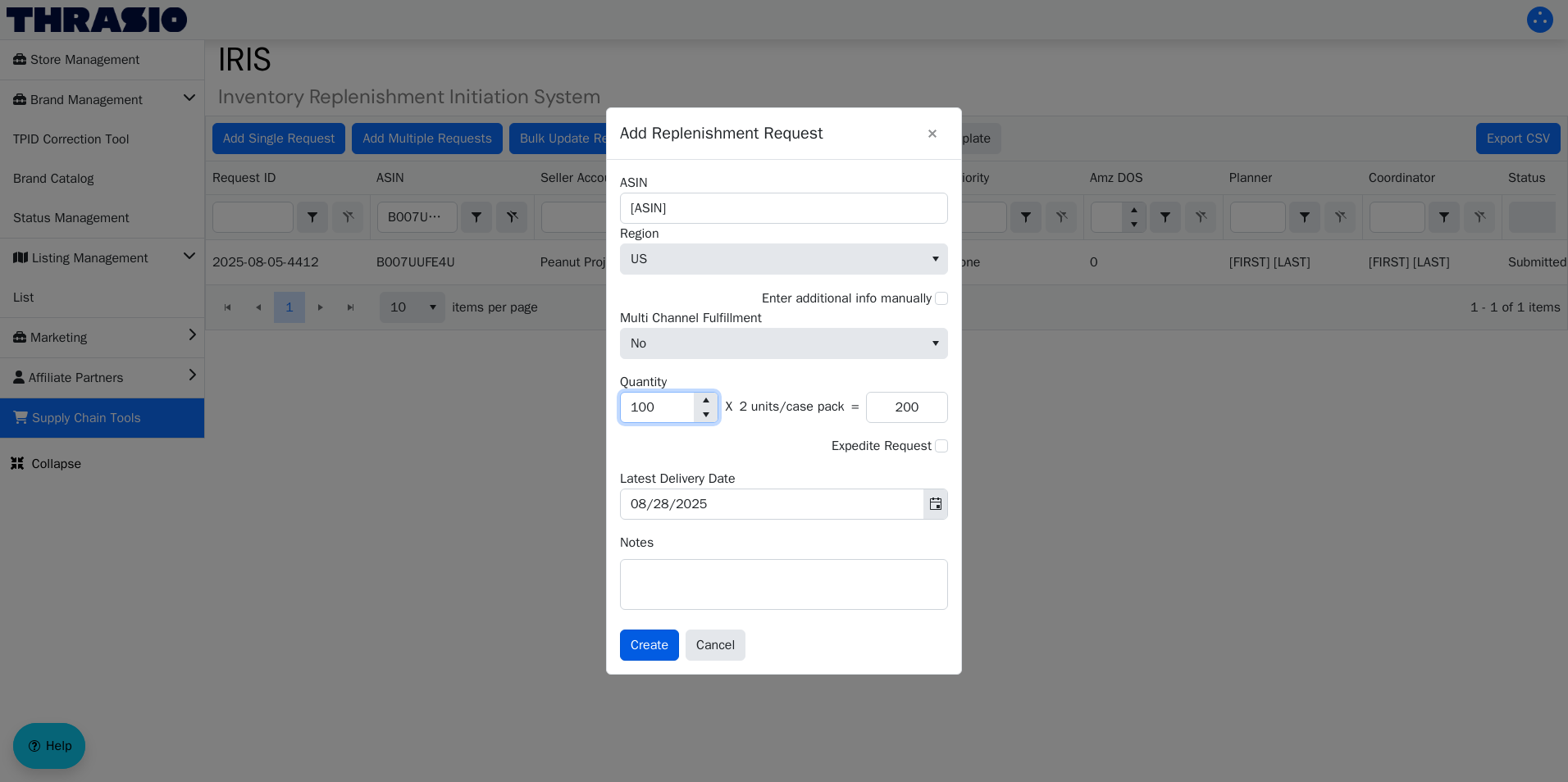 type on "100" 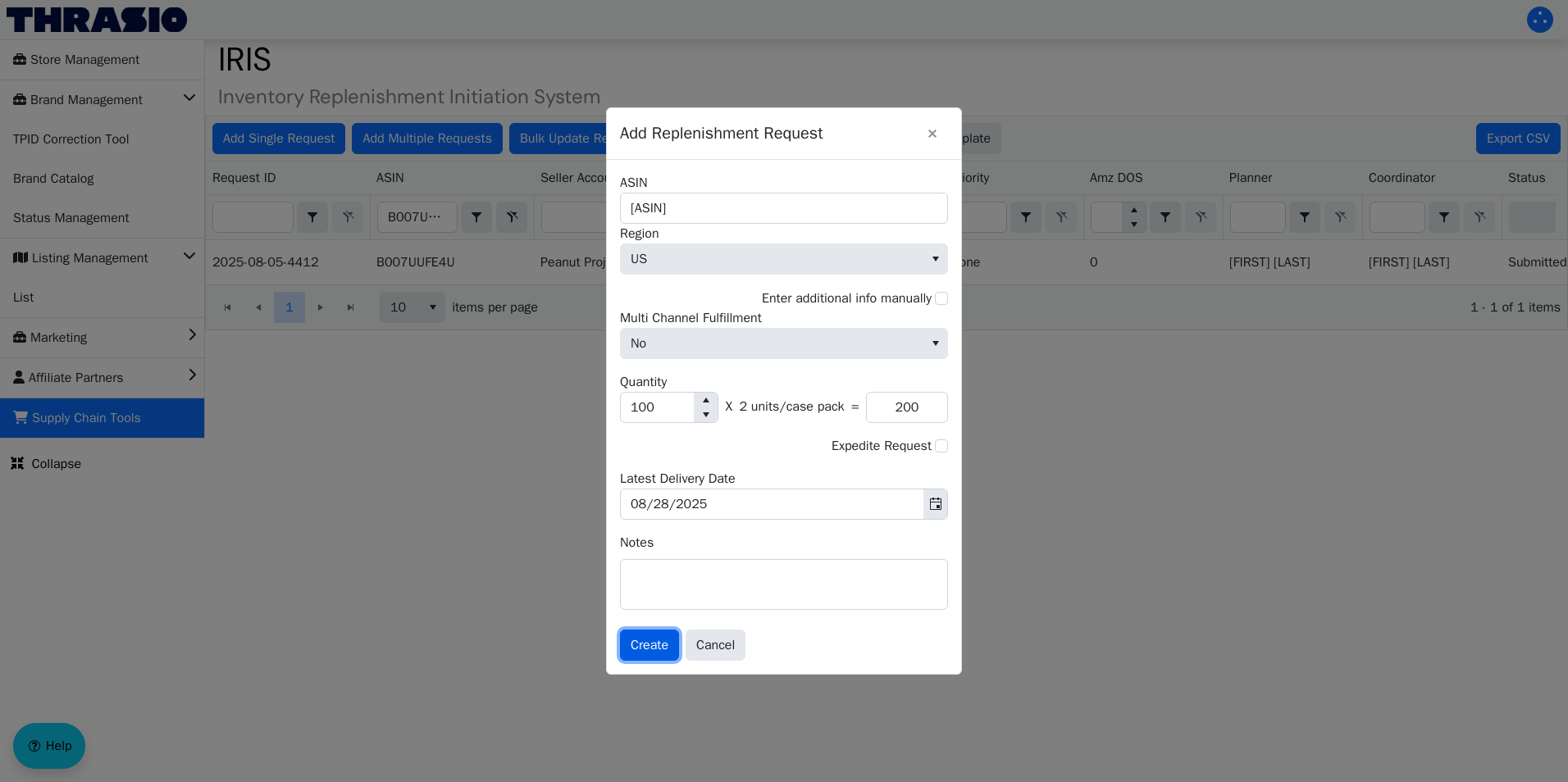 click on "Create" at bounding box center [650, 645] 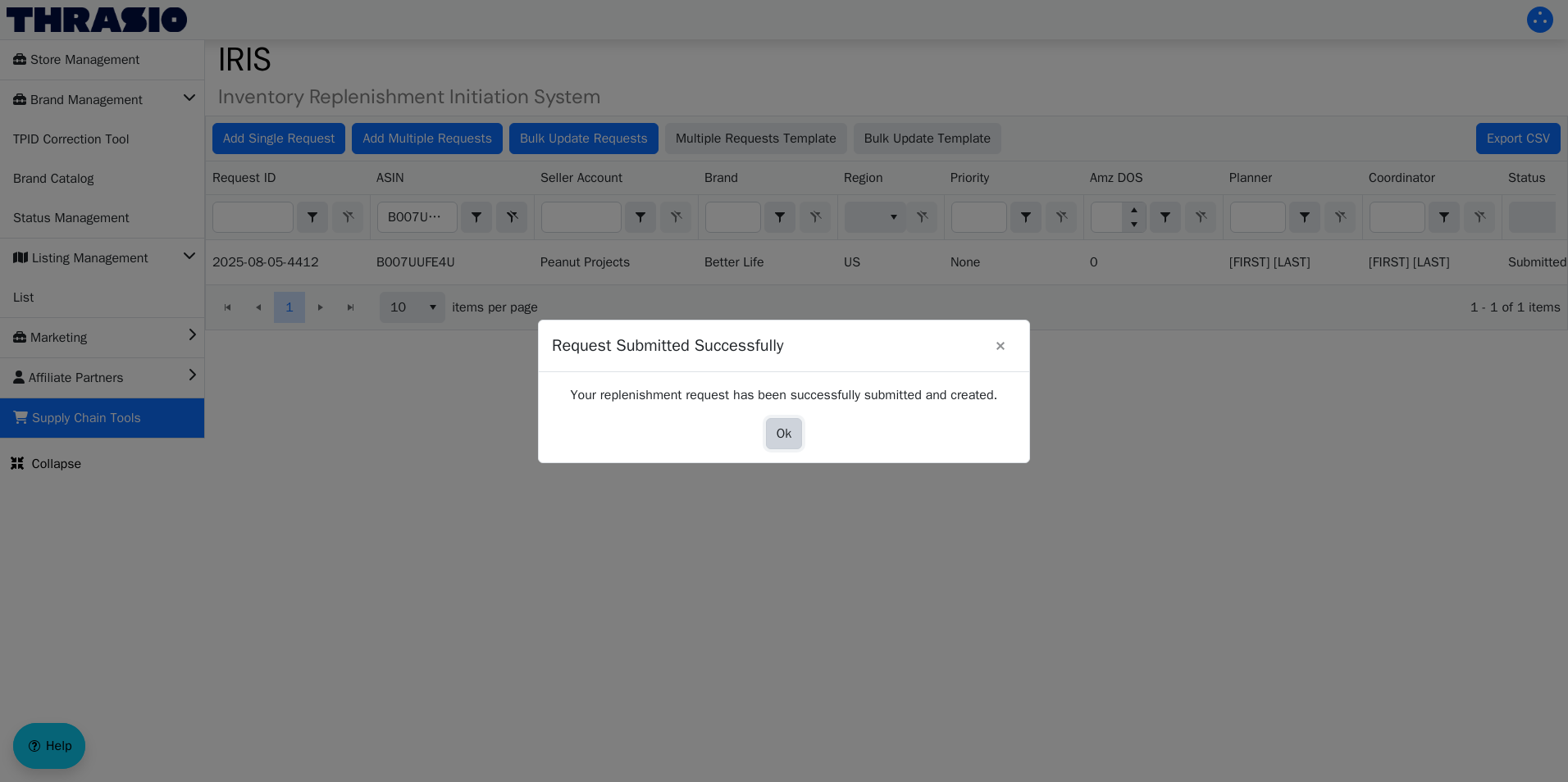 click on "Ok" at bounding box center [784, 434] 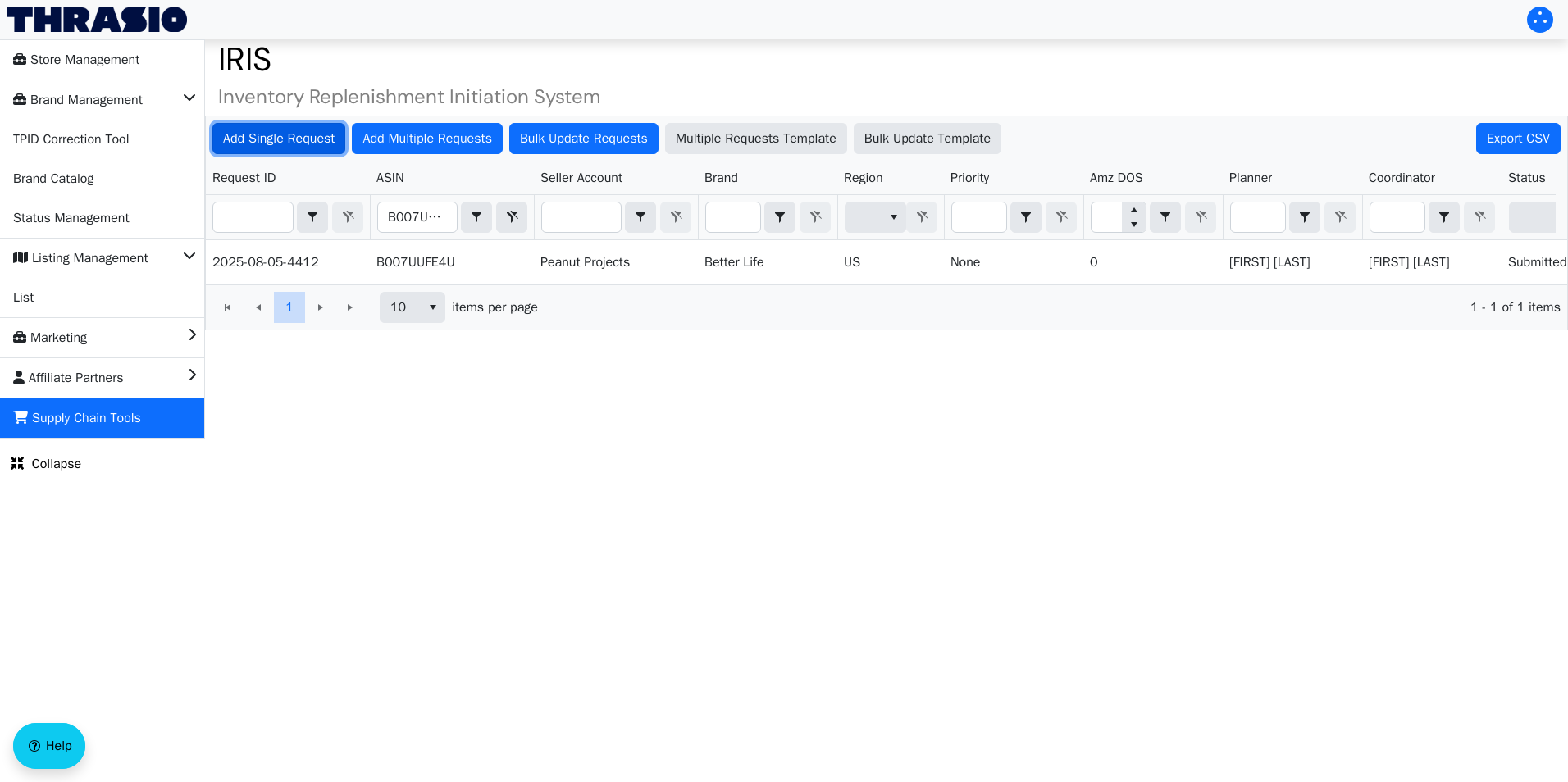 click on "Add Single Request" at bounding box center (279, 139) 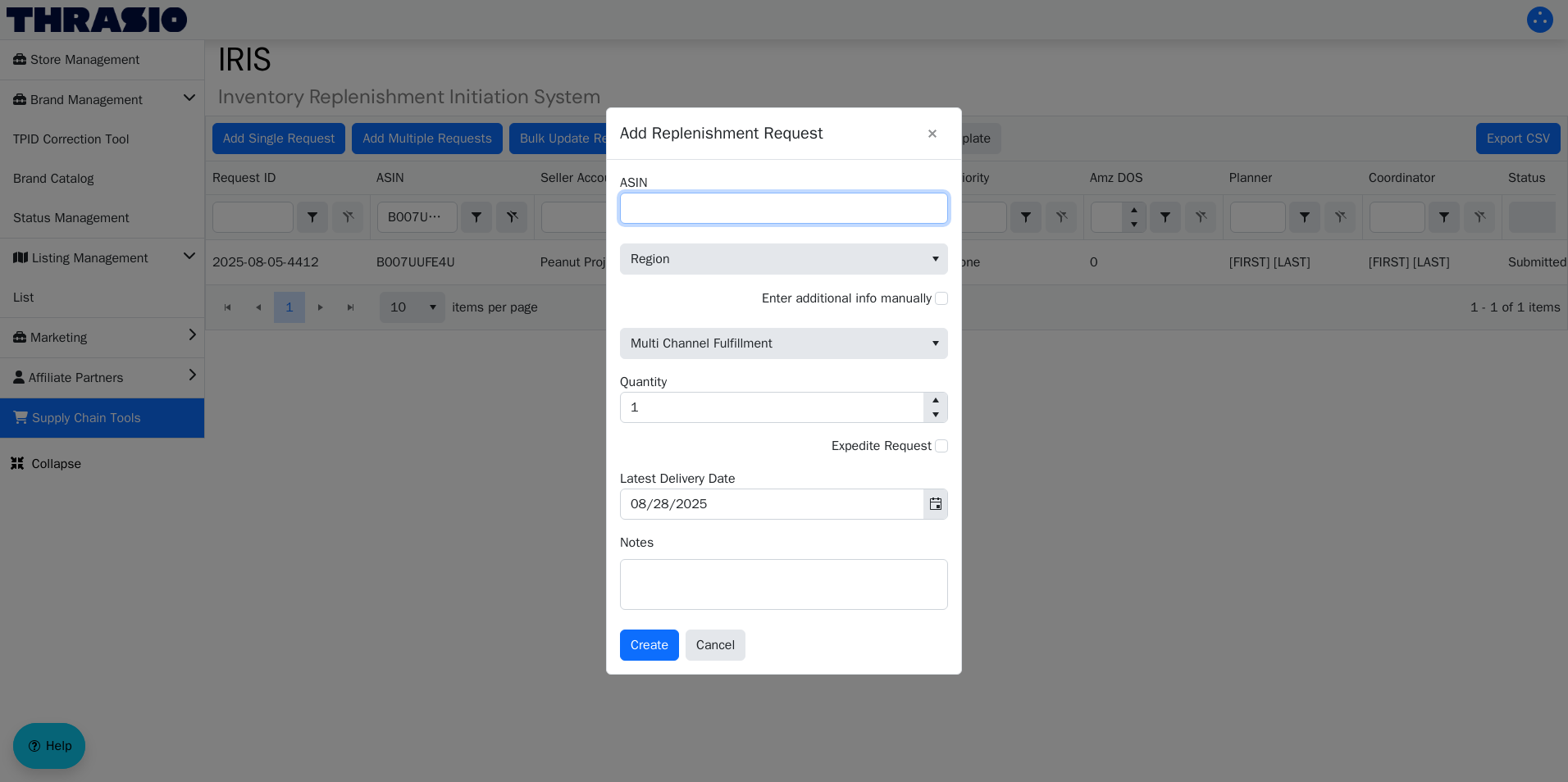 click on "ASIN" at bounding box center [784, 208] 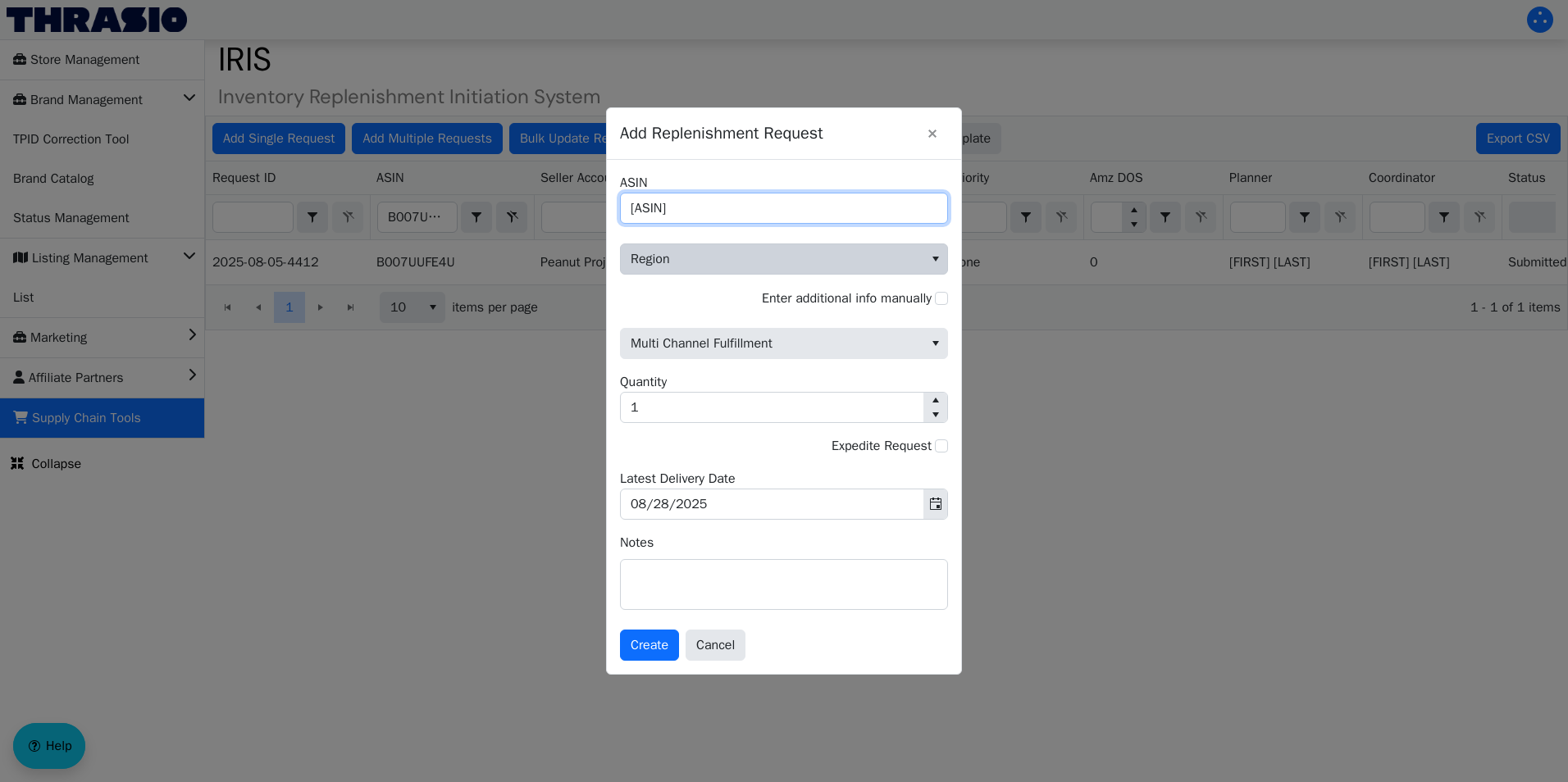 type on "[ASIN]" 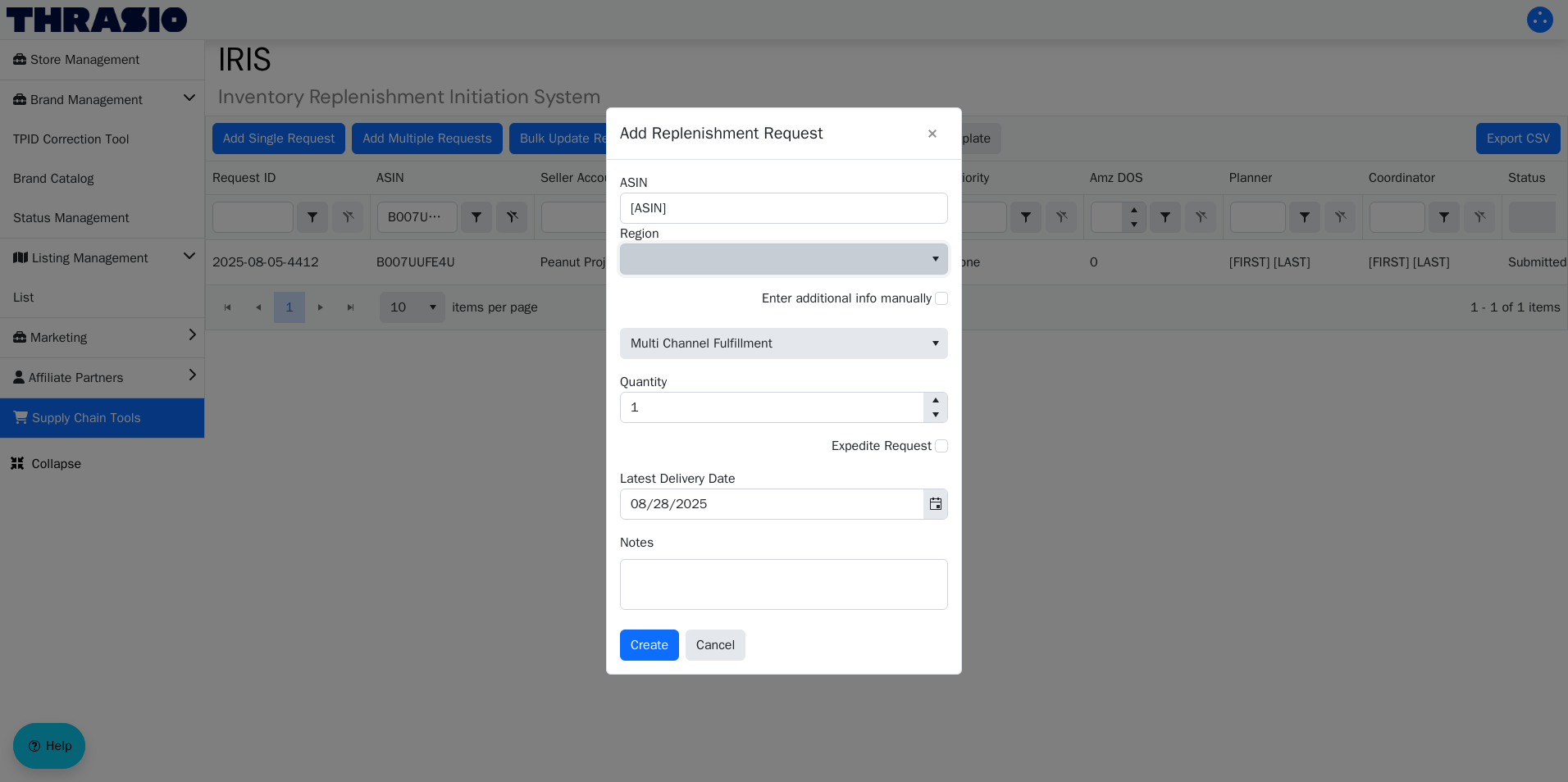 click at bounding box center (772, 259) 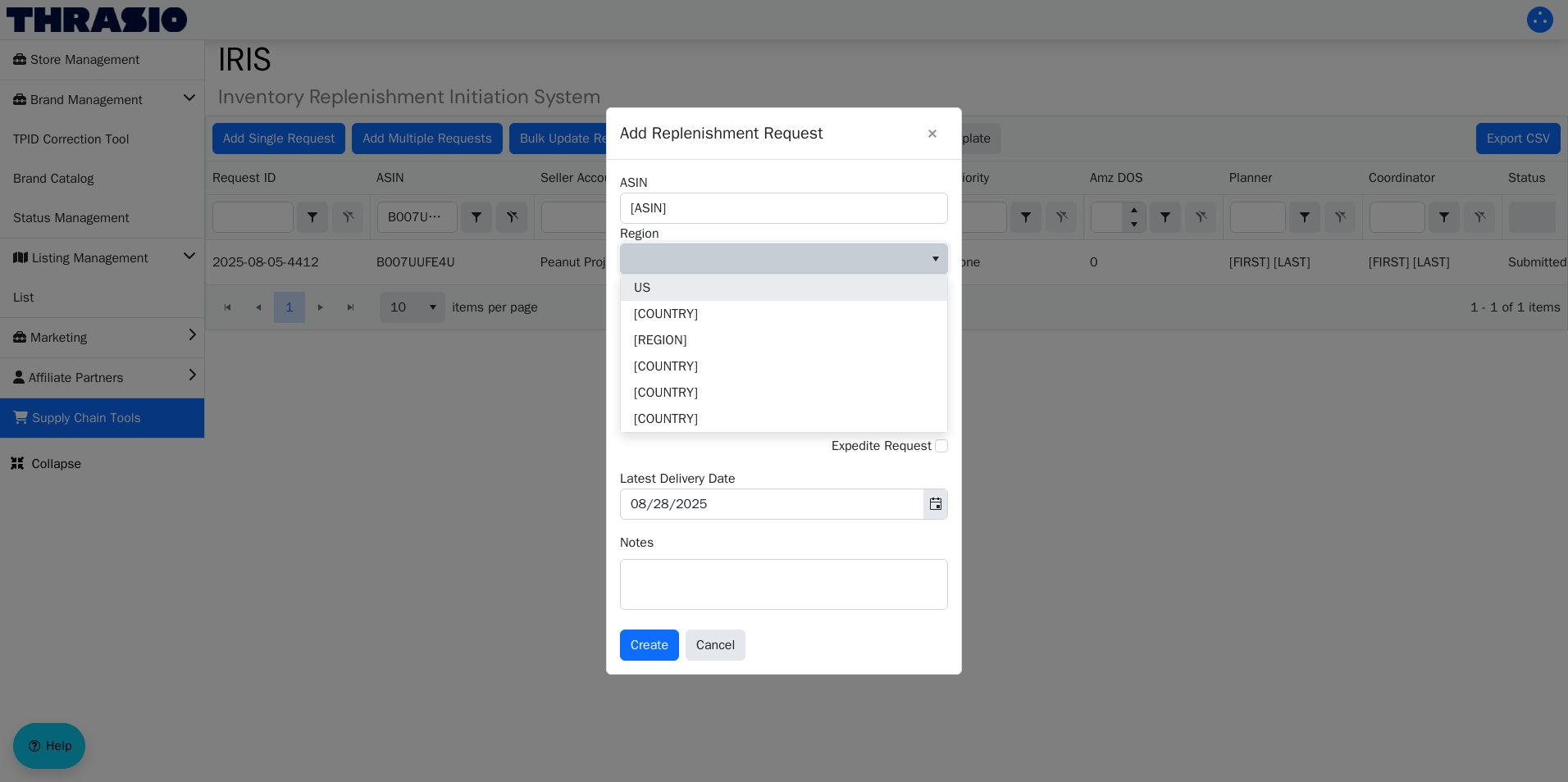 click on "US" at bounding box center (784, 288) 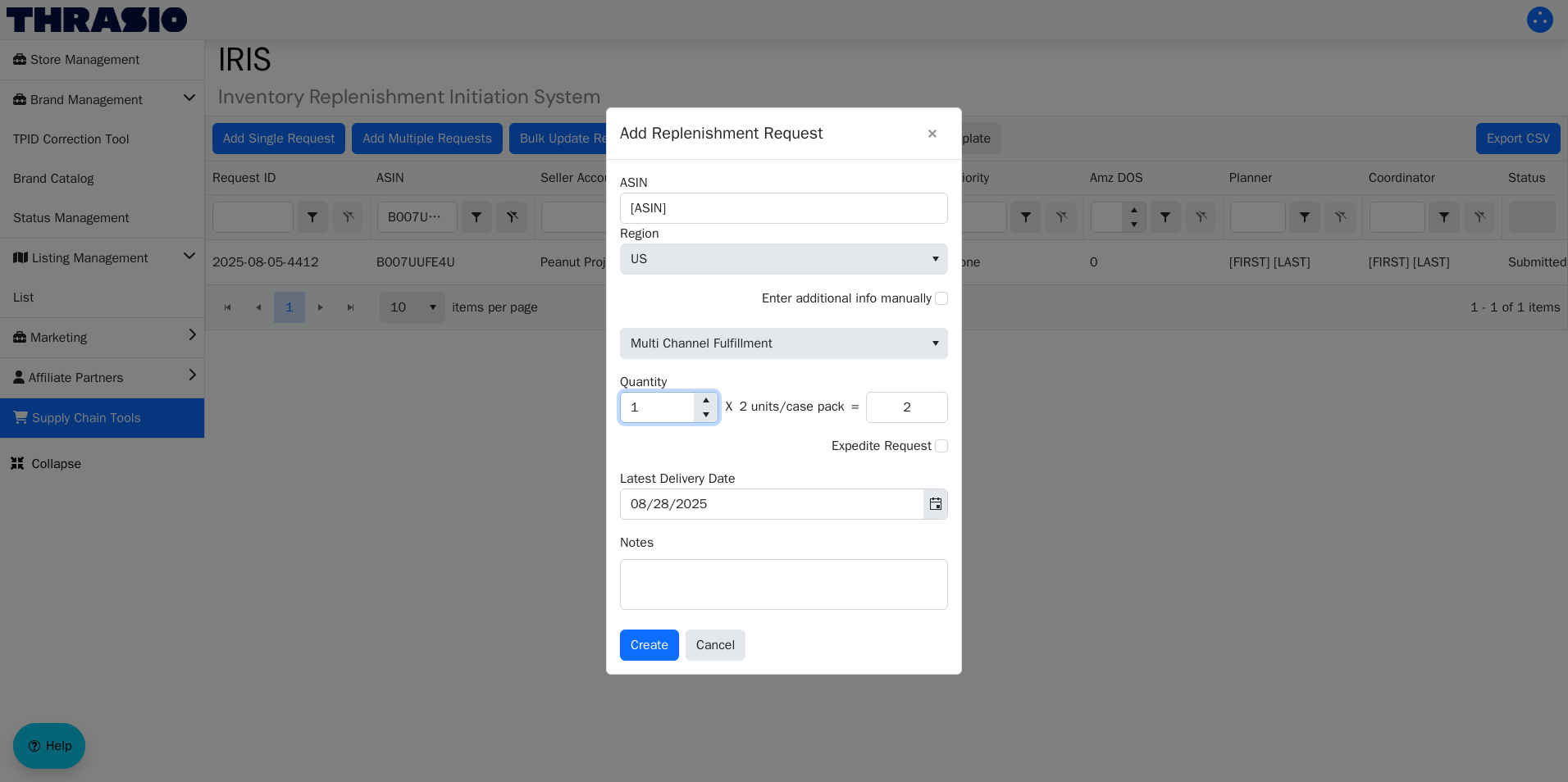 click on "1" at bounding box center (657, 407) 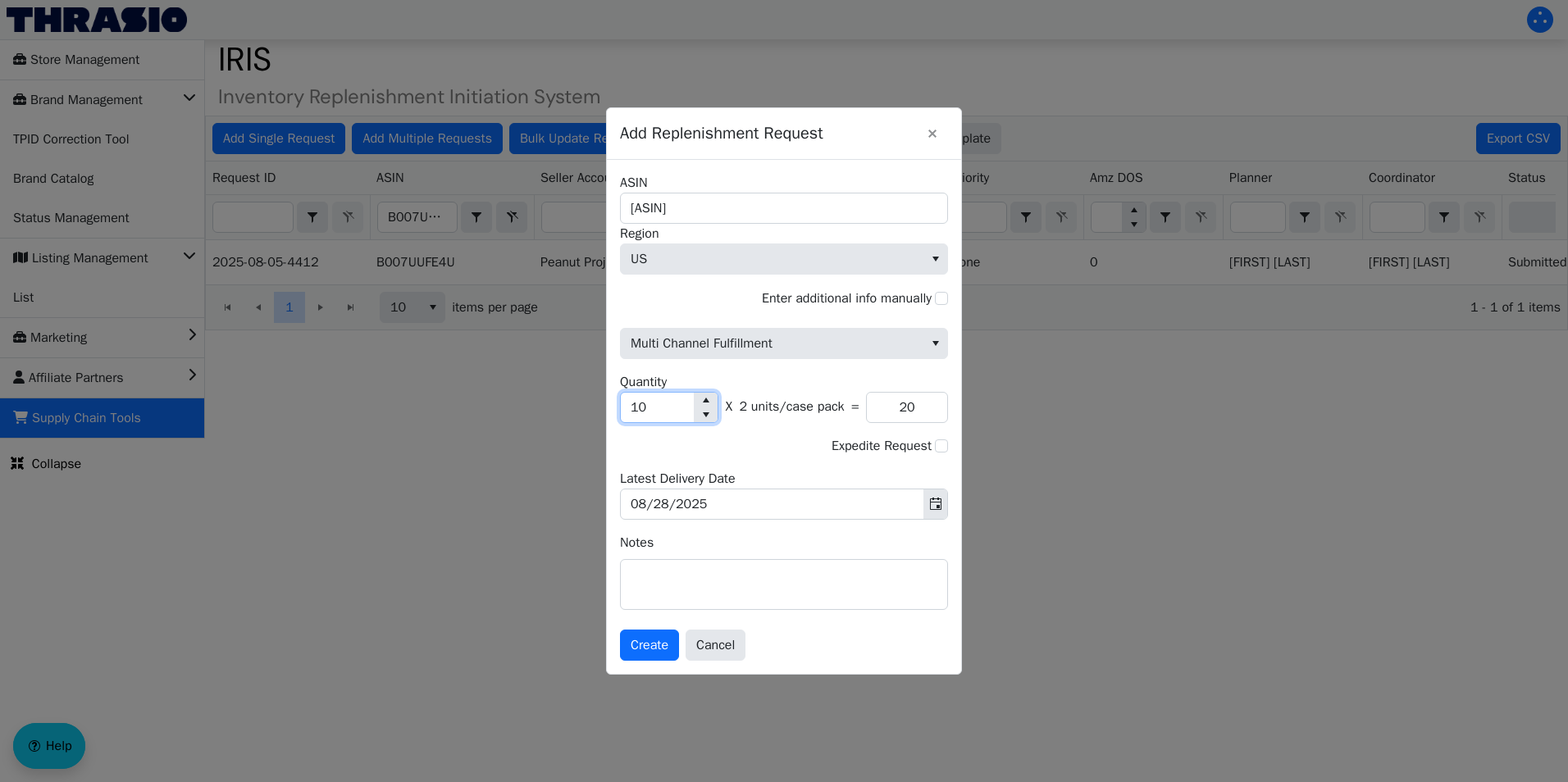 type on "100" 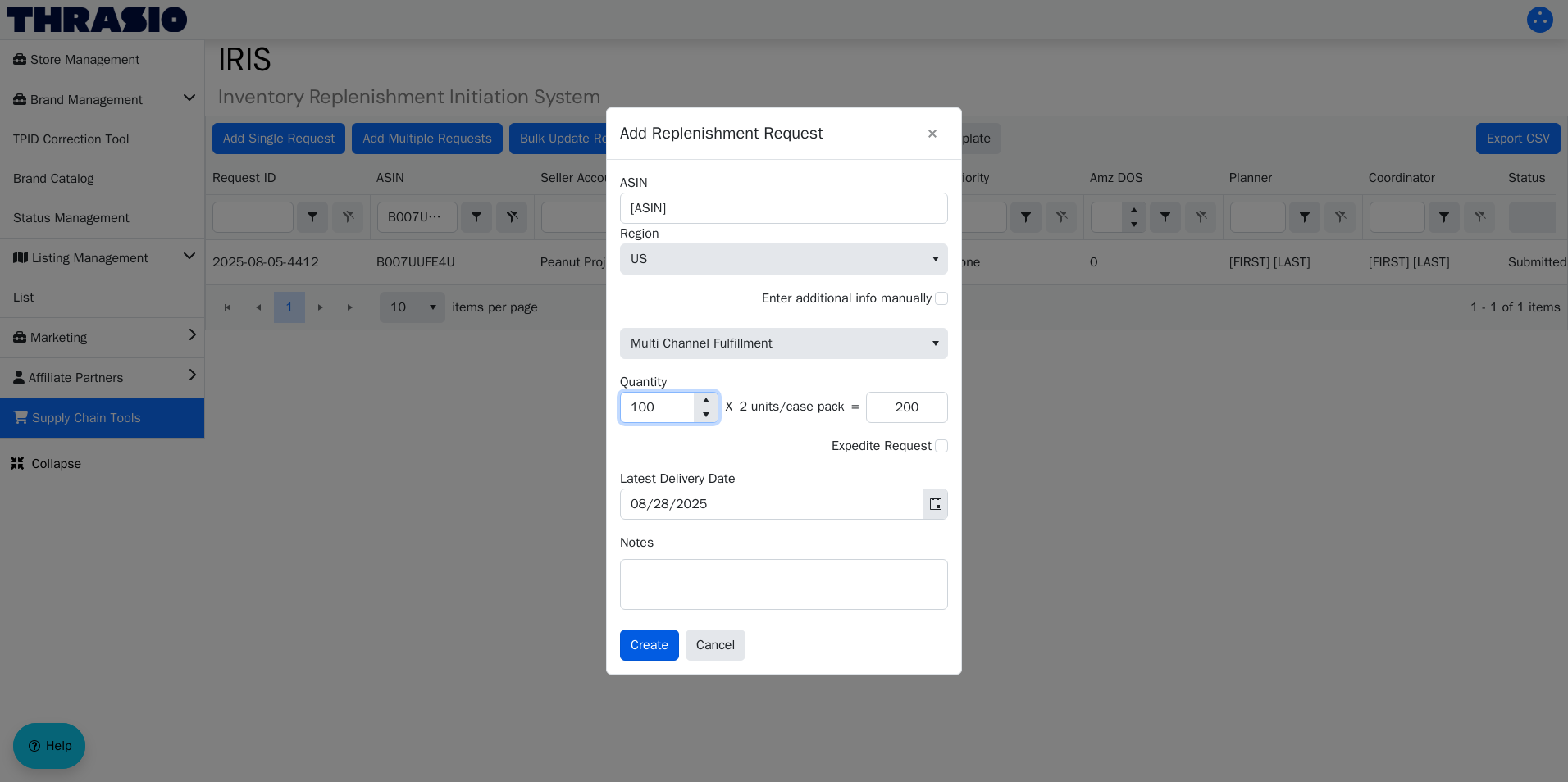 type on "100" 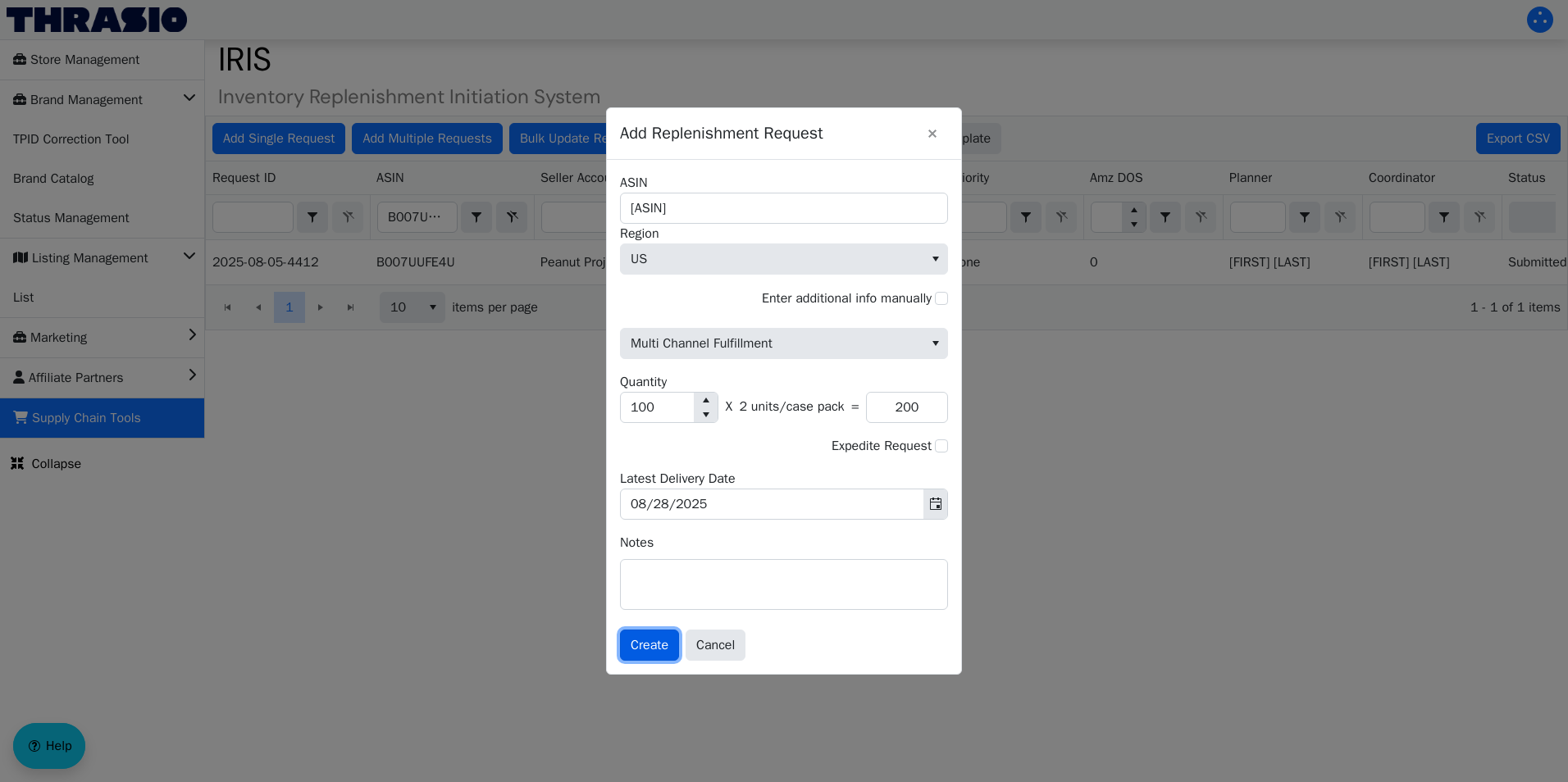 click on "Create" at bounding box center (650, 645) 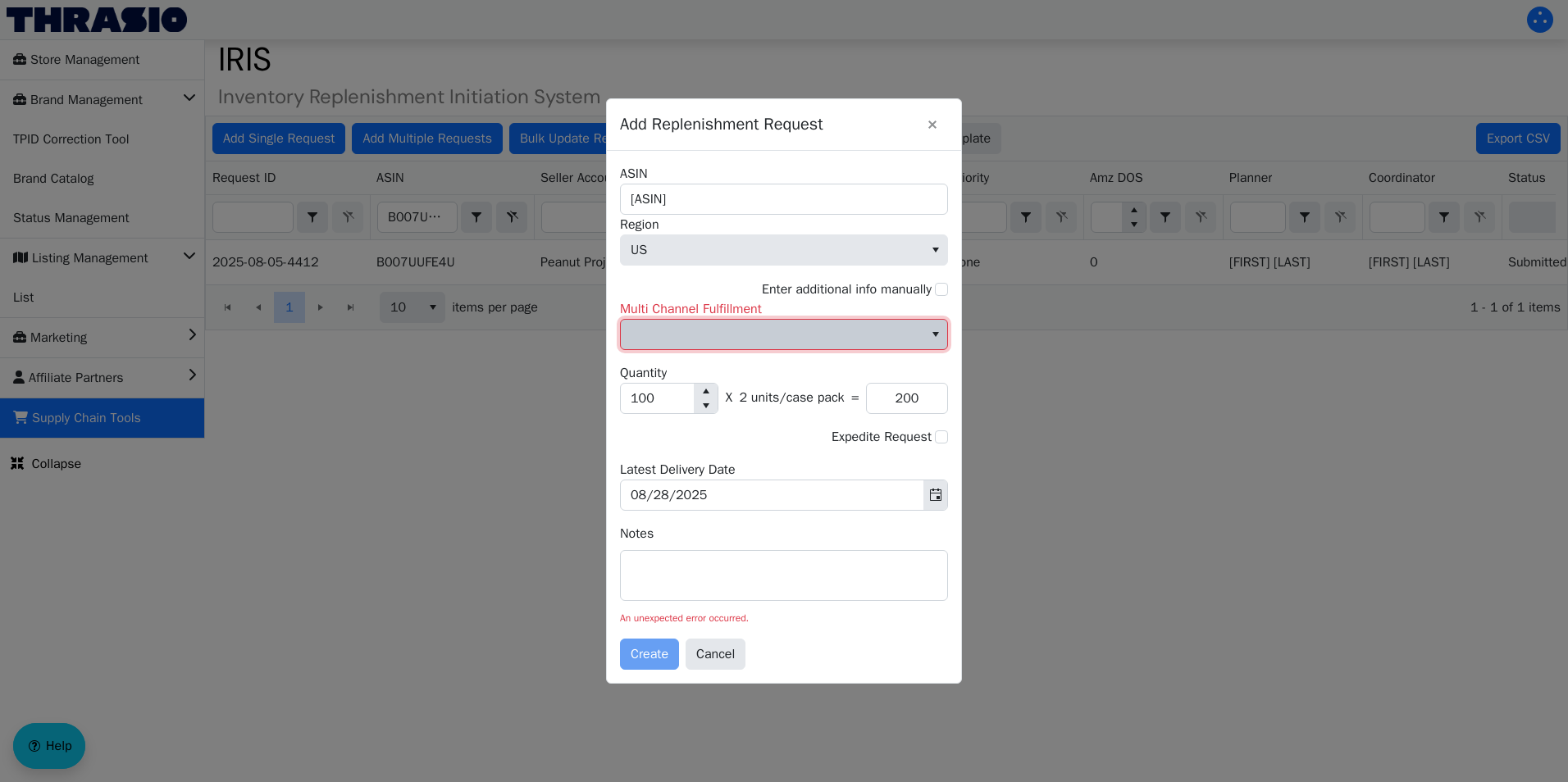 click at bounding box center (772, 334) 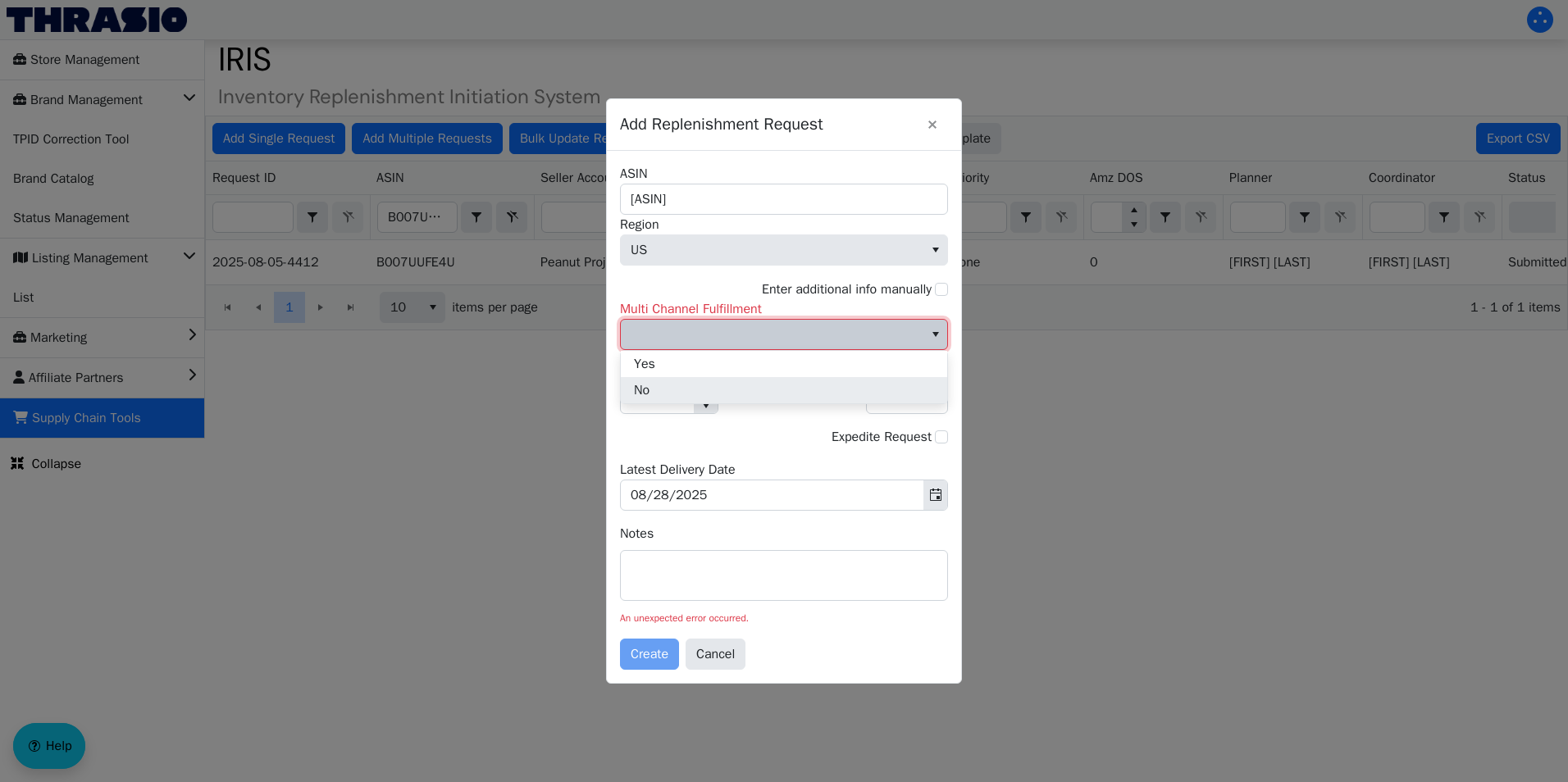 click on "No" at bounding box center (784, 390) 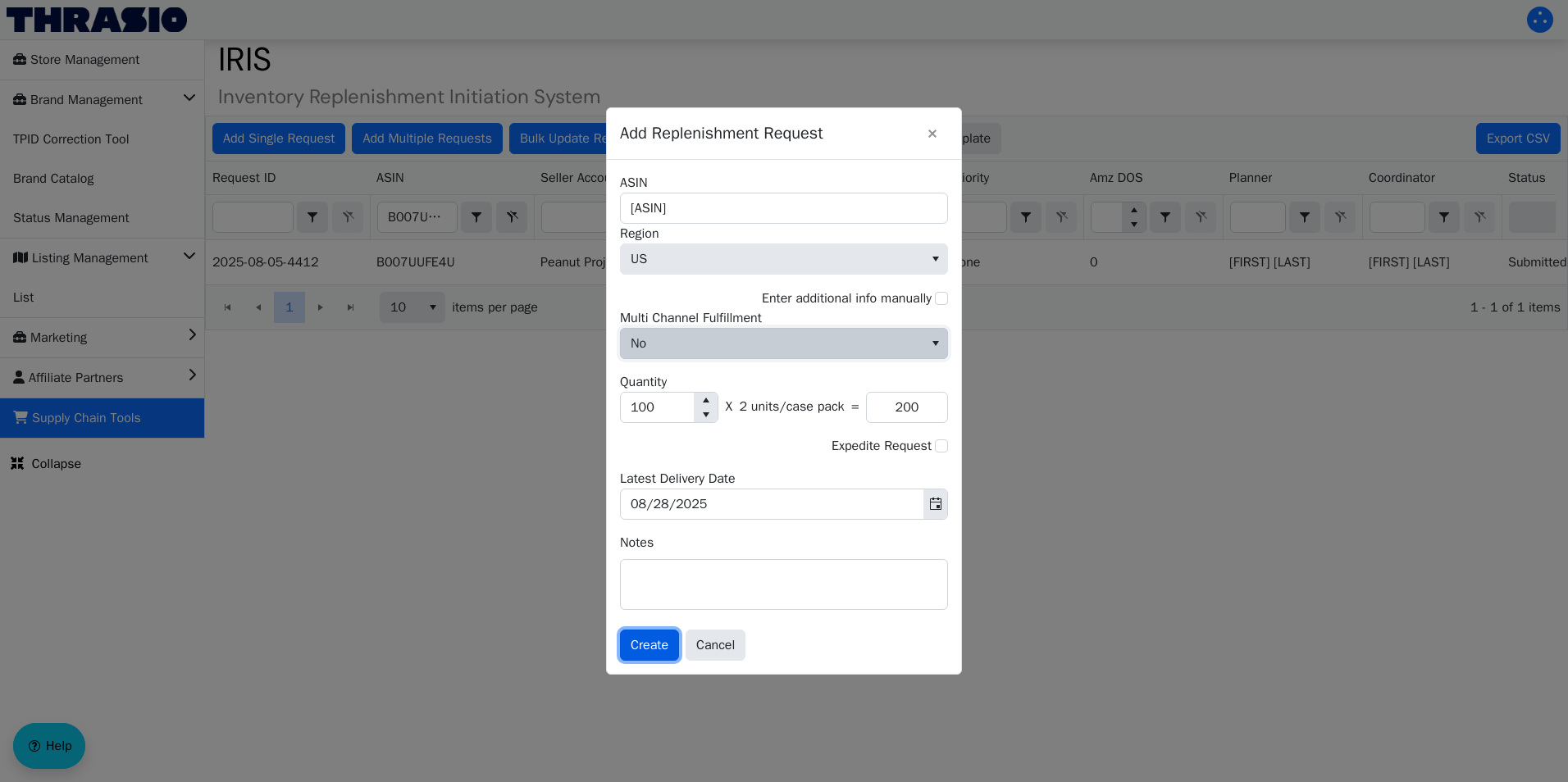 click on "Create" at bounding box center (650, 645) 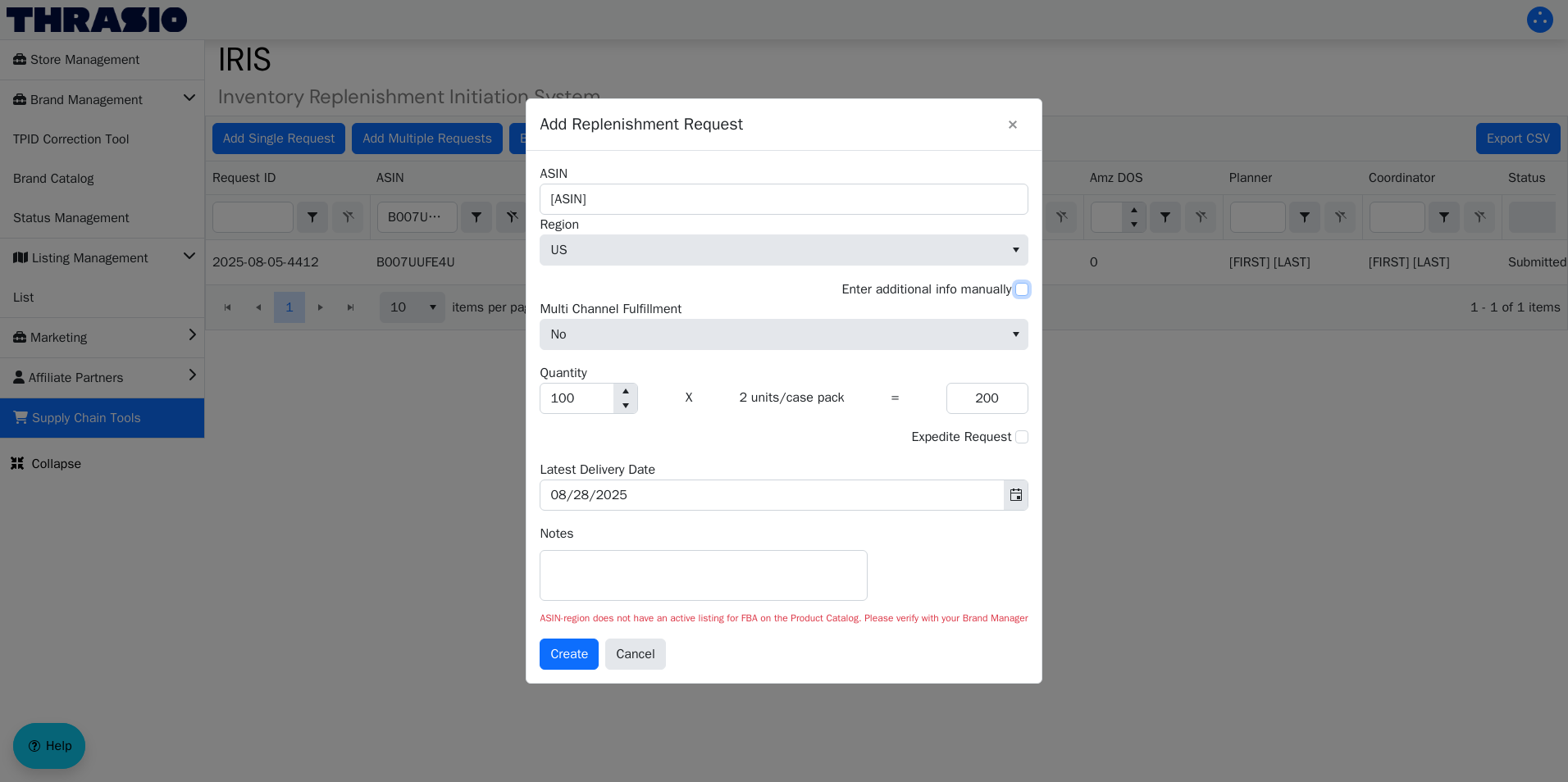 click on "Enter additional info manually" at bounding box center (1022, 289) 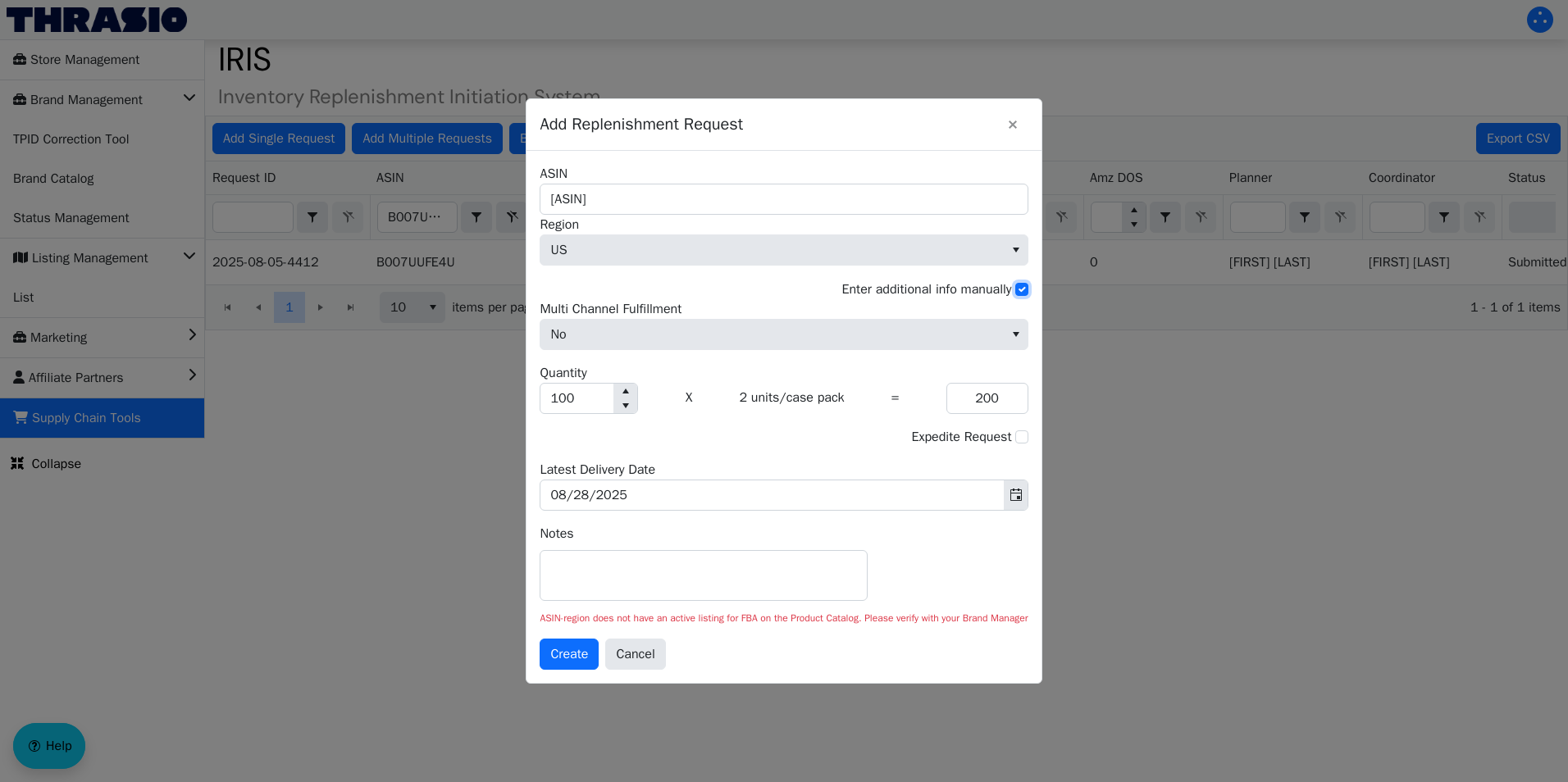 checkbox on "true" 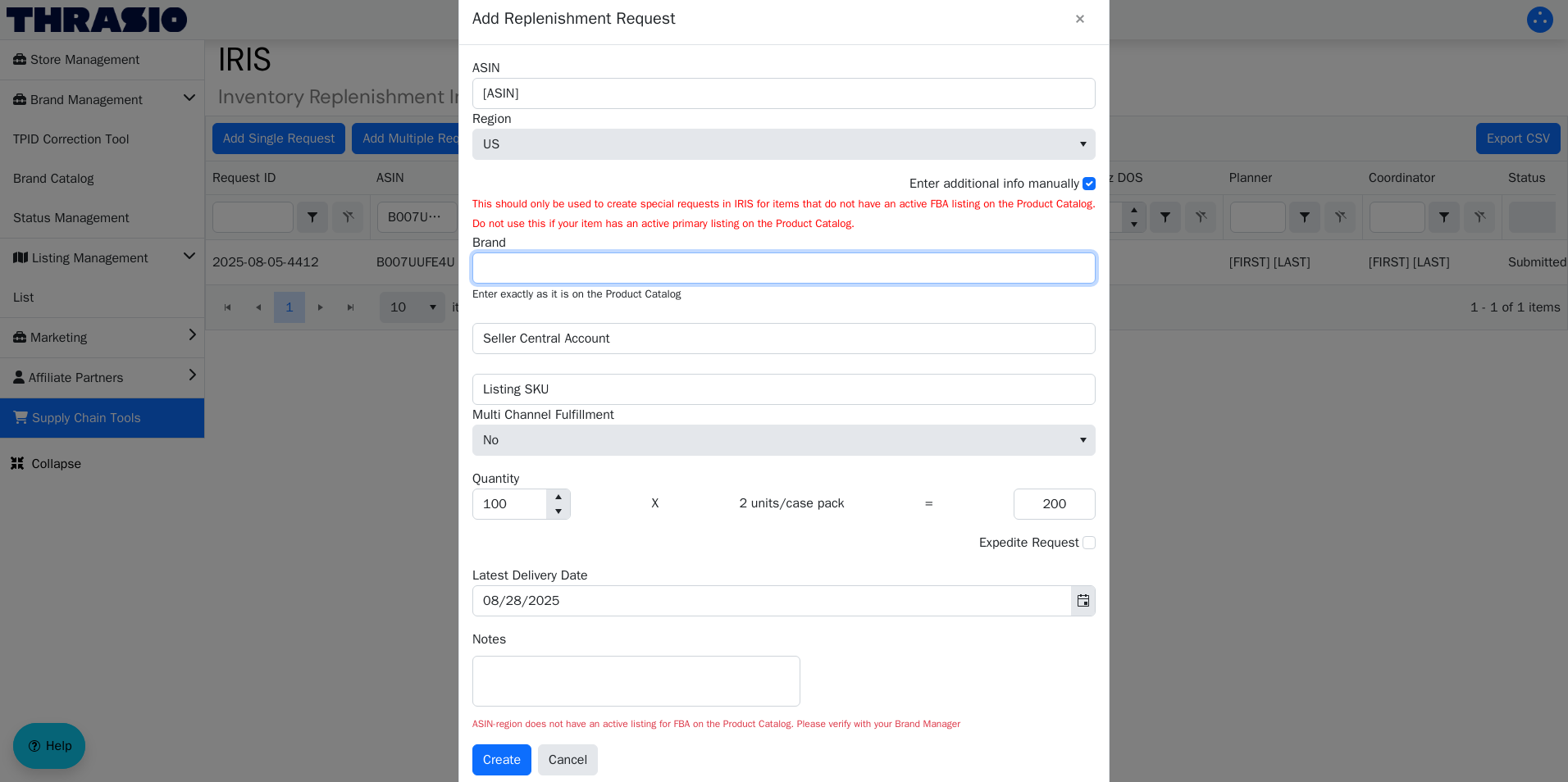 click on "Brand" at bounding box center (784, 268) 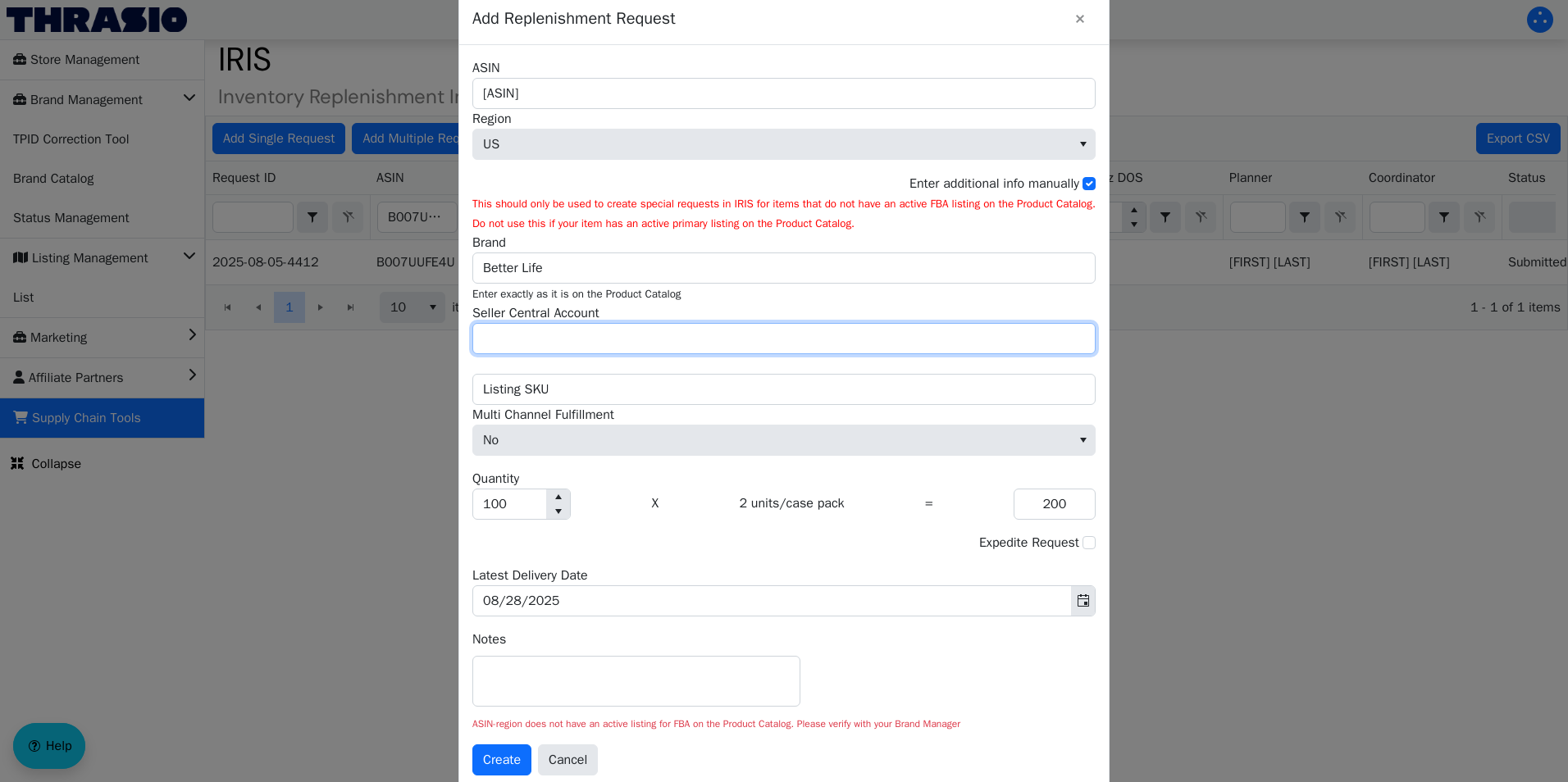 type on "Peanut Projects" 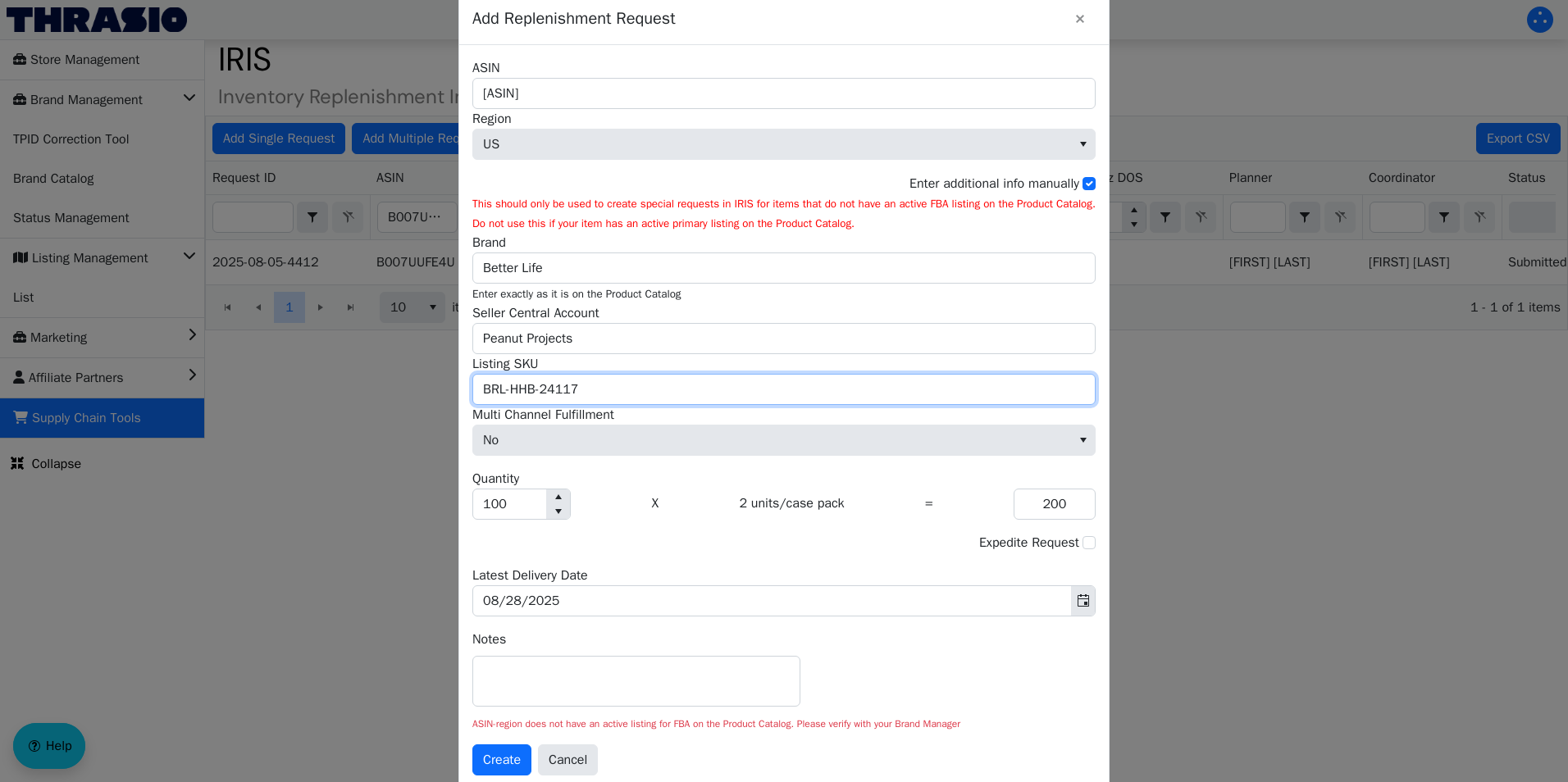 click on "BRL-HHB-24117" at bounding box center (784, 389) 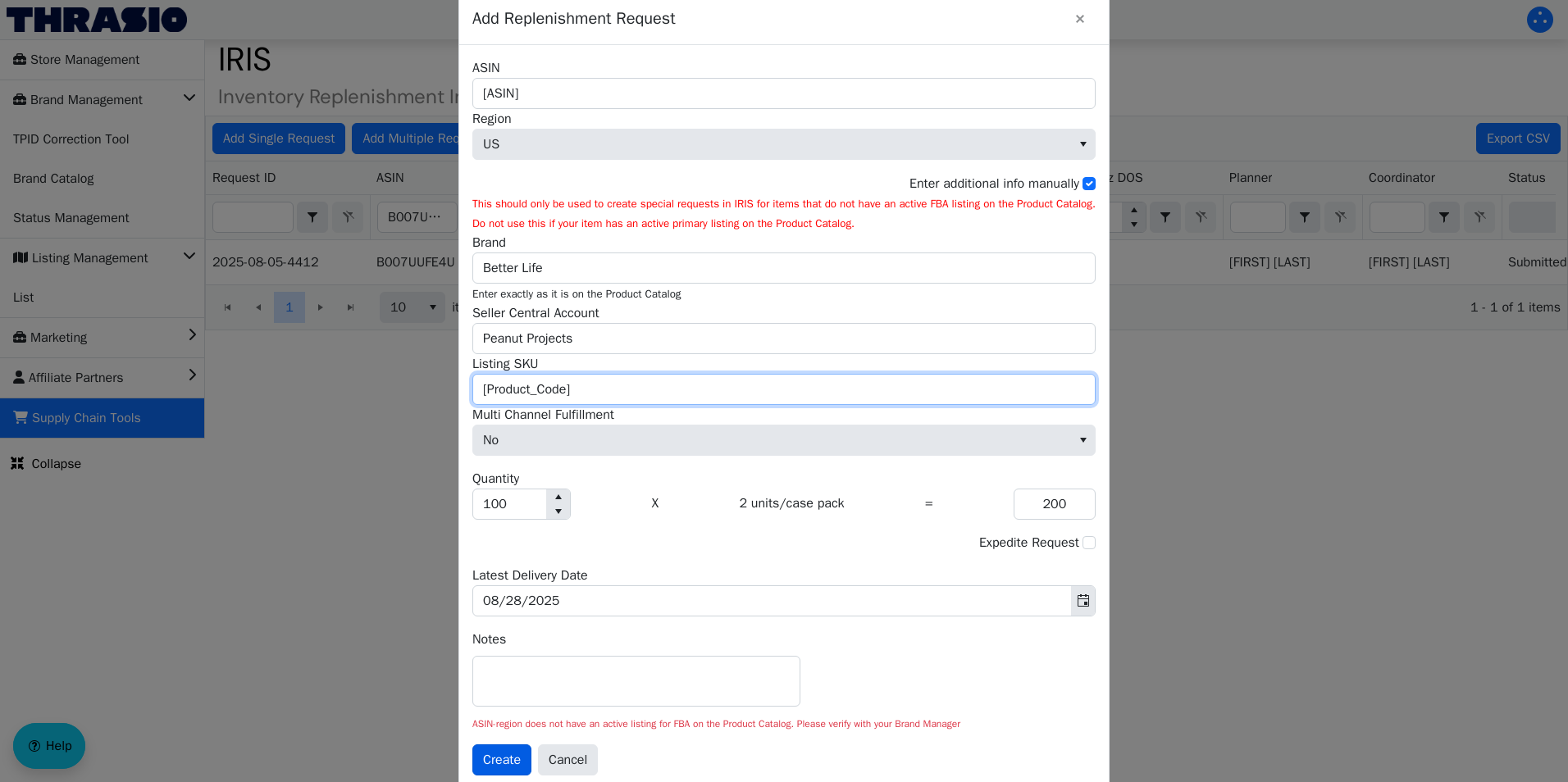 type on "[Product_Code]" 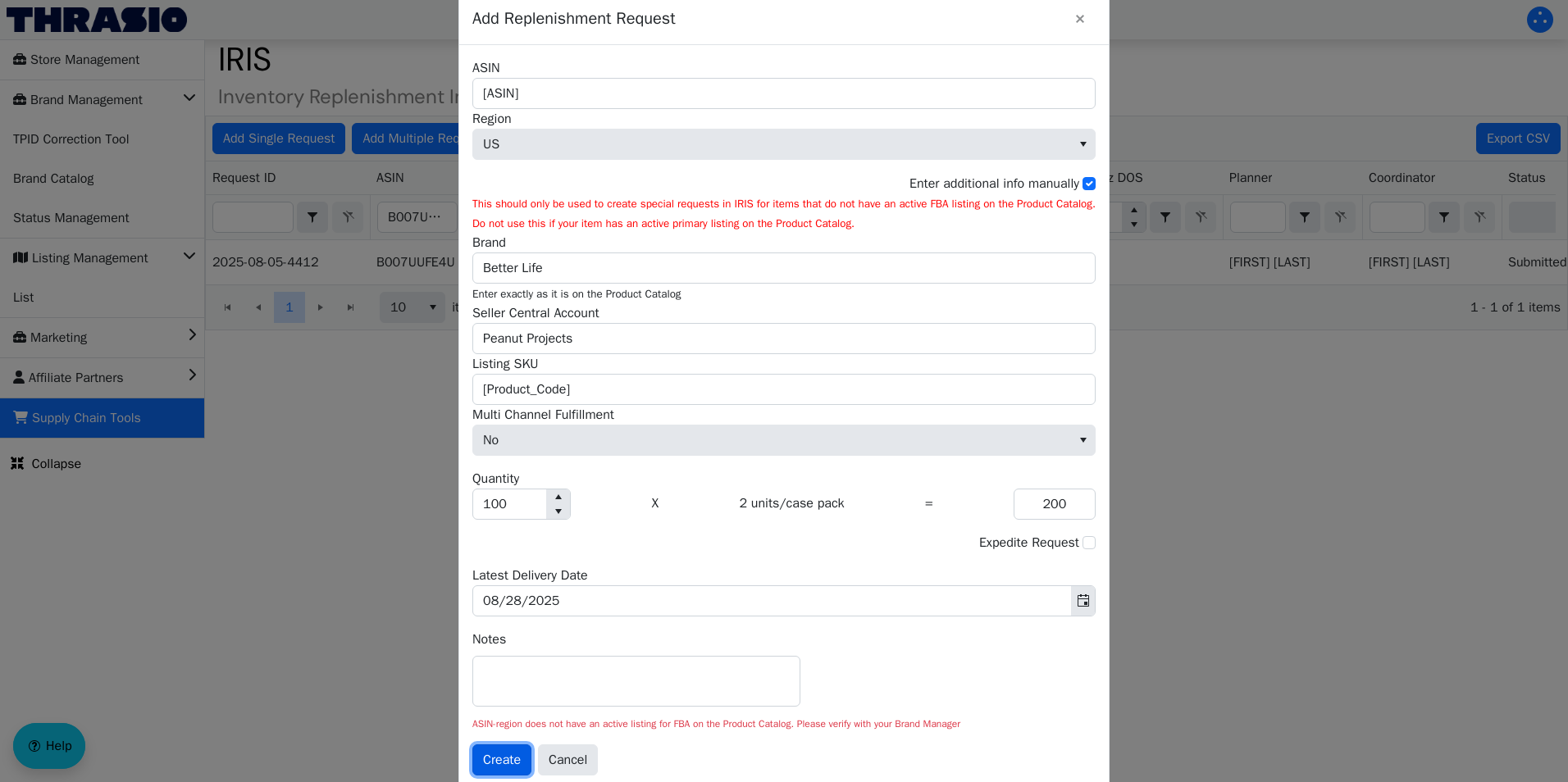 click on "Create" at bounding box center (502, 760) 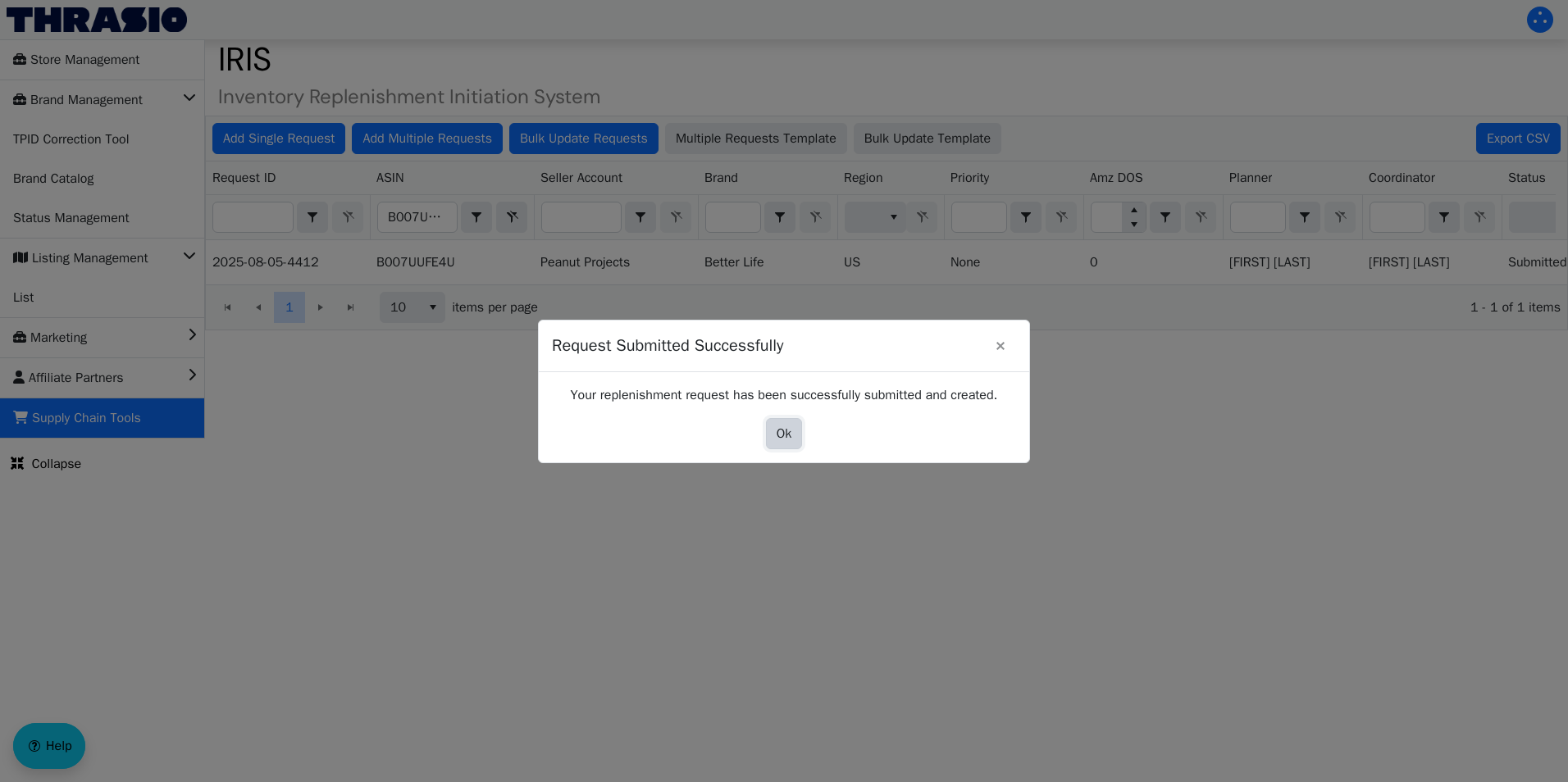 click on "Ok" at bounding box center (784, 434) 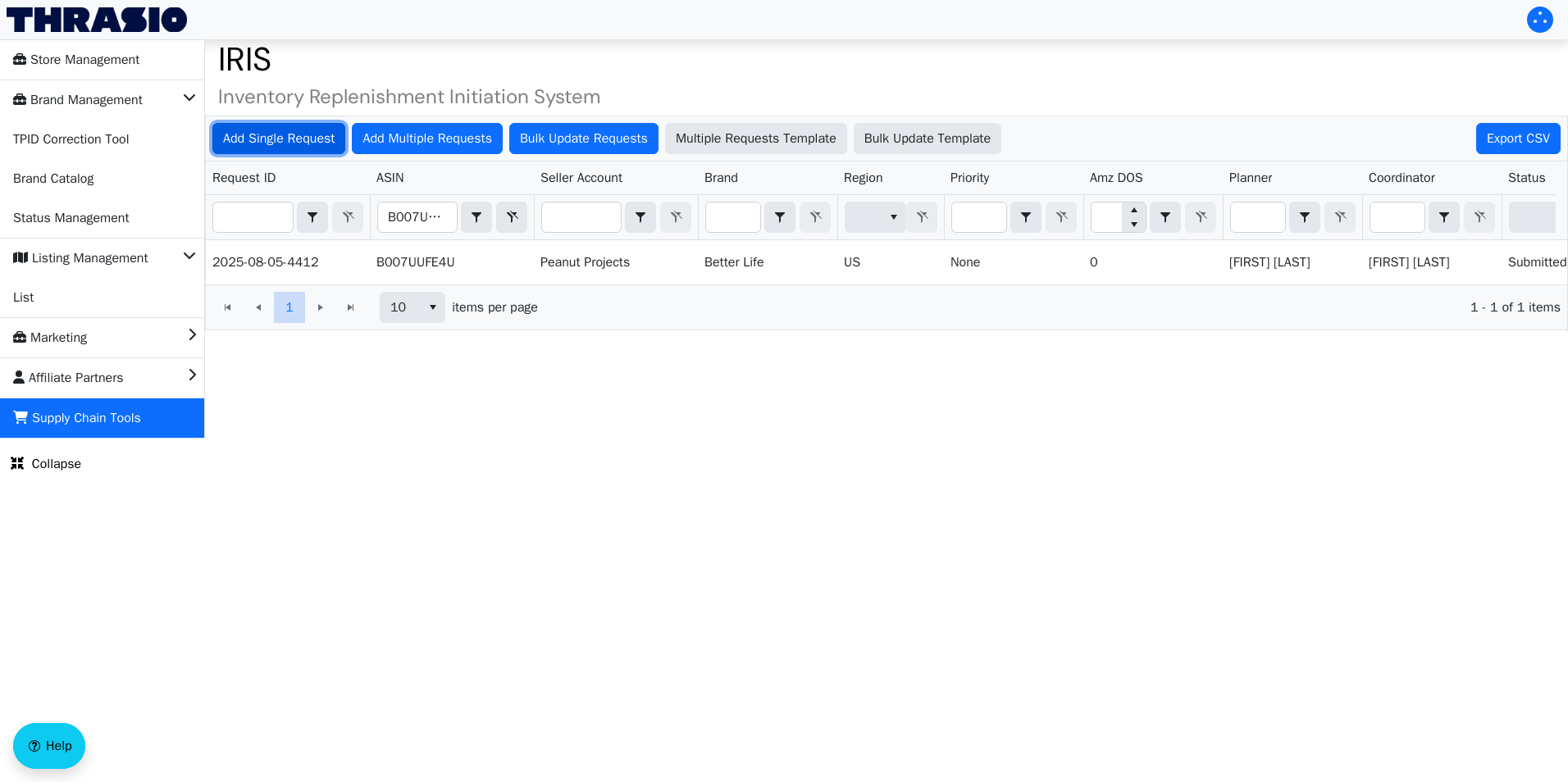 click on "Add Single Request" at bounding box center (279, 139) 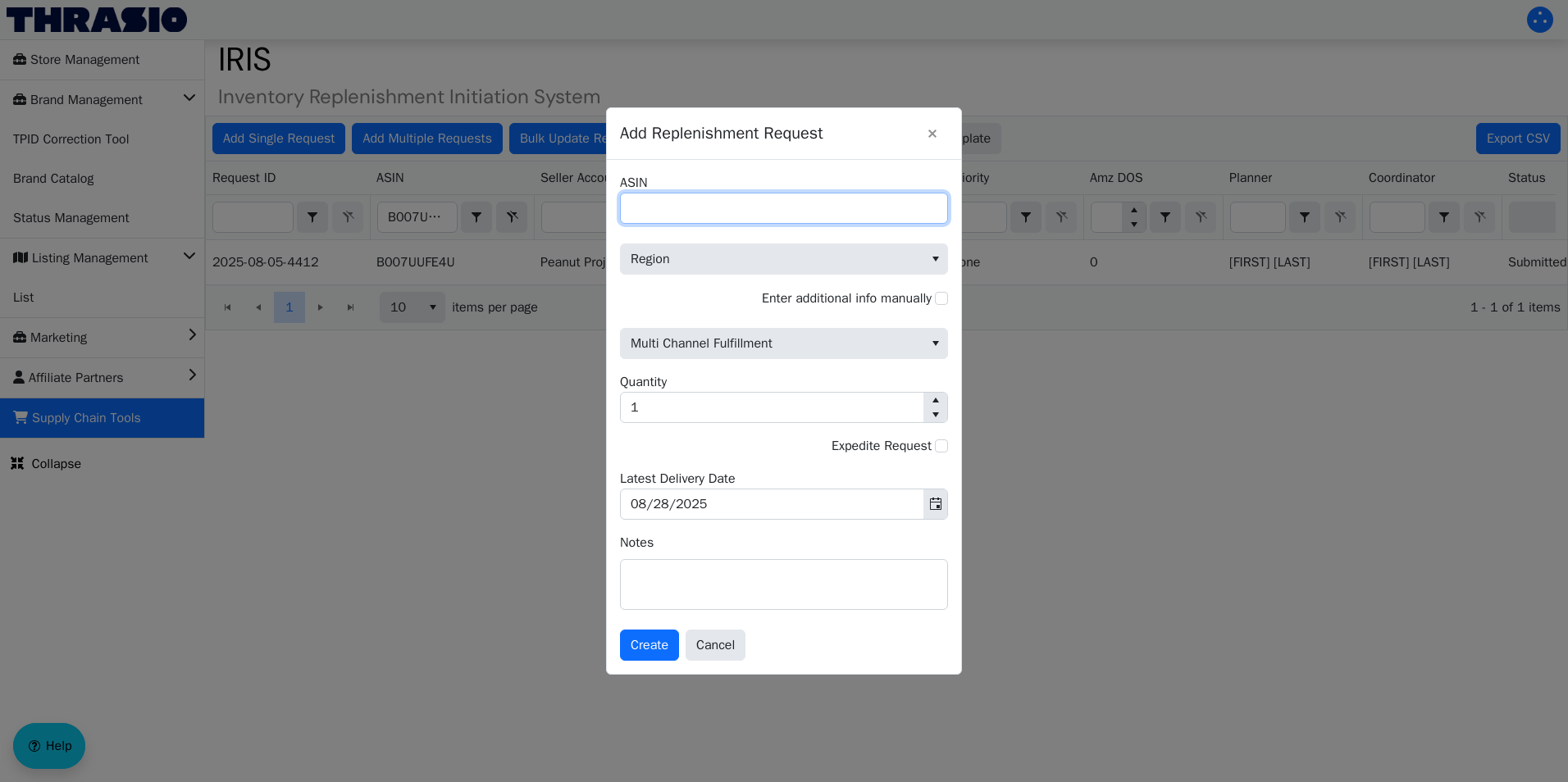 click on "ASIN" at bounding box center [784, 208] 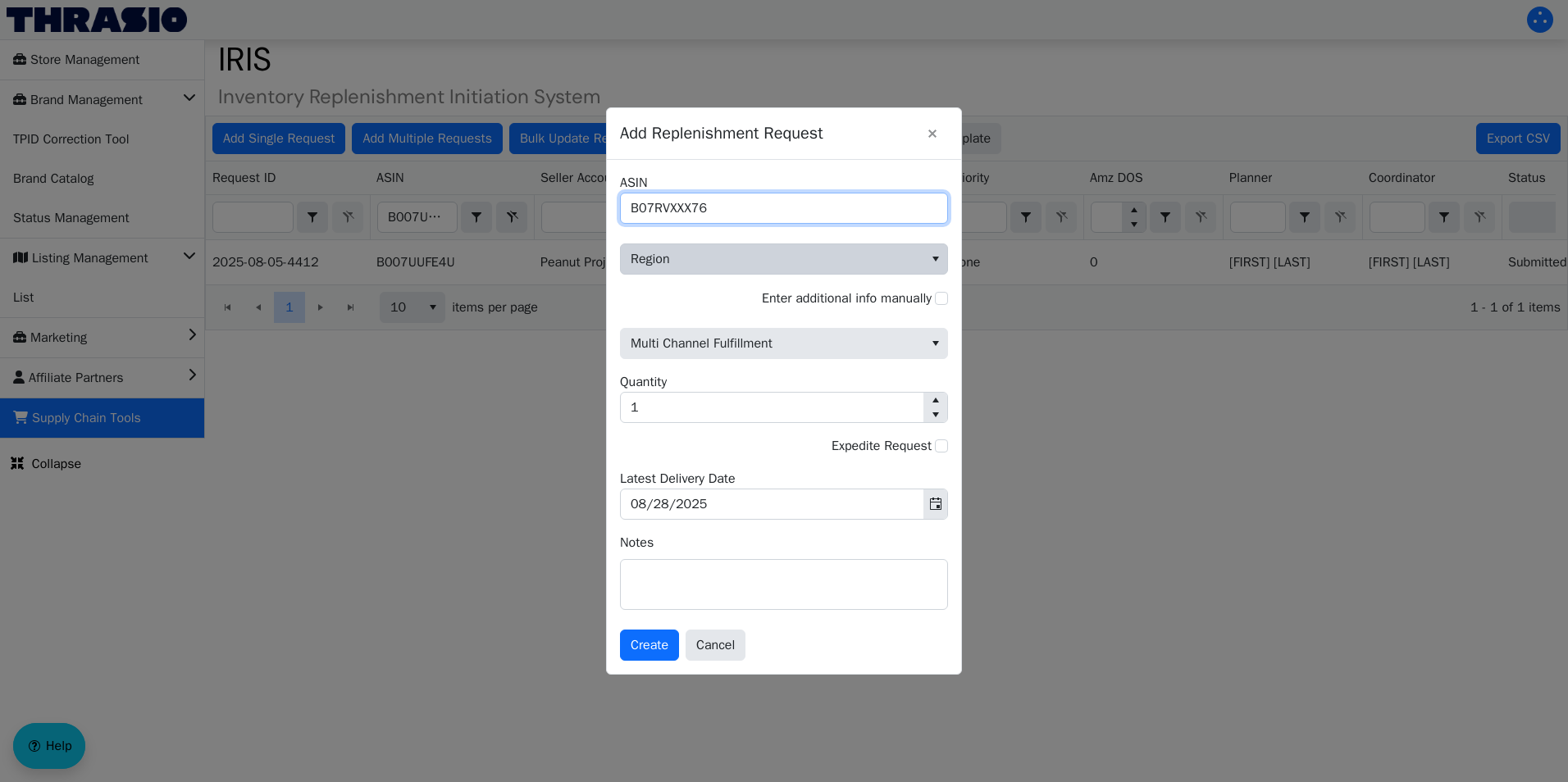 type on "B07RVXXX76" 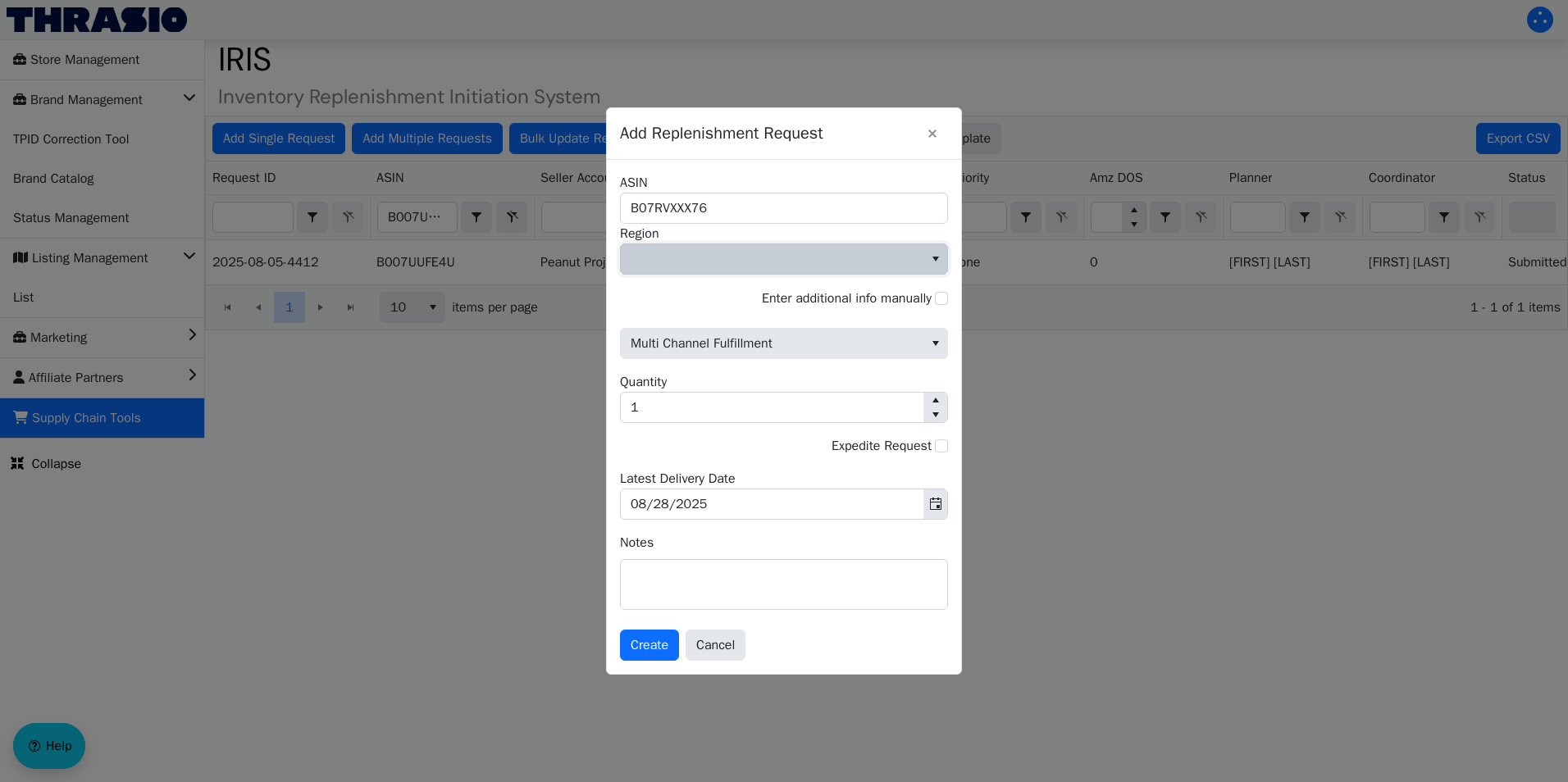 click at bounding box center [772, 259] 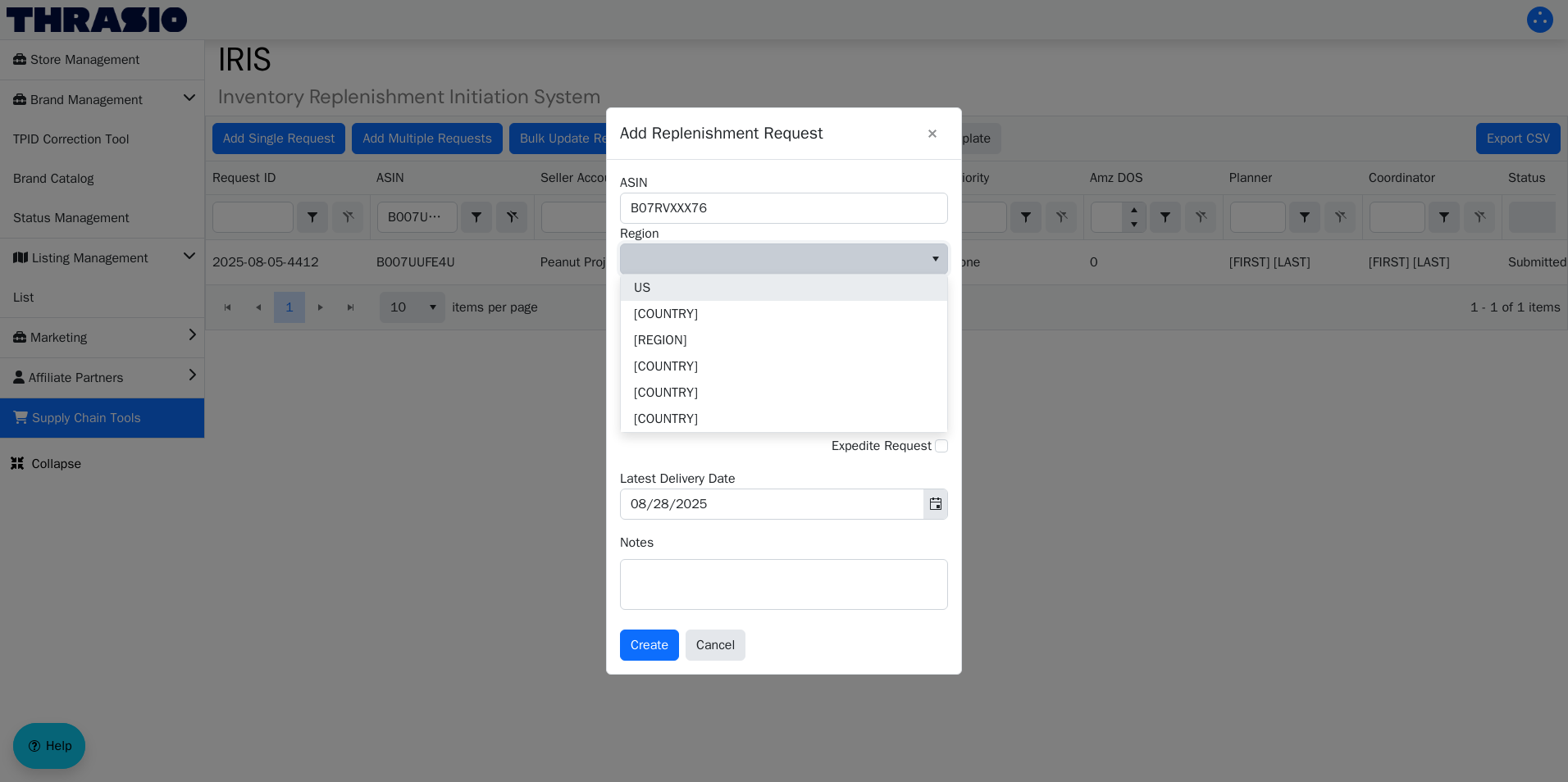 click on "US" at bounding box center (784, 288) 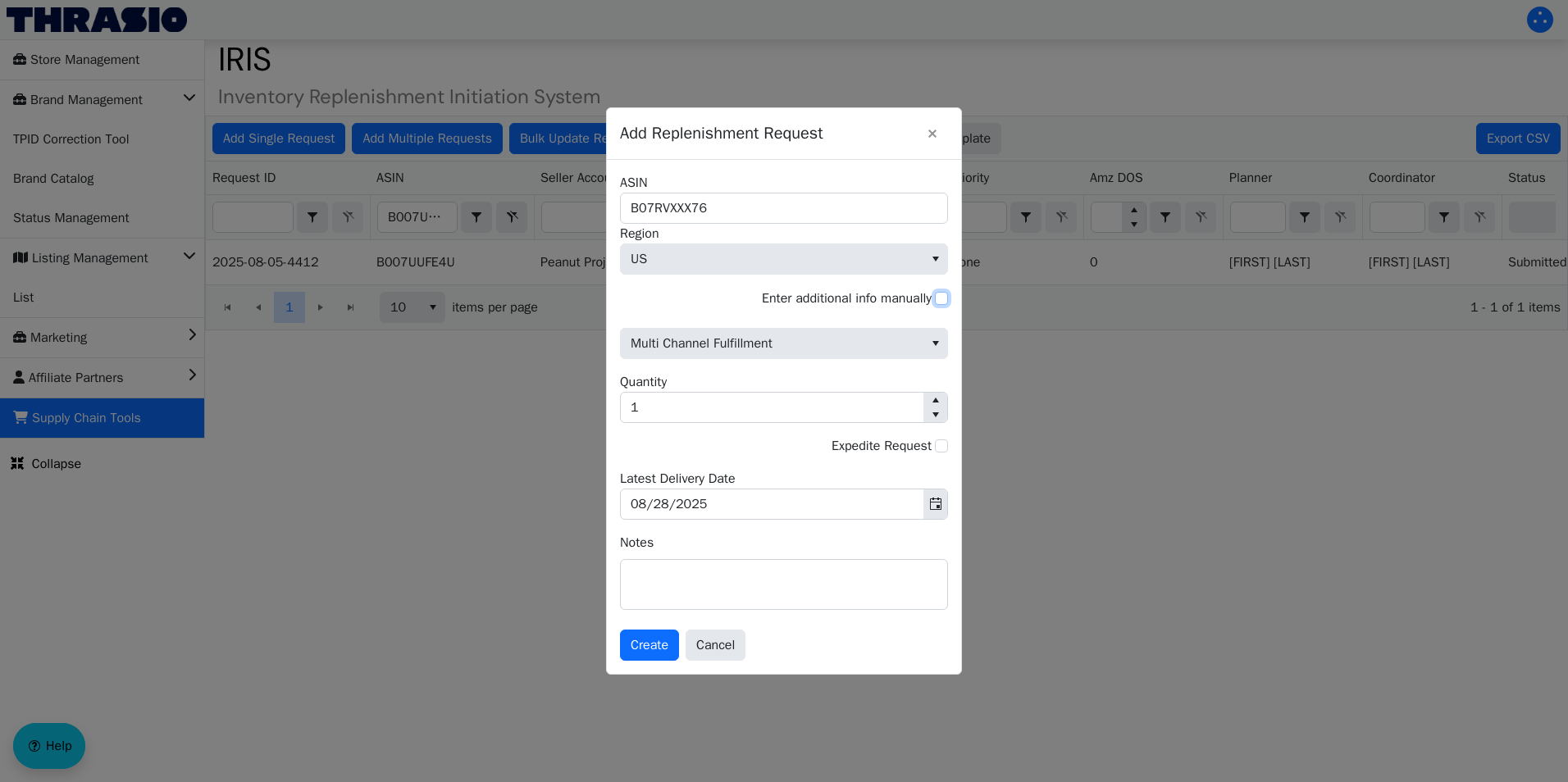 click on "Enter additional info manually" at bounding box center [941, 298] 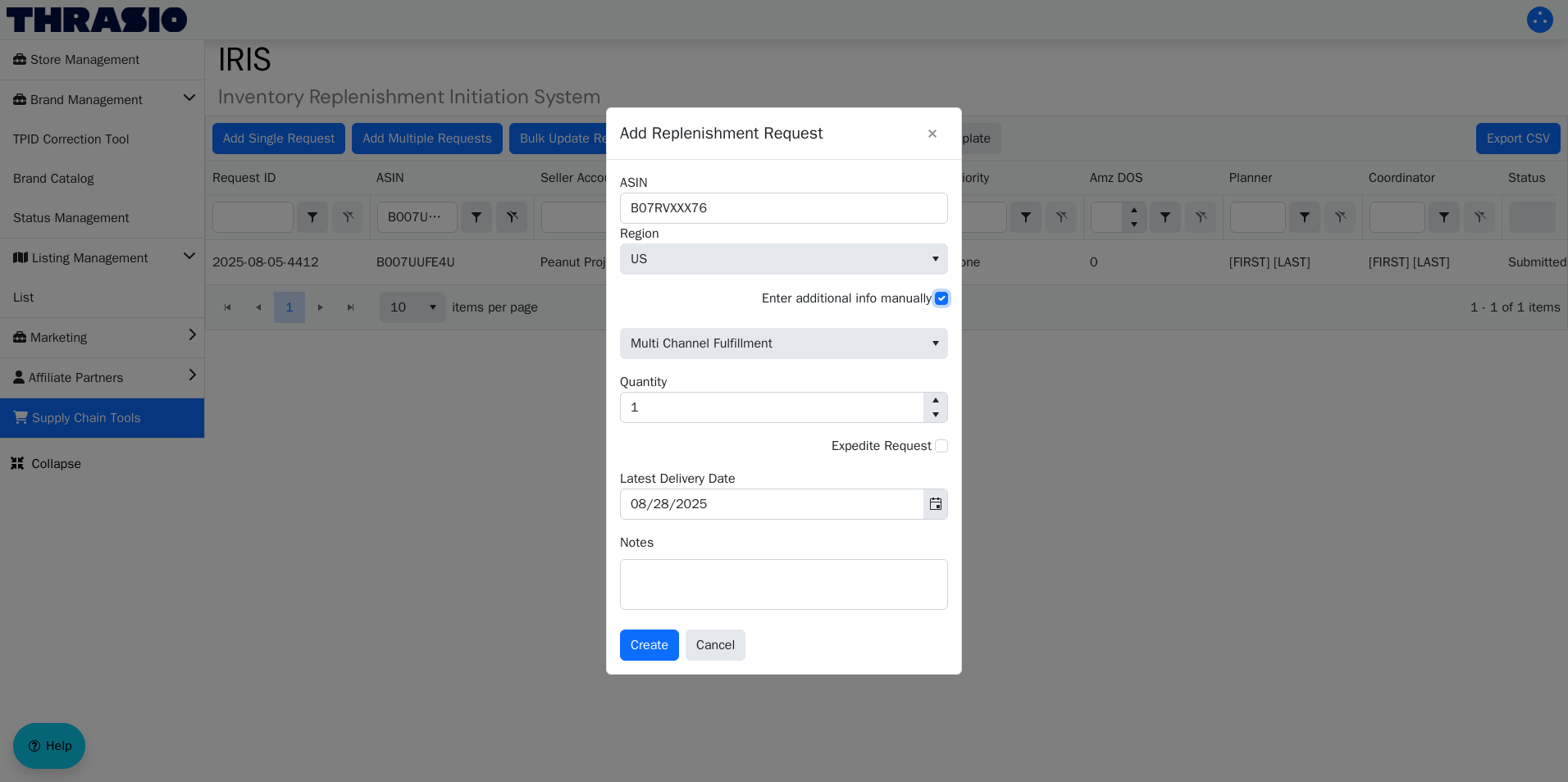 checkbox on "true" 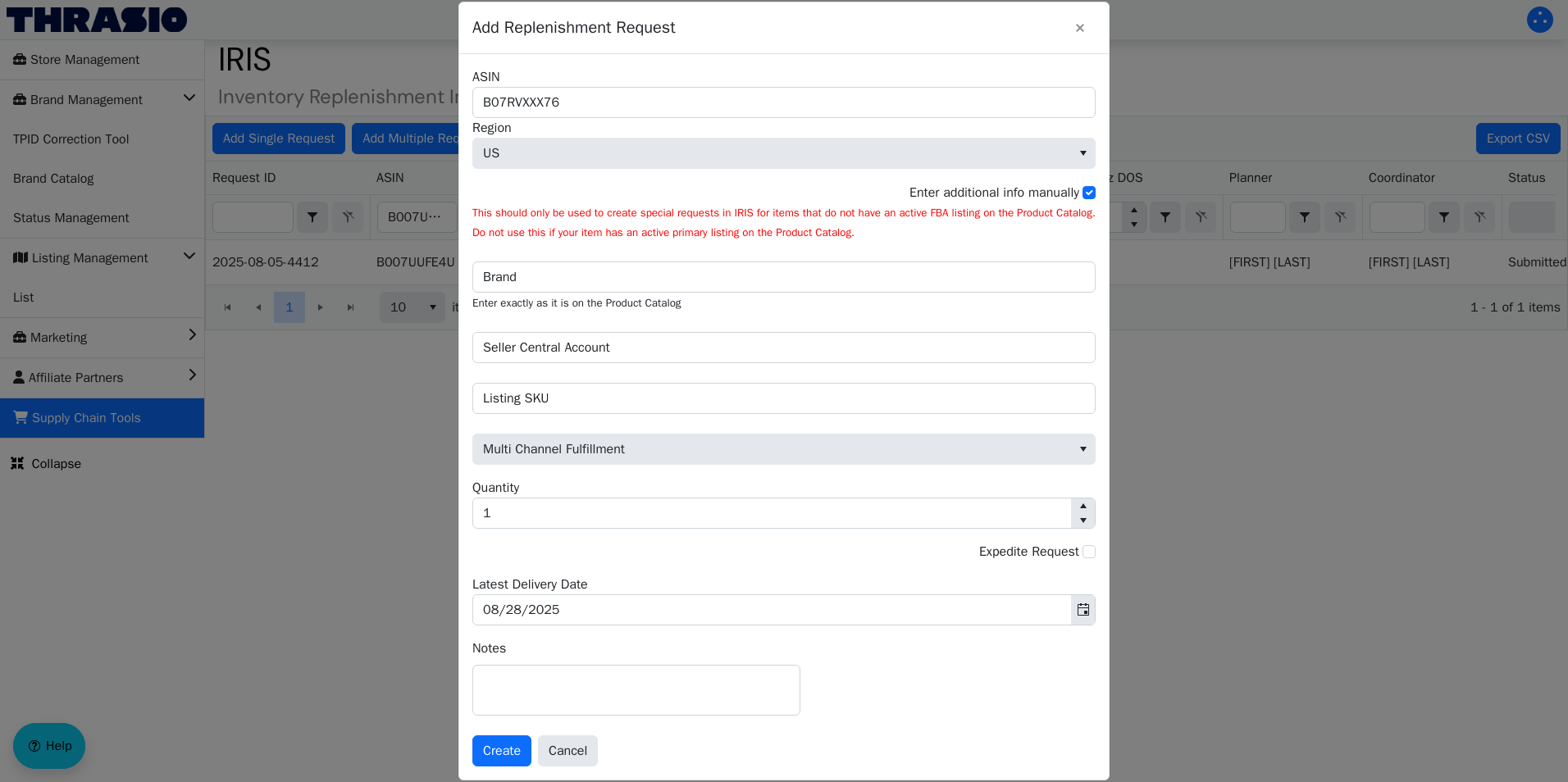 click on "Brand Enter exactly as it is on the Product Catalog" at bounding box center [784, 277] 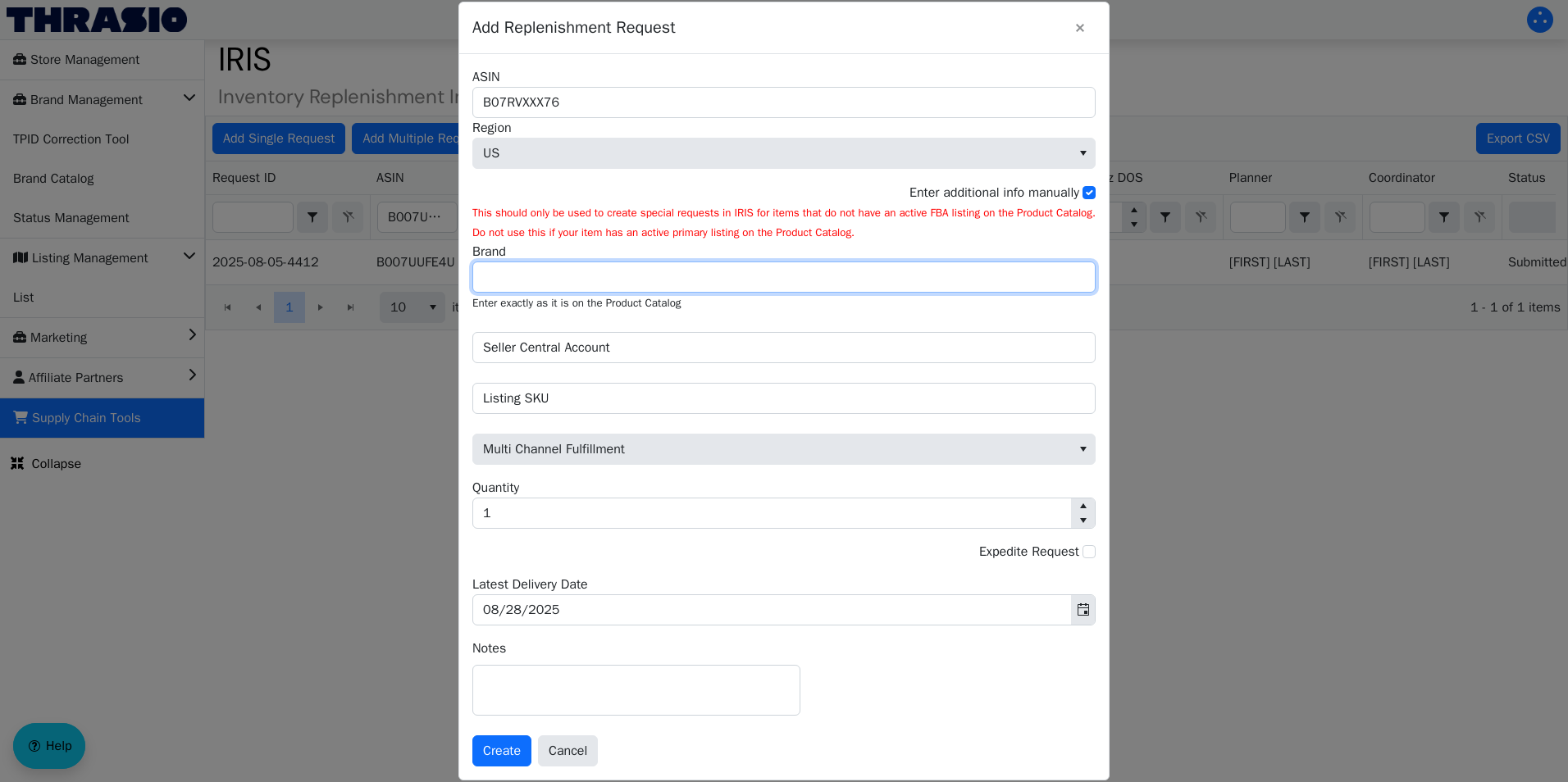 click on "Brand" at bounding box center [784, 277] 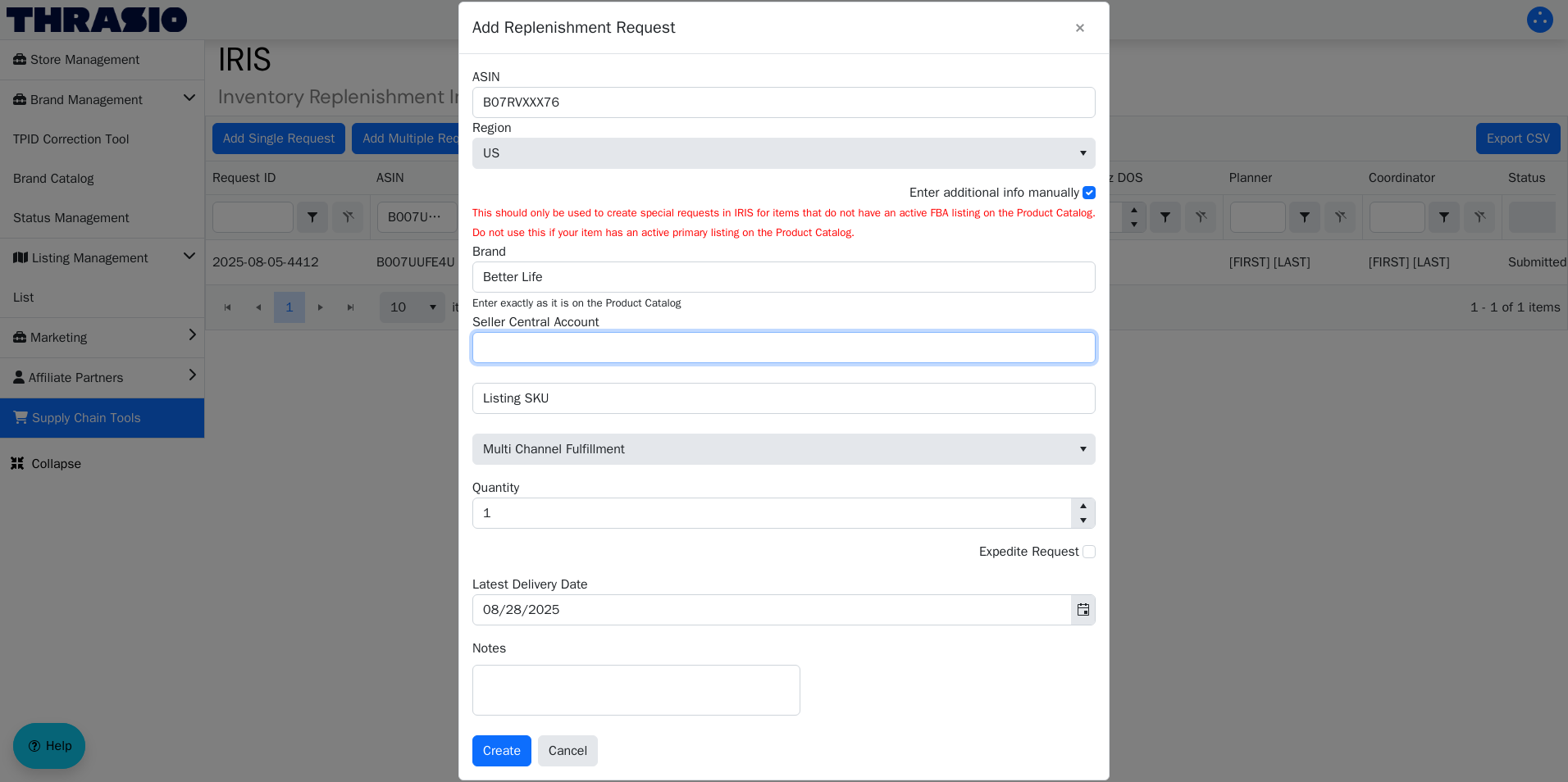 type on "Peanut Projects" 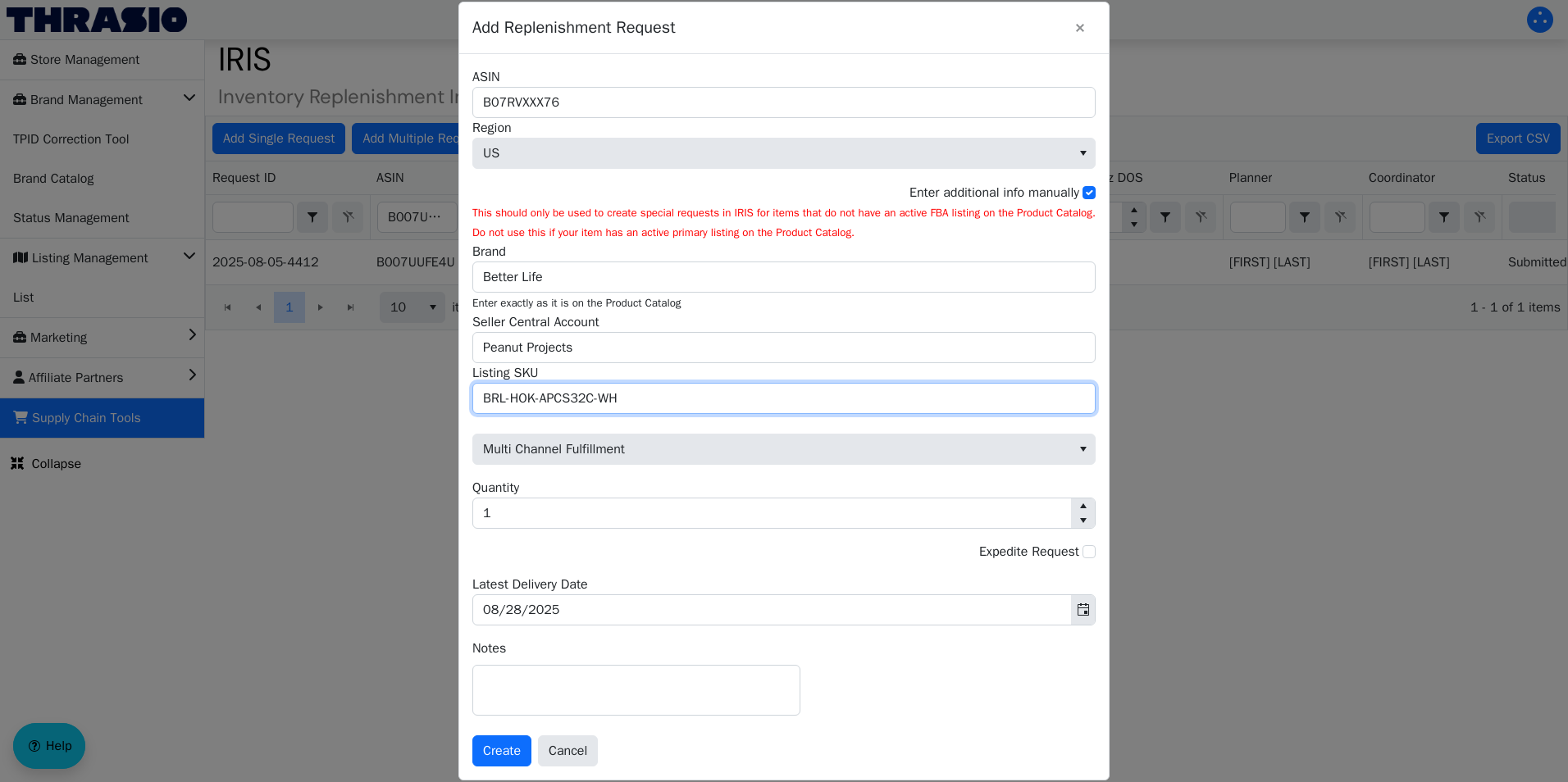 click on "BRL-HOK-APCS32C-WH" at bounding box center (784, 398) 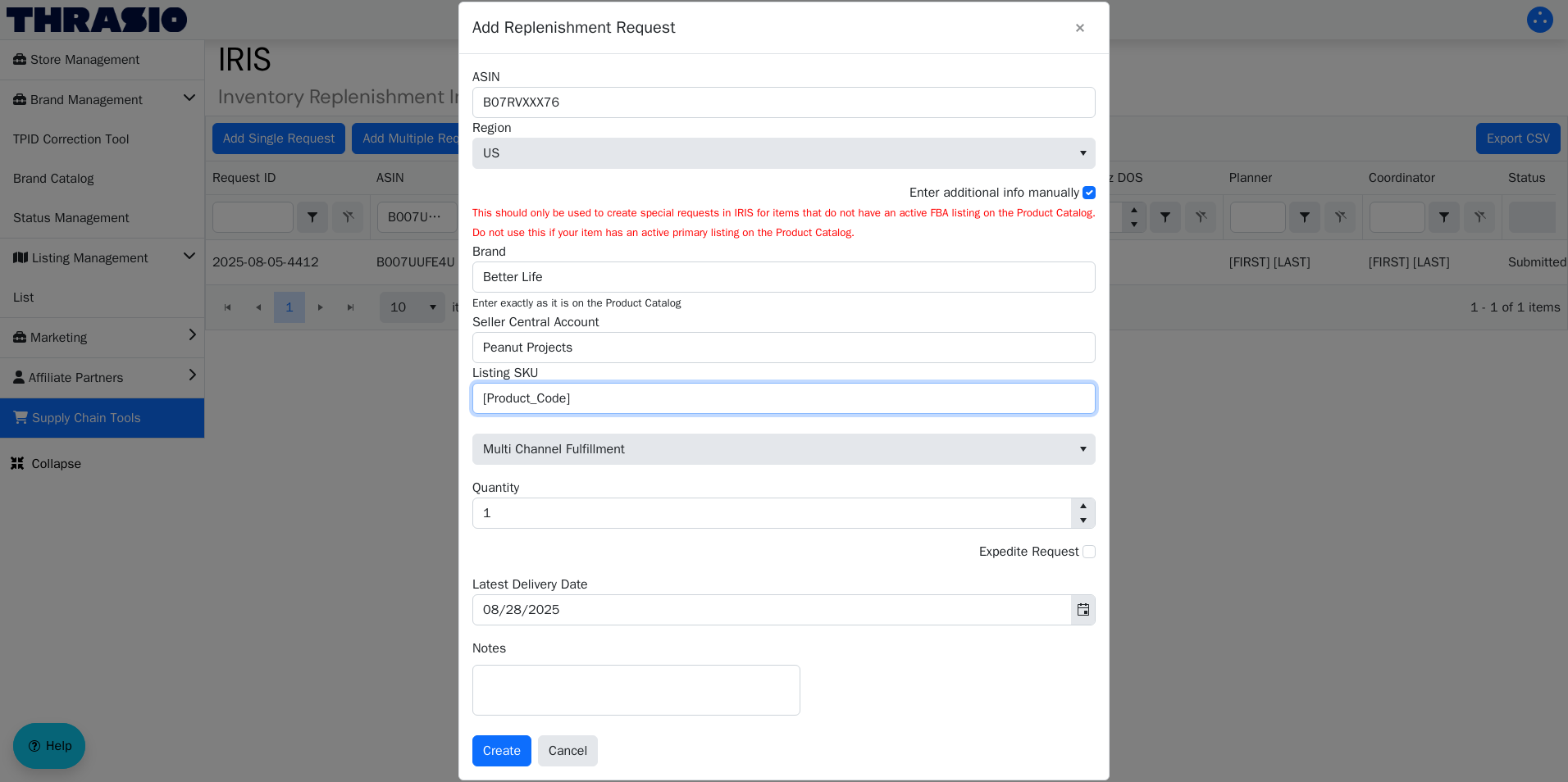 type on "[Product_Code]" 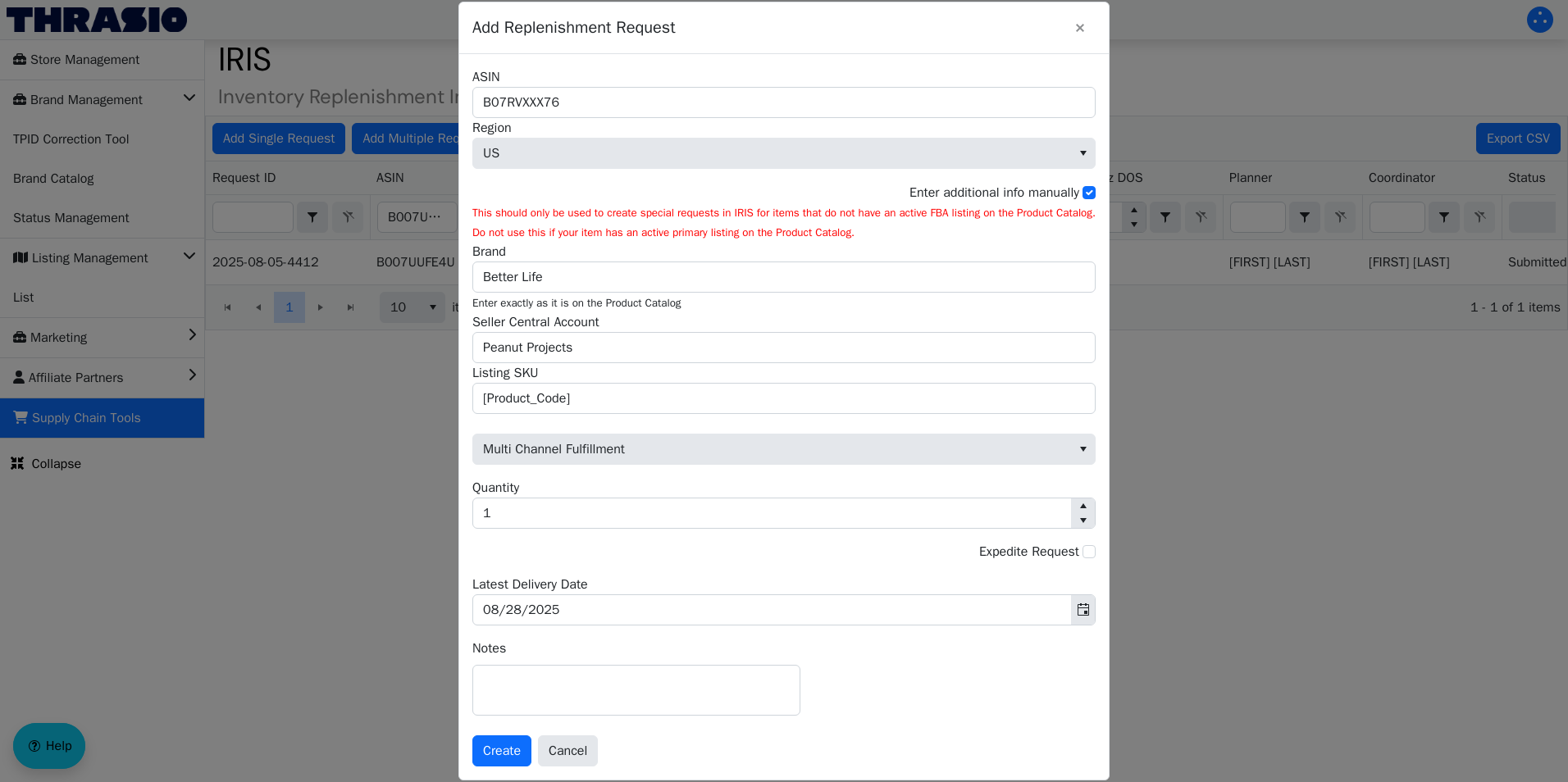 click on "1 Quantity" at bounding box center [784, 503] 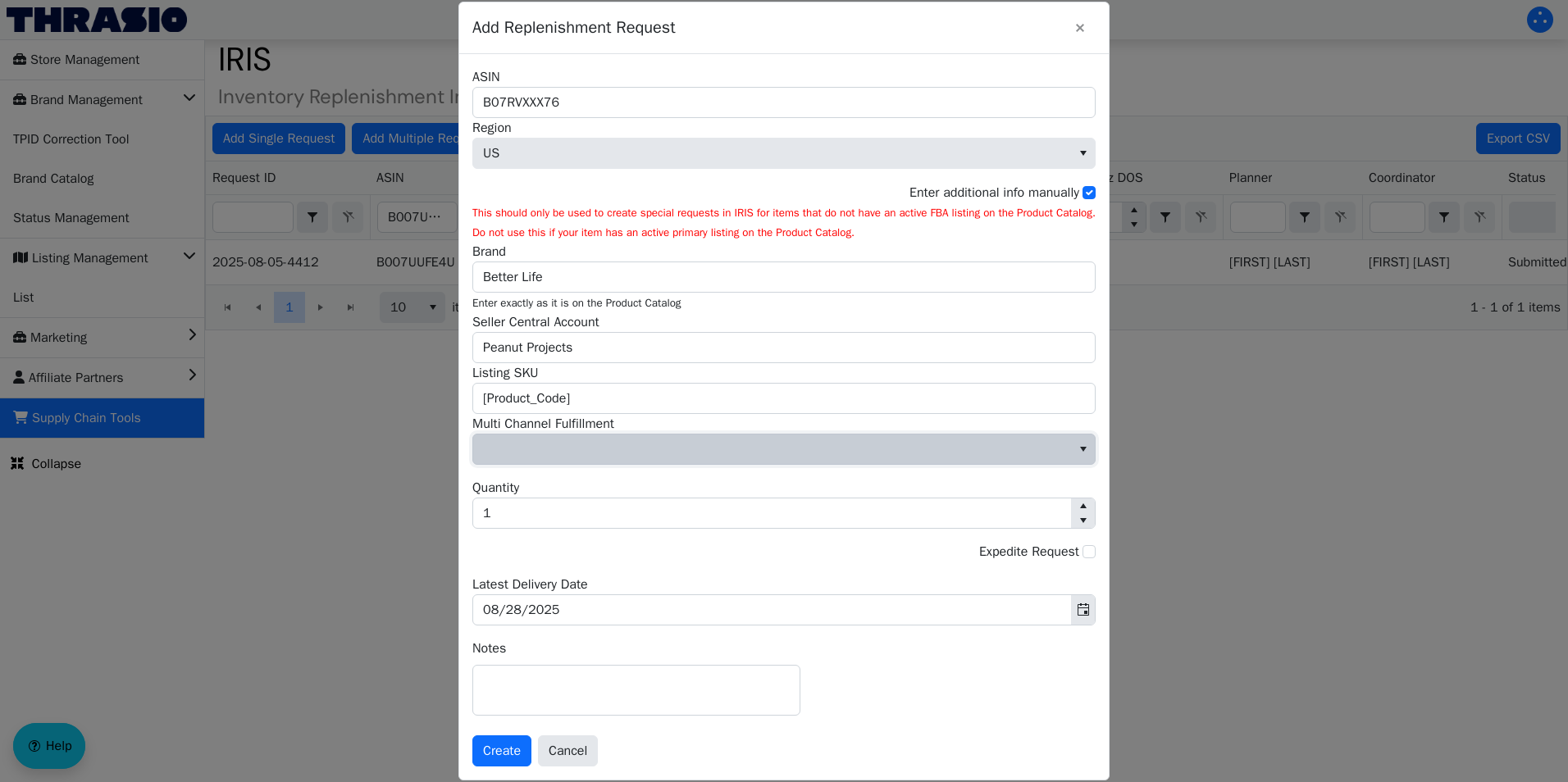 click at bounding box center (772, 449) 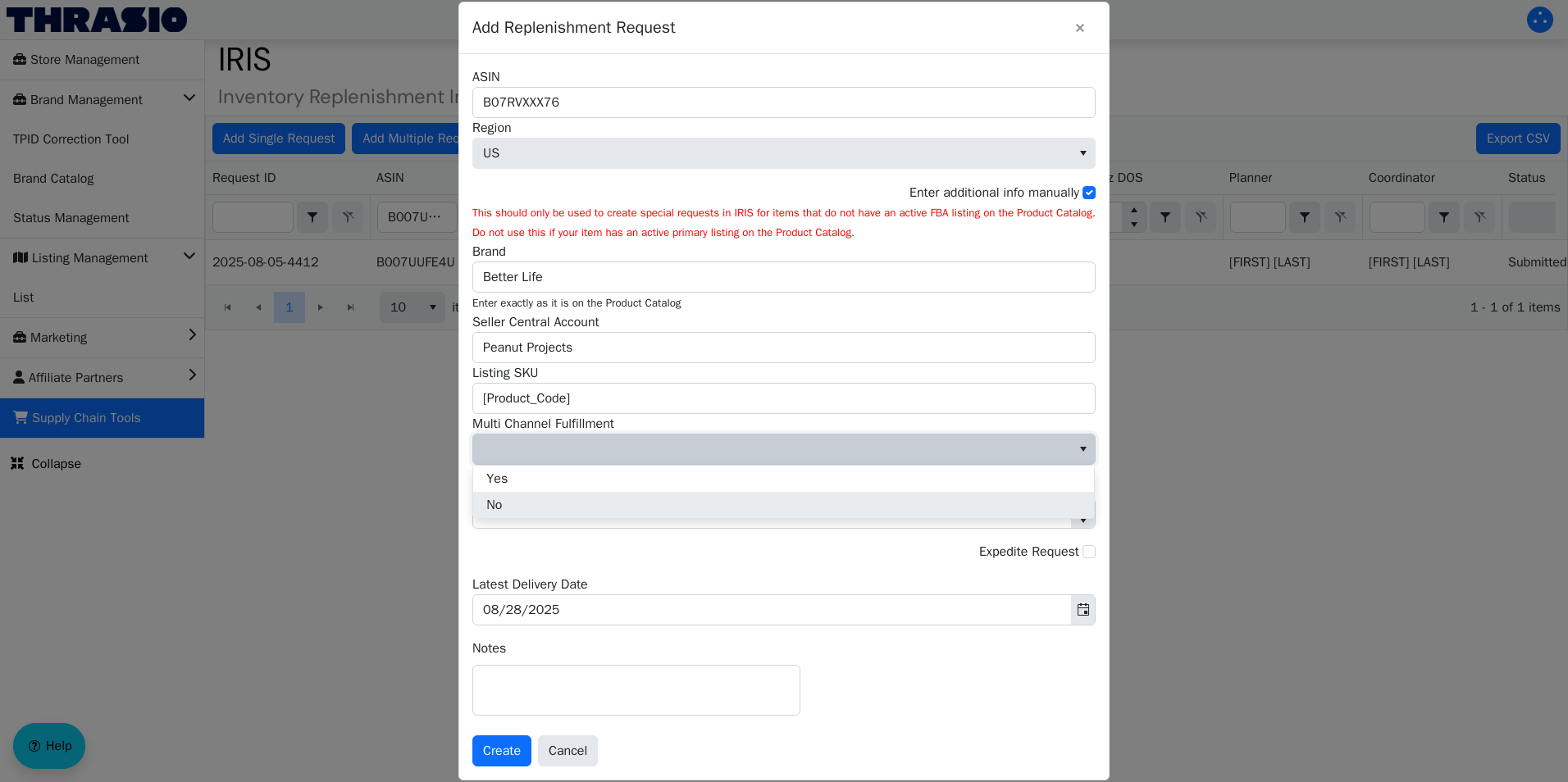 click on "No" at bounding box center [783, 505] 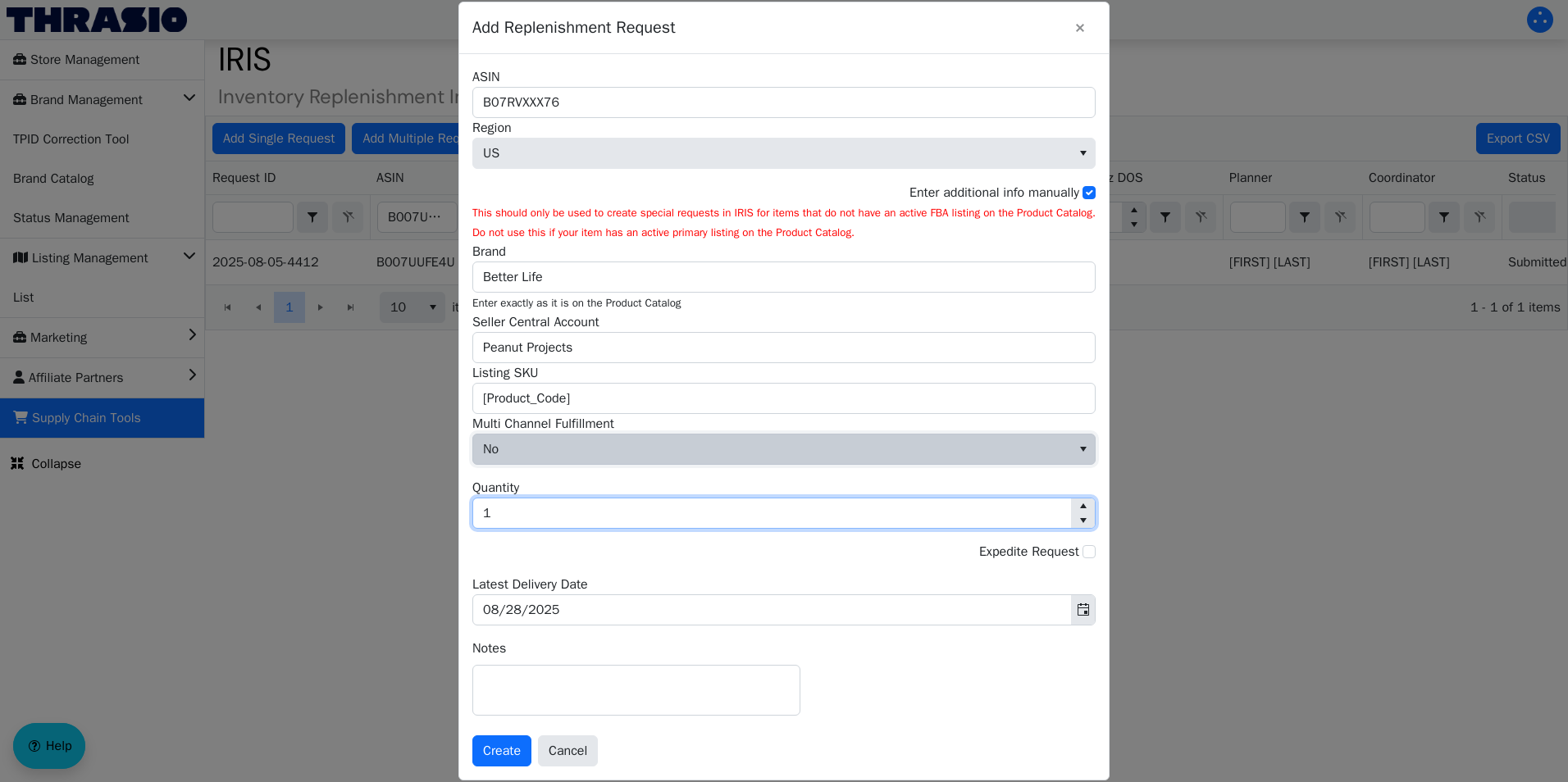 click on "1" at bounding box center (772, 513) 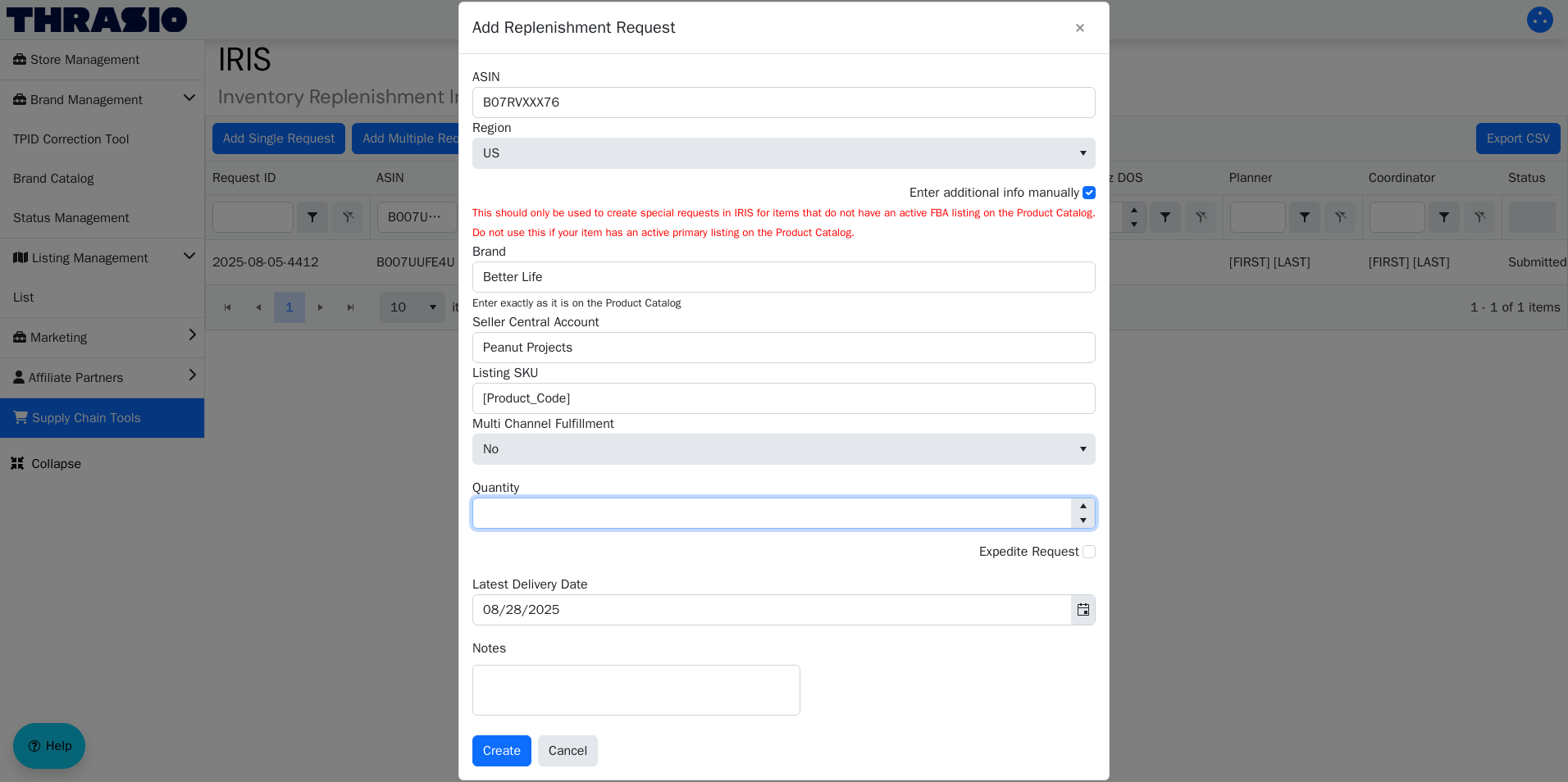 click on "Quantity" at bounding box center [772, 513] 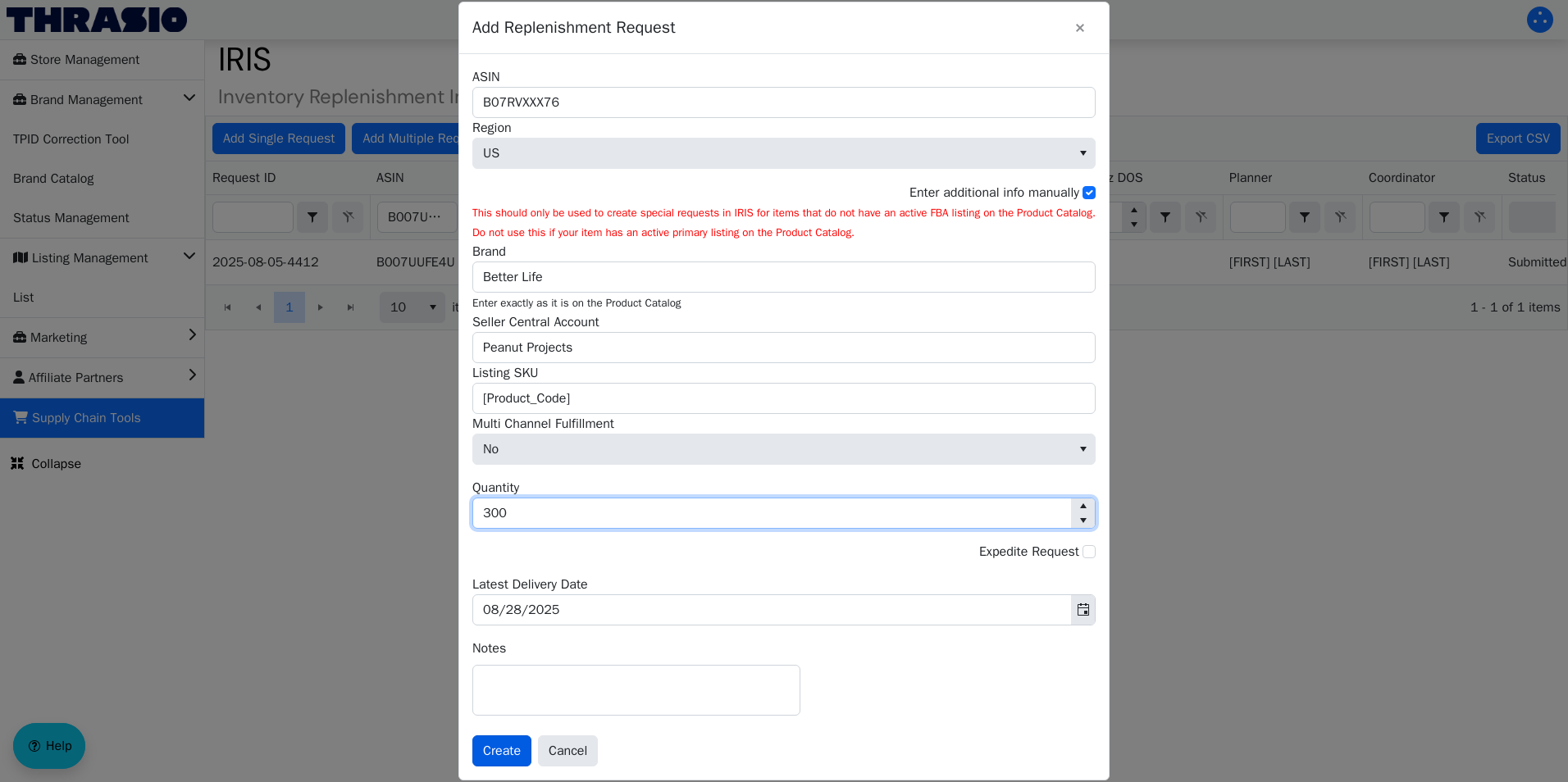 type on "300" 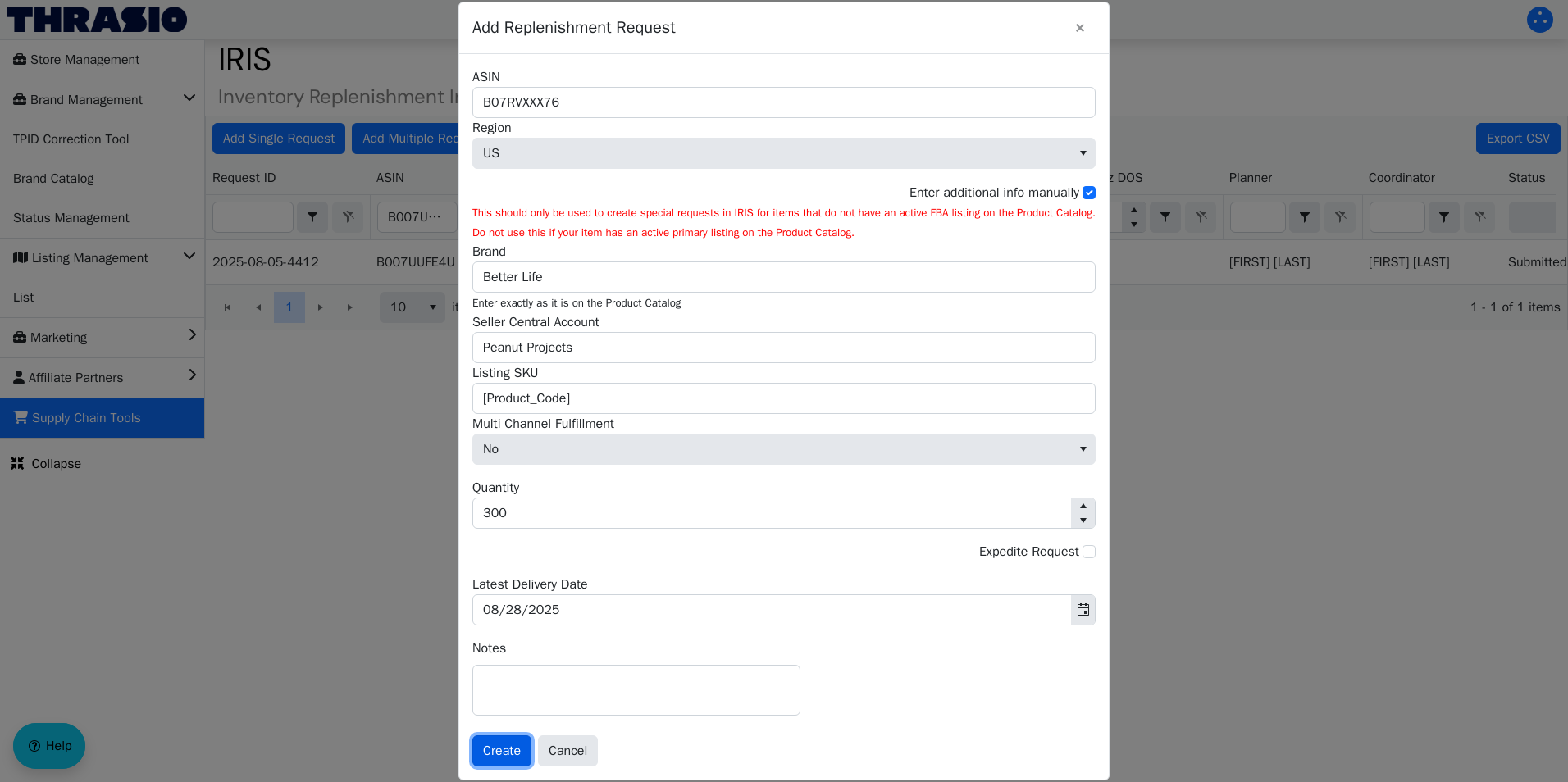 click on "Create" at bounding box center [502, 751] 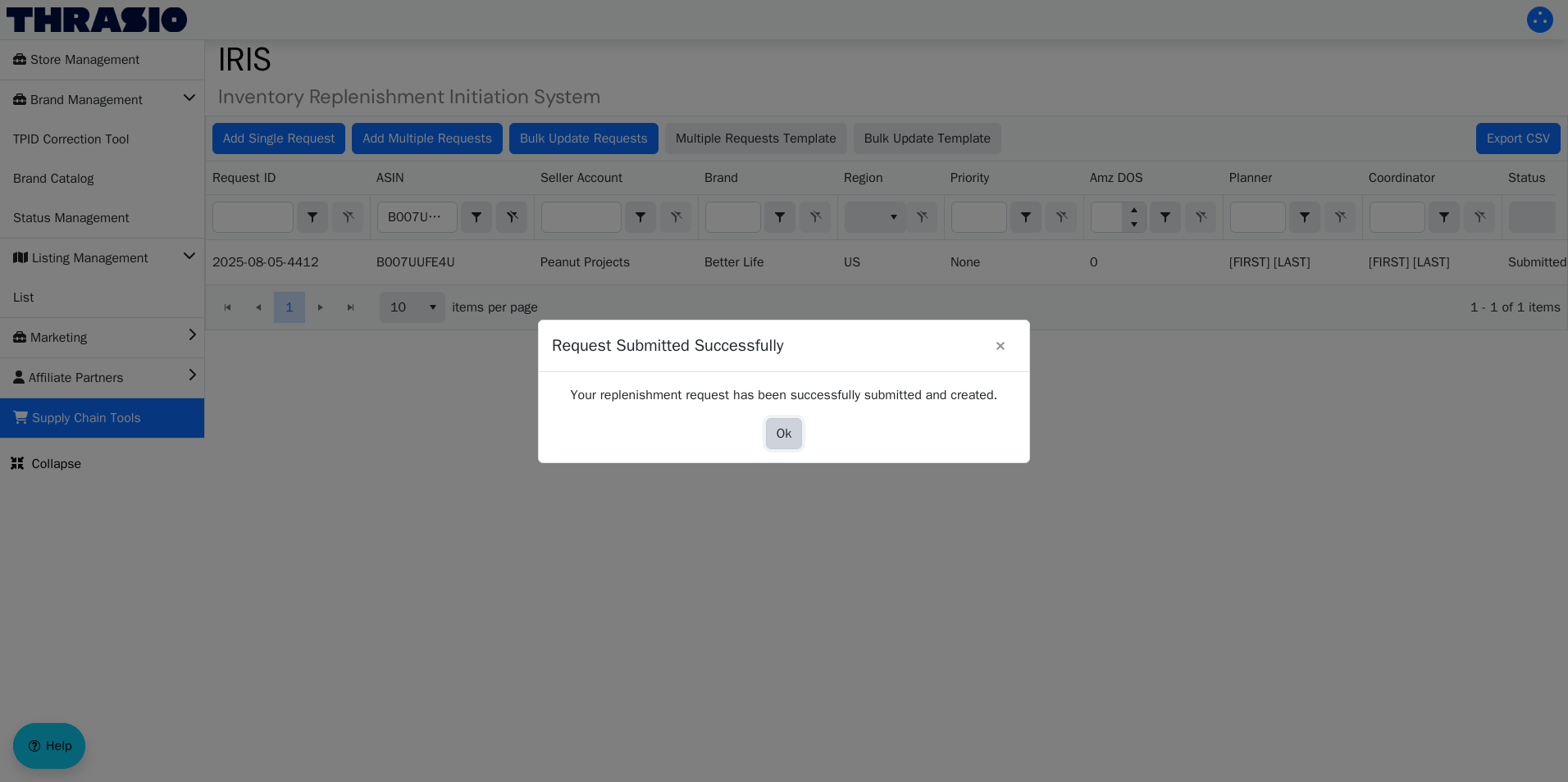 click on "Ok" at bounding box center (784, 434) 